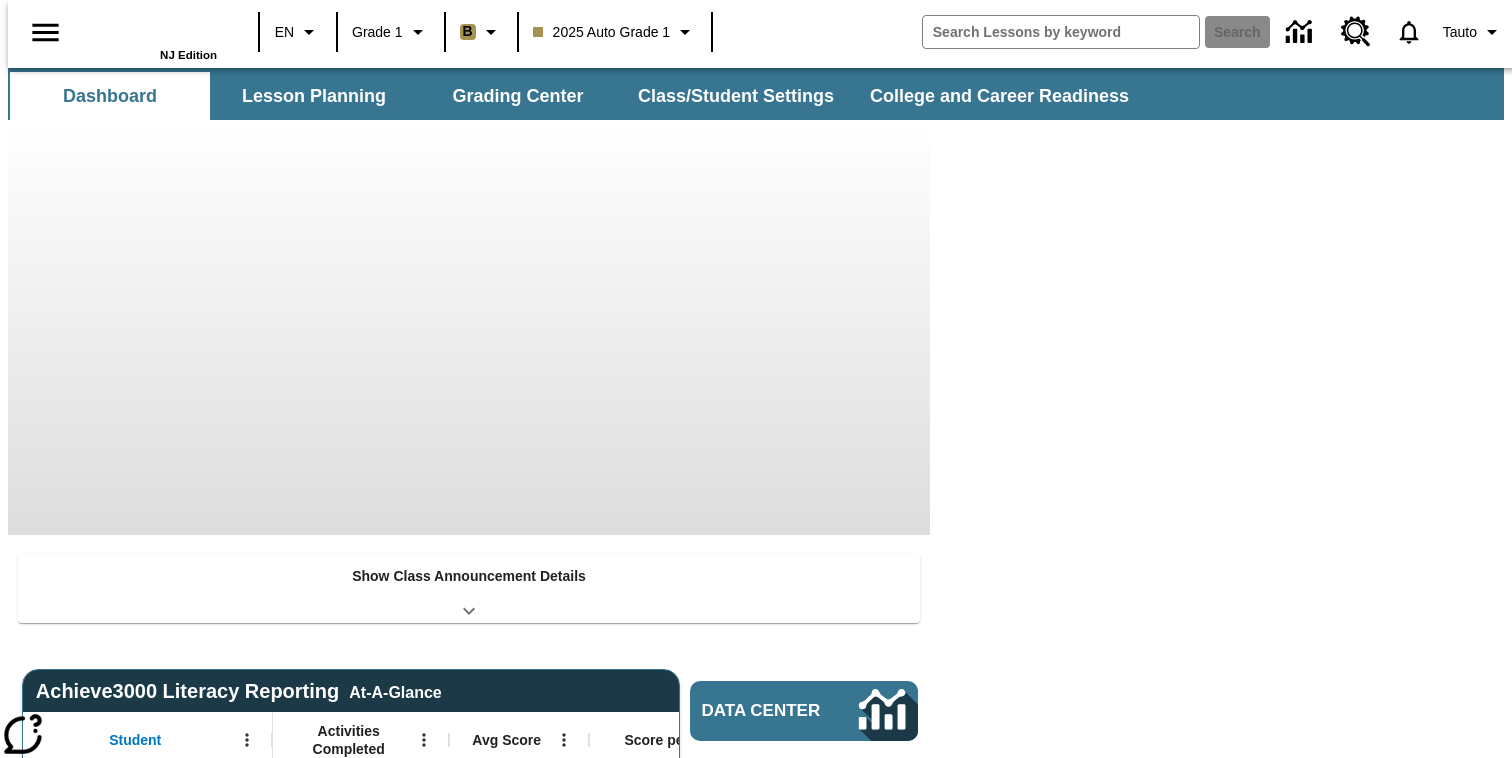 scroll, scrollTop: 0, scrollLeft: 0, axis: both 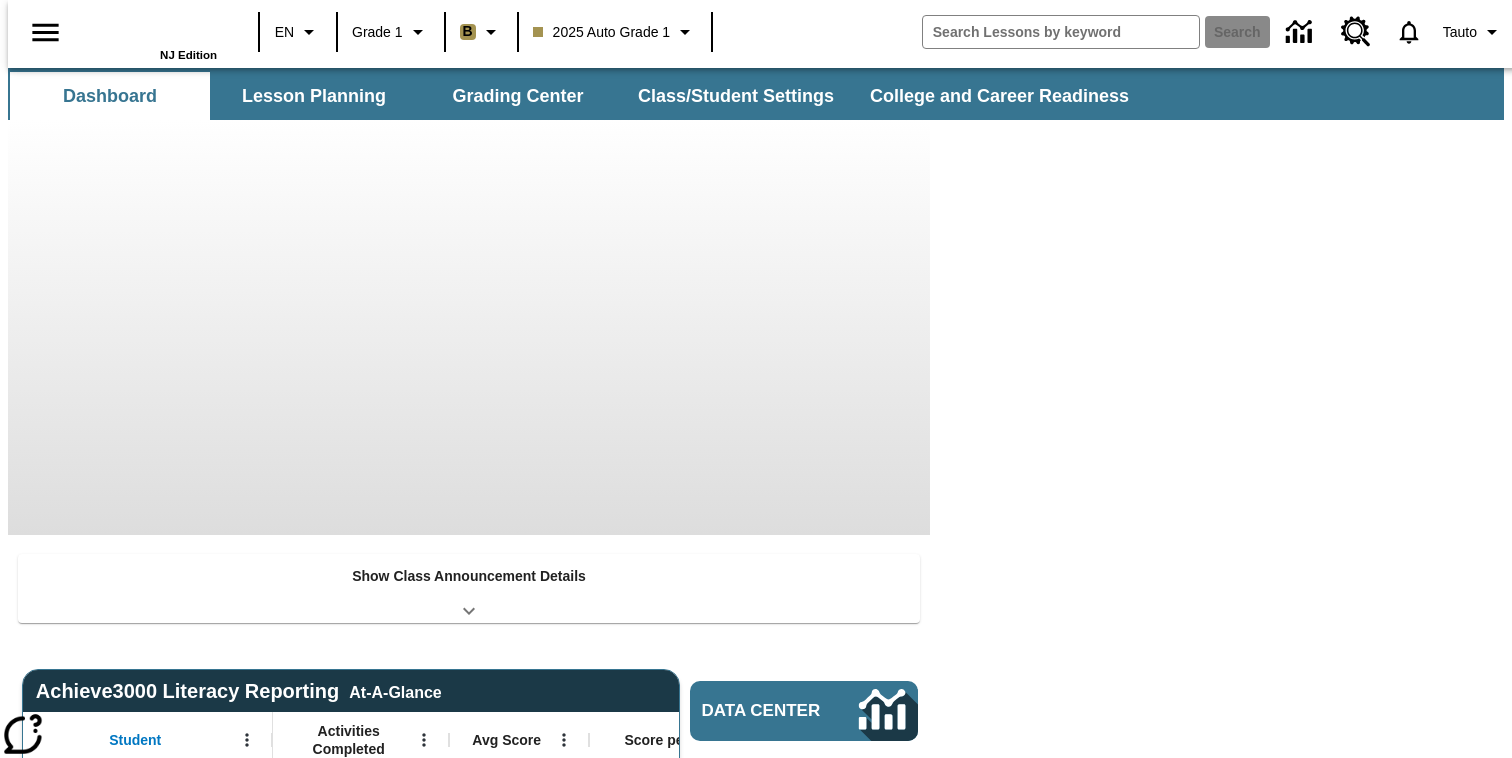 click on "Skip to main content NJ Edition EN Grade 1 B 2025 Auto Grade 1 Search Tauto Dashboard Lesson Planning Grading Center Class/Student Settings College and Career Readiness Show Class Announcement Details Class Announcements Maximum 600 characters Press Escape to exit toolbar Press Alt + F10 to reach toolbar <p>Class Announcements attachment at [DATE] 1:25:34 PM</p> [DATE]  3:55 AM US/Eastern ProductAnnouncement.pdf   Submit Achieve3000 Literacy Reporting At-A-Glance Student Activities Completed Avg Score Score per Activity Pre-Test Lexile Current Lexile Growth to Date Lexile Score per Month Bear, Sautoen 0 No Data No Data No Pre-Test No Data No Data No Data Bear, Sautoes 0 No Data No Data No Pre-Test No Data No Data No Data Rabbit, Sautoen 0 No Data No Data No Pre-Test No Data No Data No Data Data Center Message Center Resource Center Career Center My Collections My Favorites -1 My Collections My Favorites the lesson preview pop up any lesson card Scoreboard School" at bounding box center (756, 968) 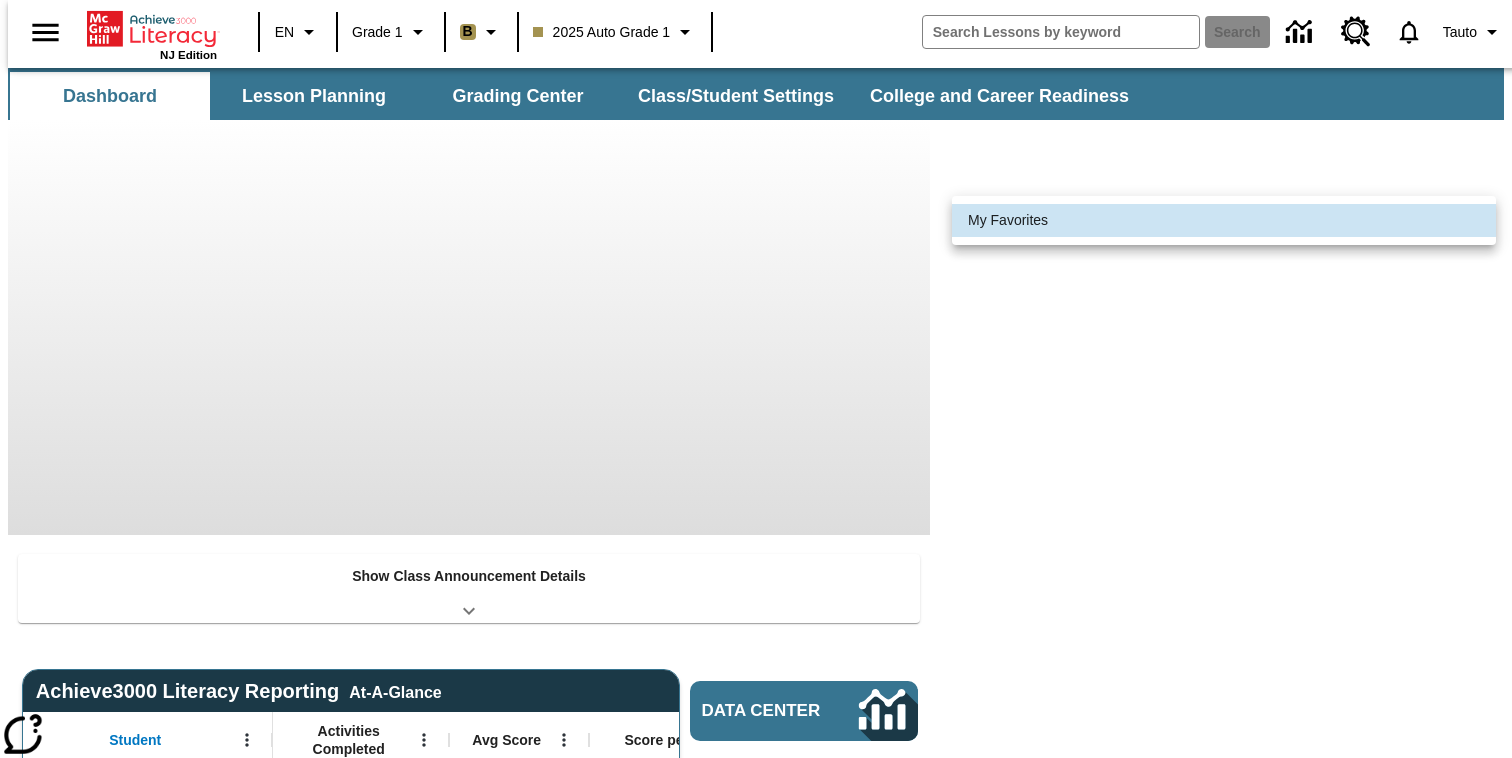 scroll, scrollTop: 0, scrollLeft: 0, axis: both 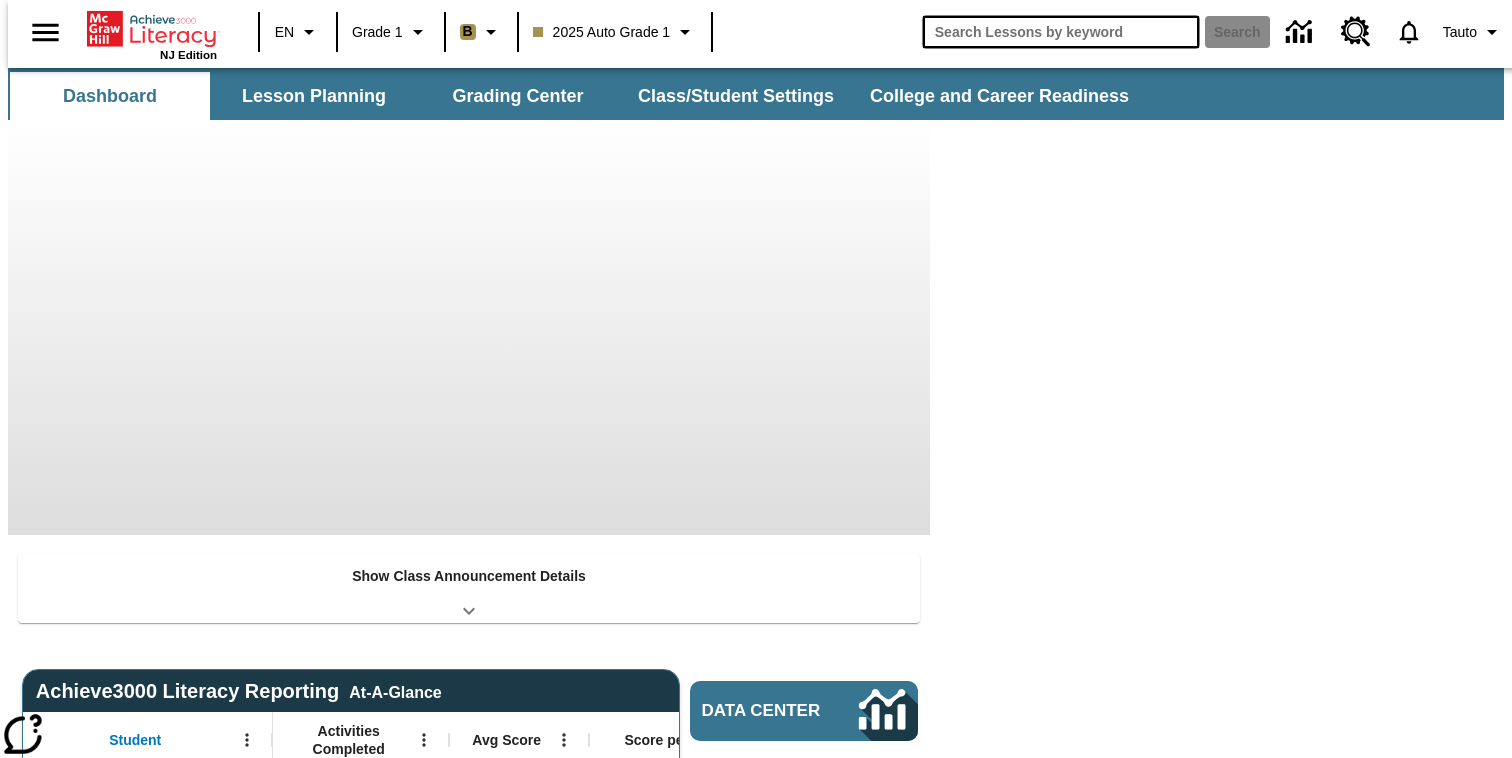 click at bounding box center (1061, 32) 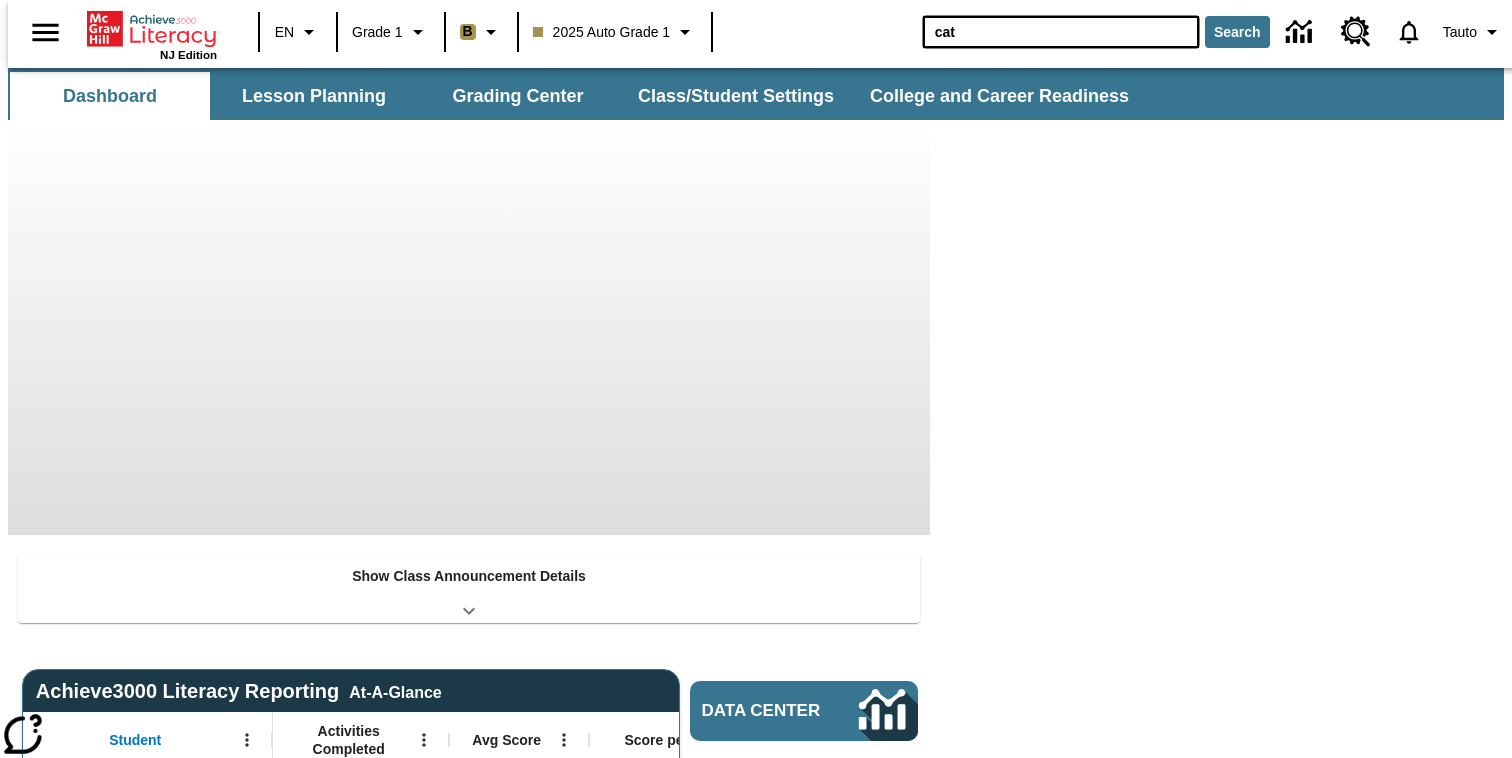 type on "cat" 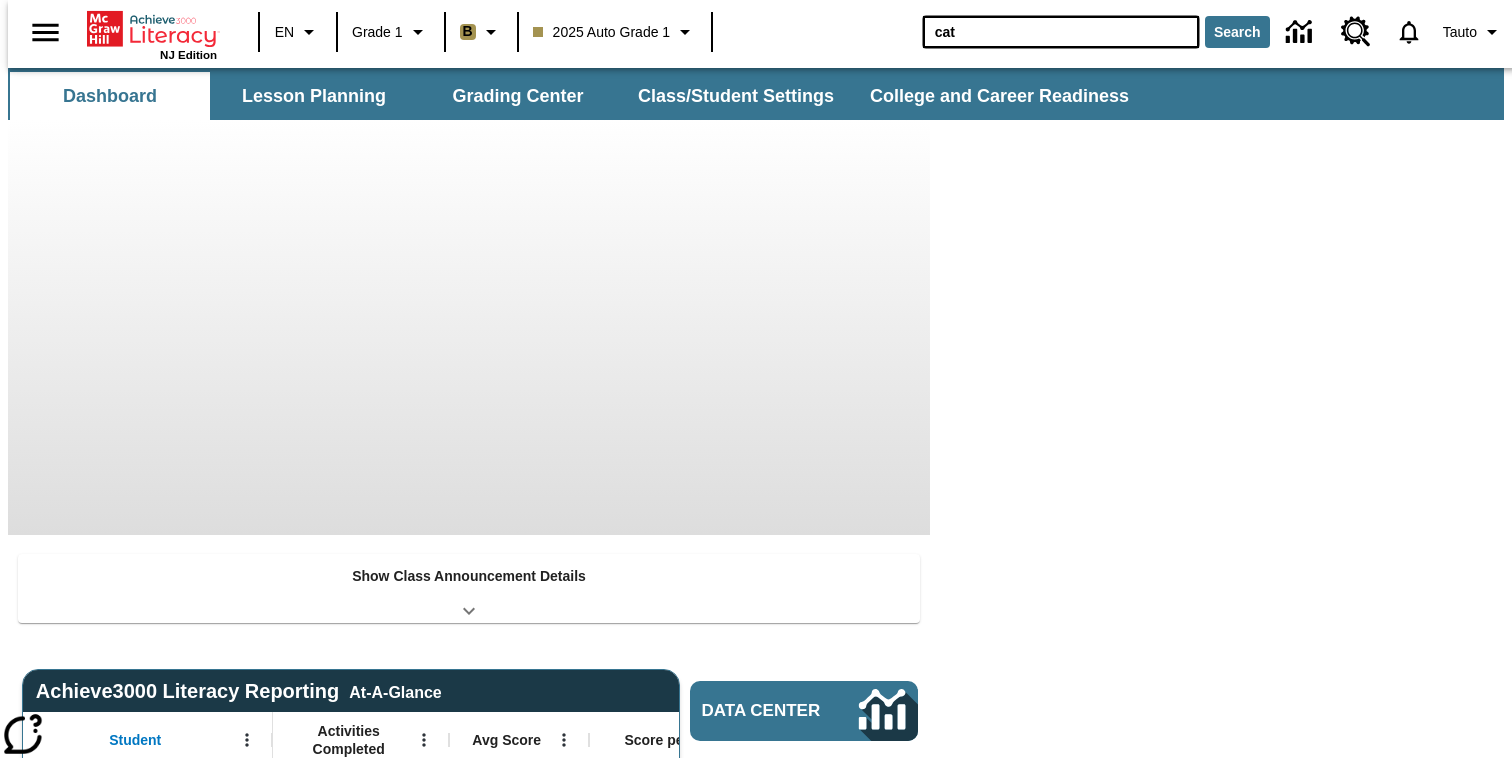 click on "Search" at bounding box center [1237, 32] 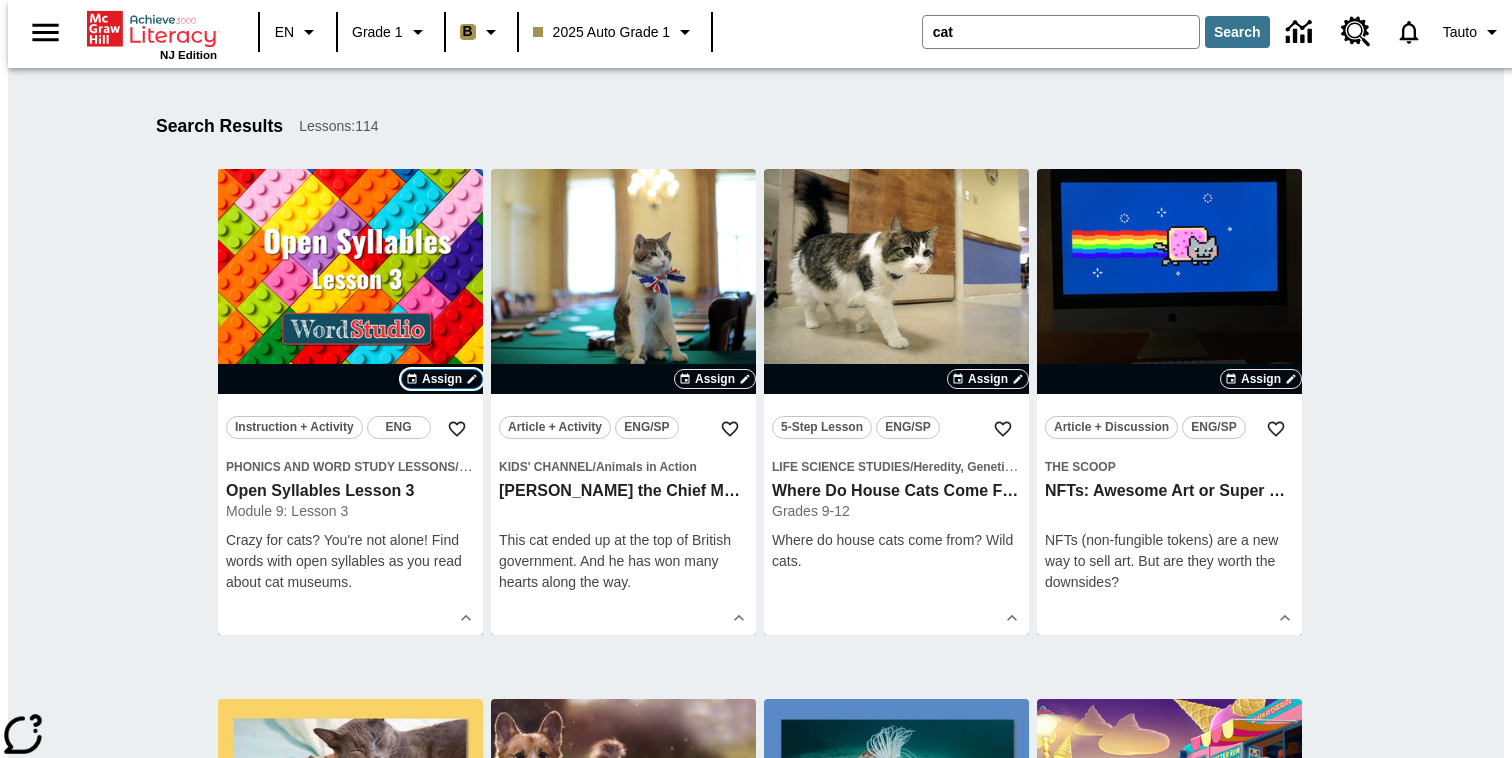 click 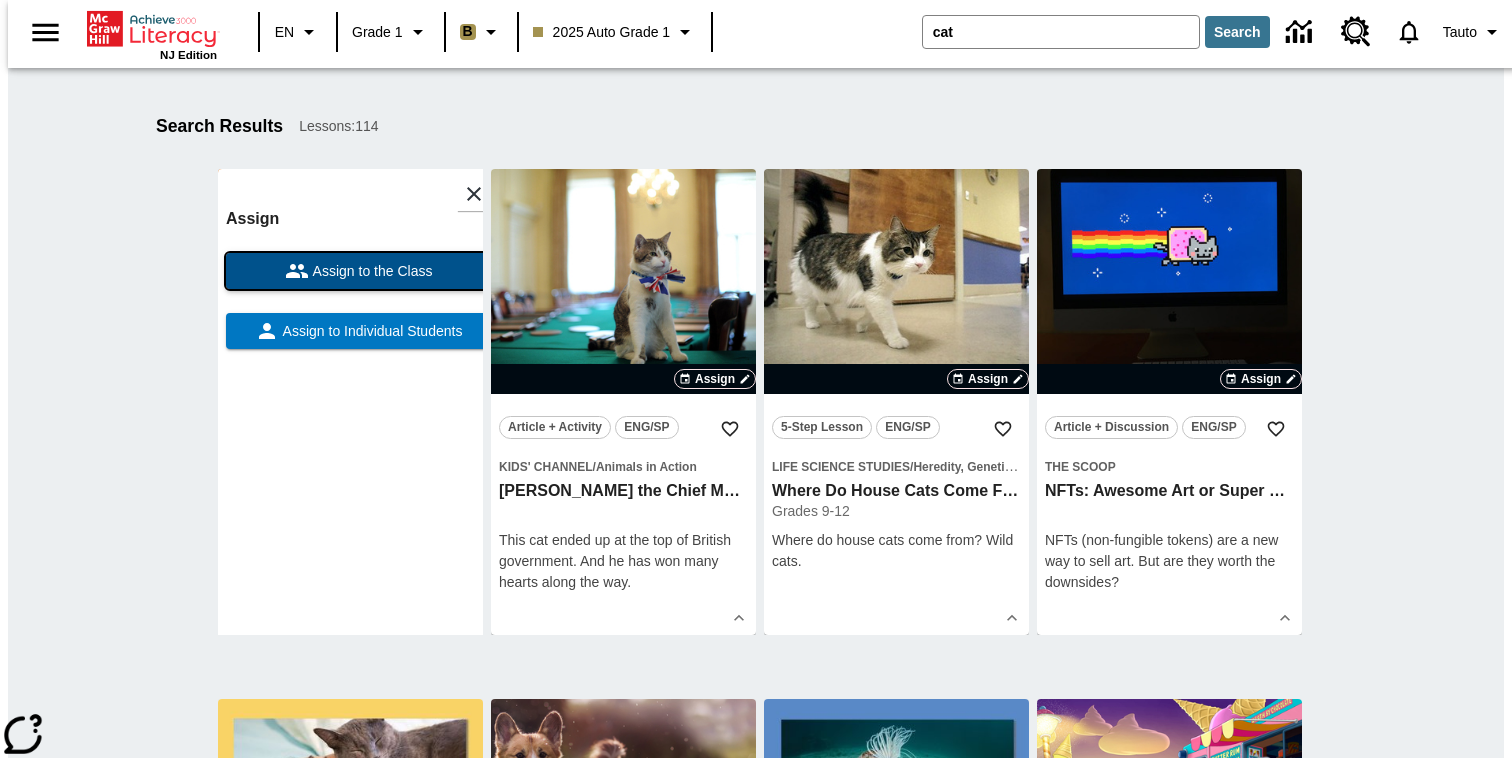 click on "Assign to the Class" at bounding box center [371, 271] 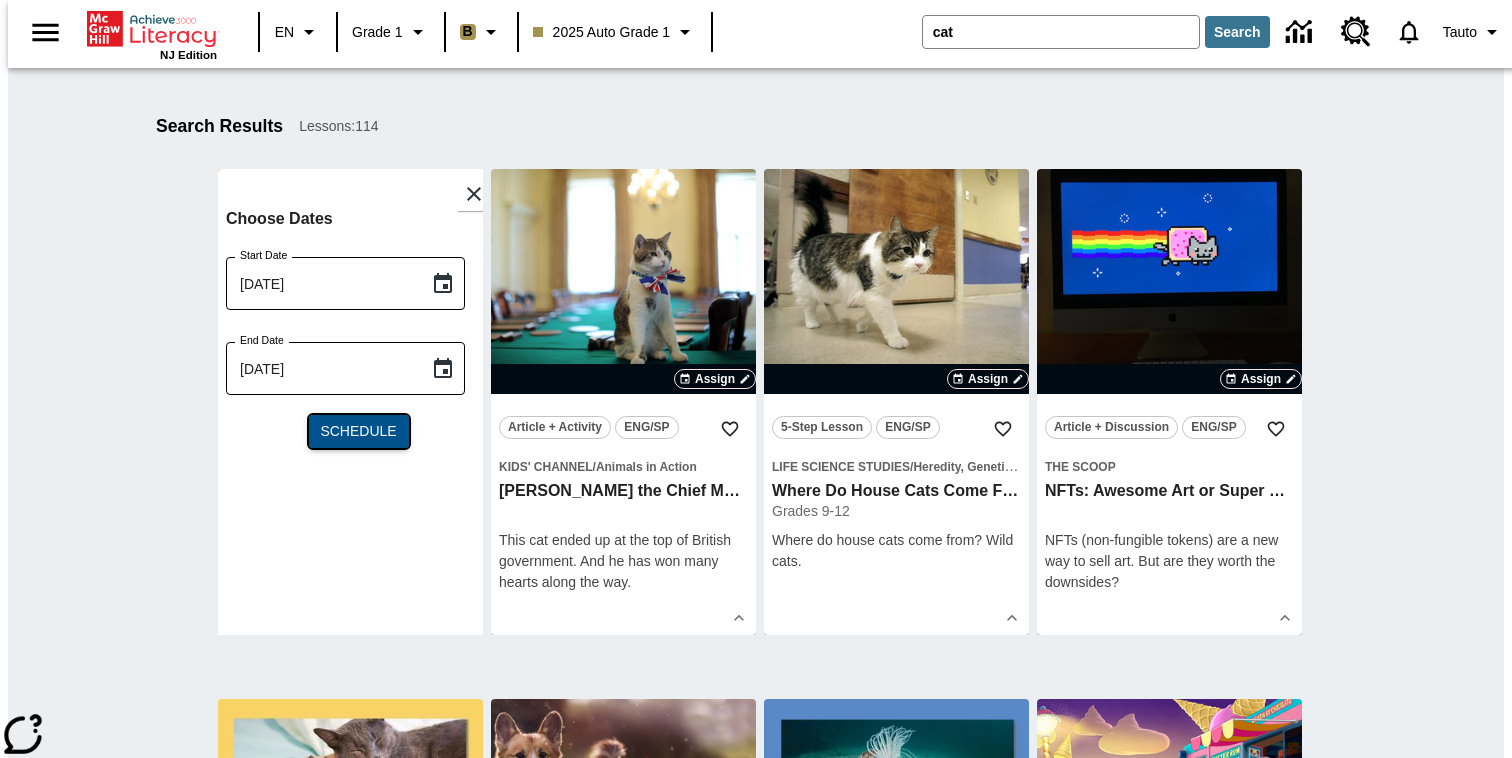 click on "Schedule" at bounding box center [358, 431] 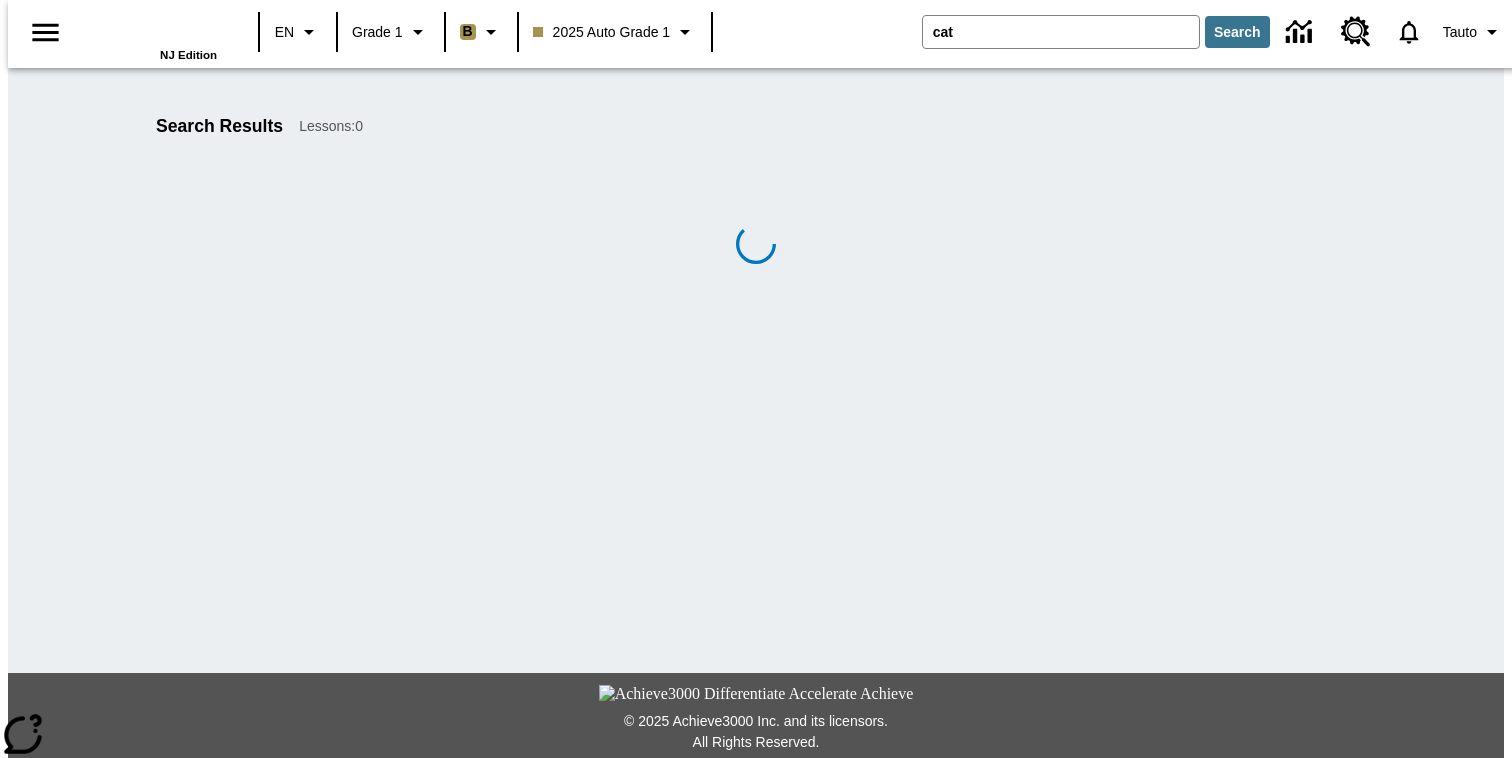 scroll, scrollTop: 0, scrollLeft: 0, axis: both 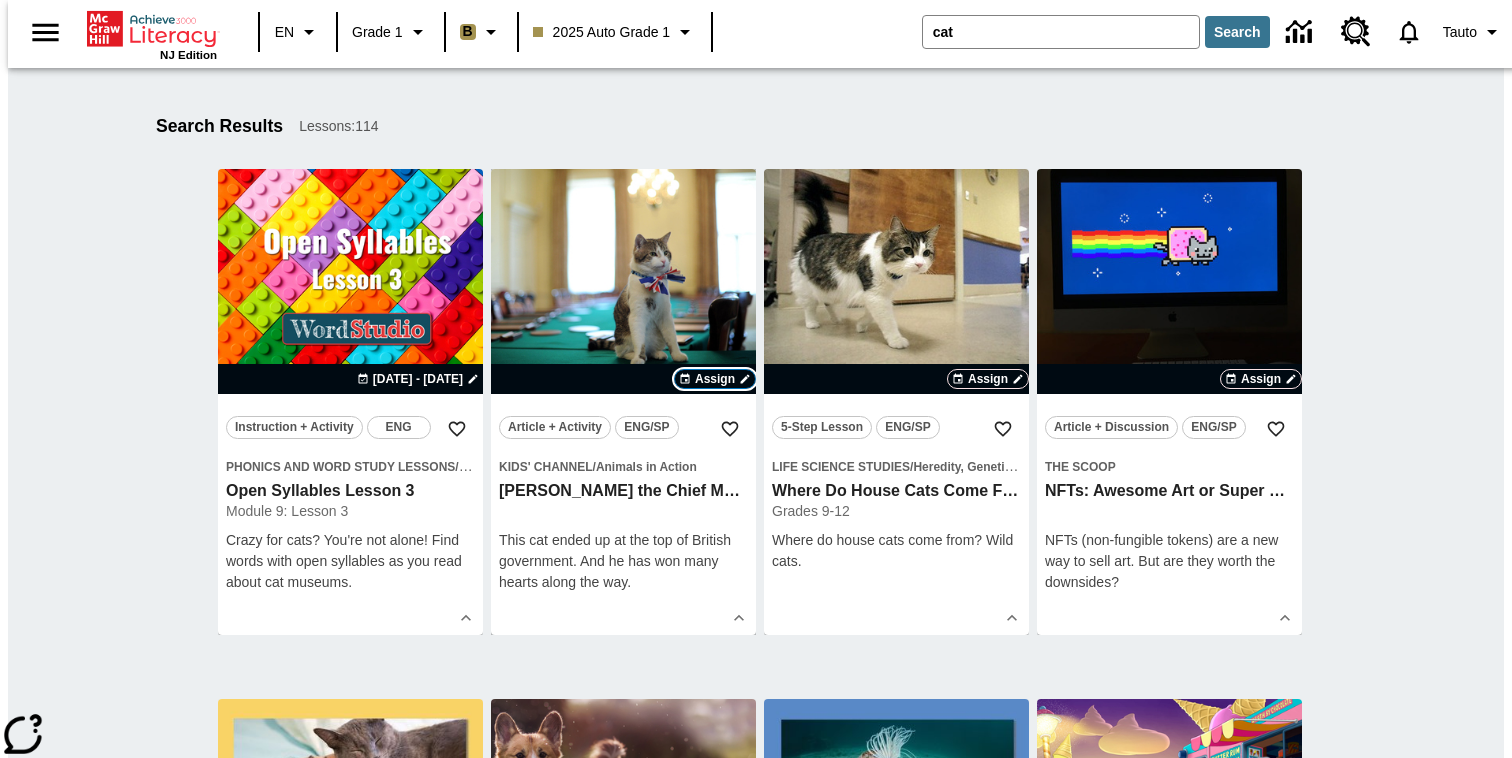 click on "Assign" at bounding box center (715, 379) 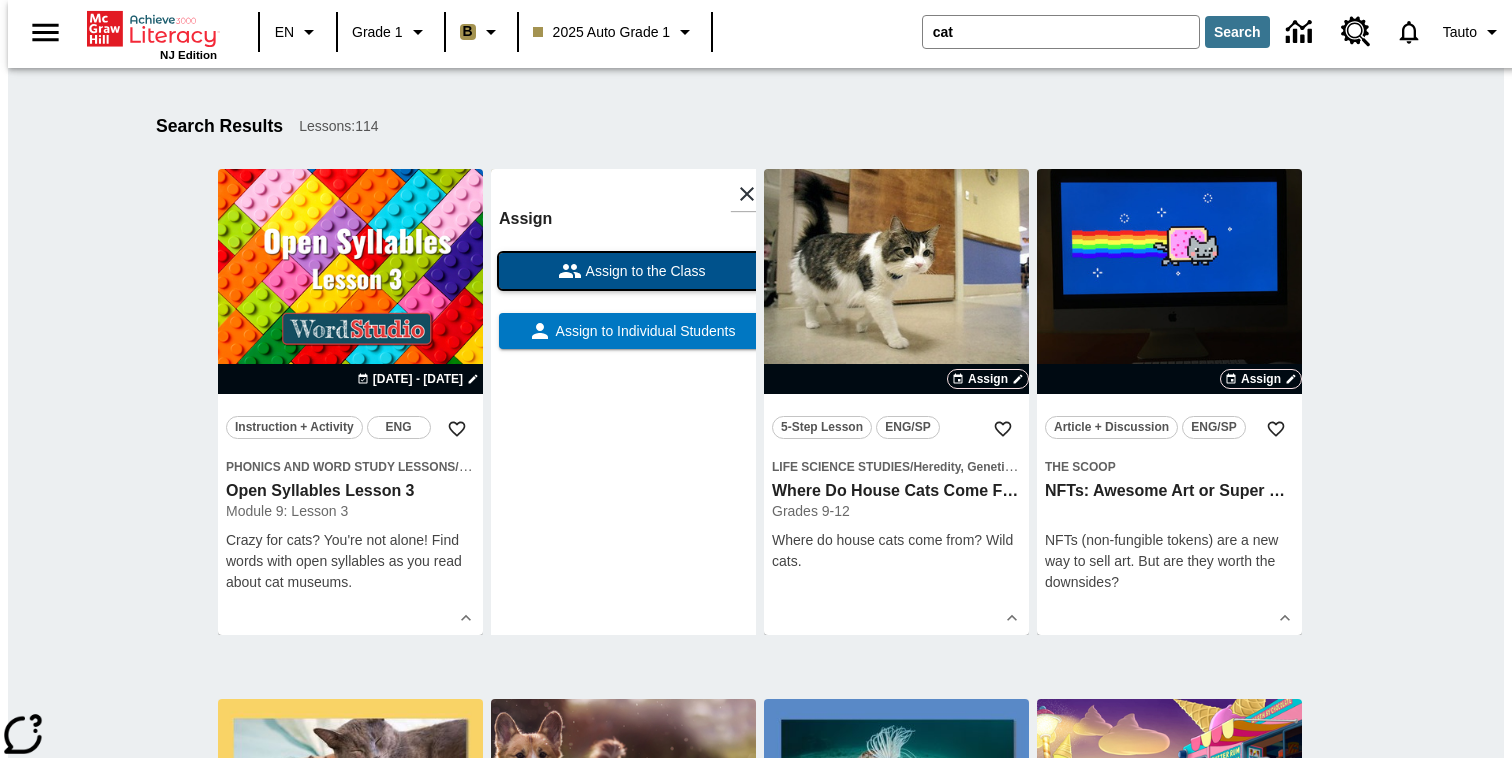 click on "Assign to the Class" at bounding box center [631, 271] 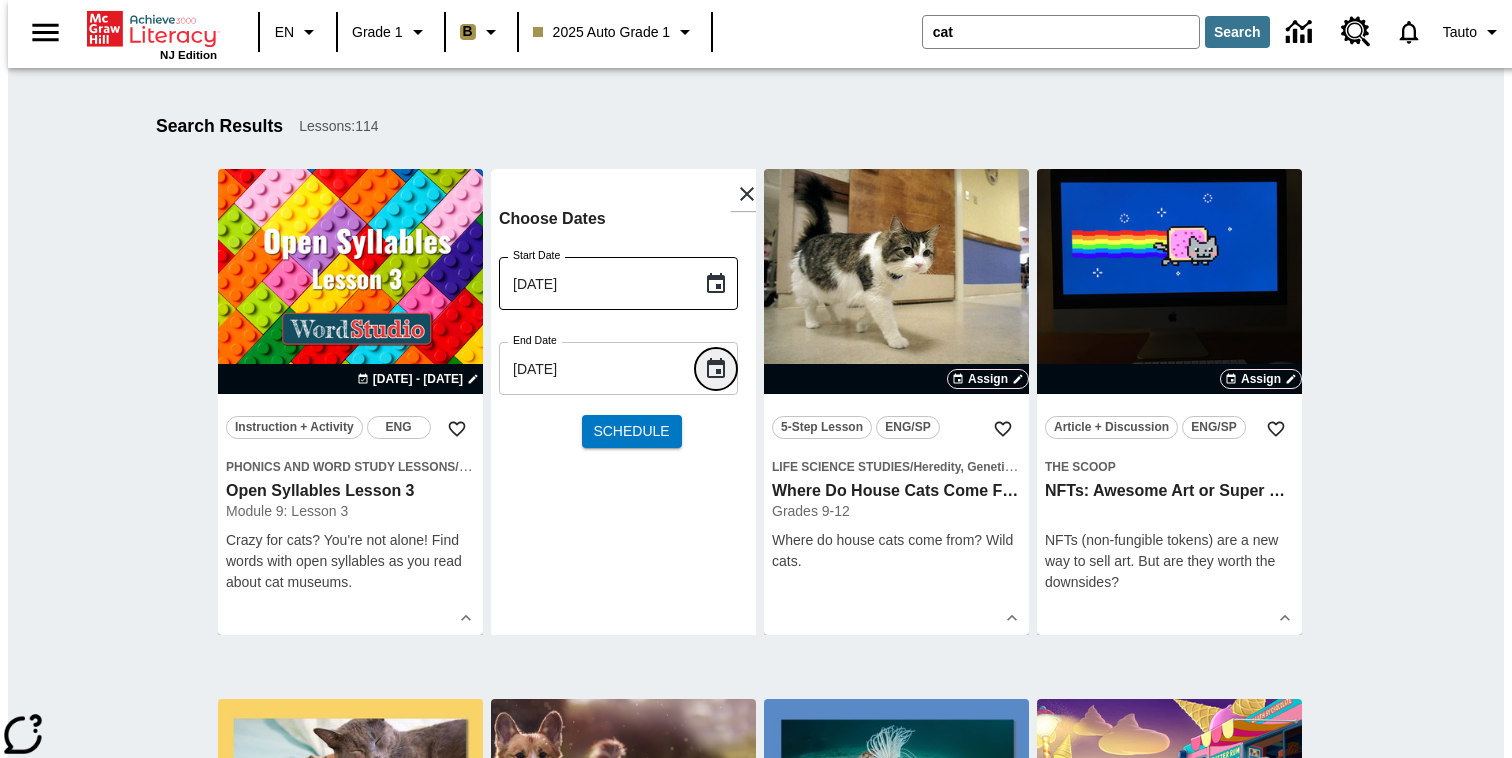 click 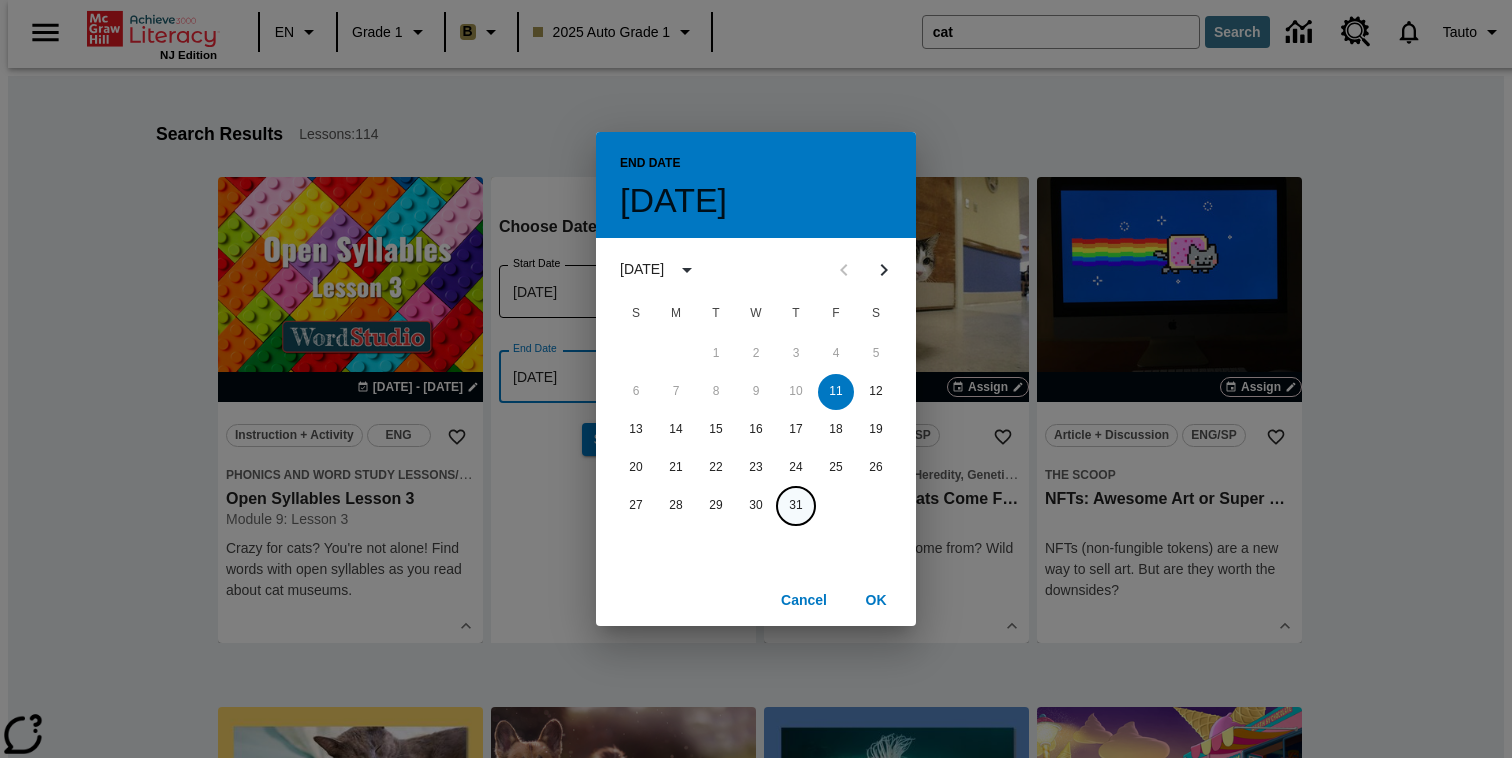 click on "31" at bounding box center [796, 506] 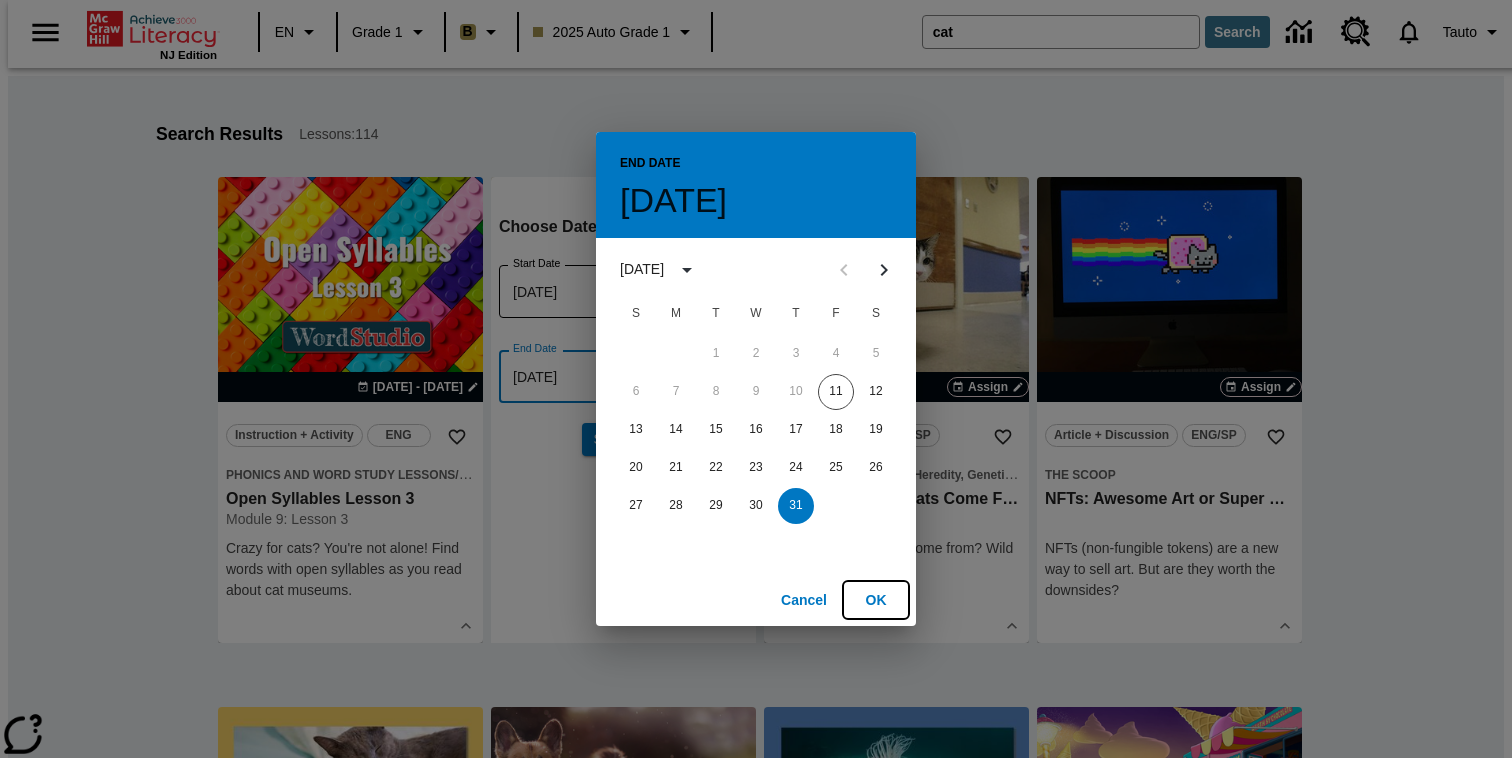 click on "OK" at bounding box center (876, 600) 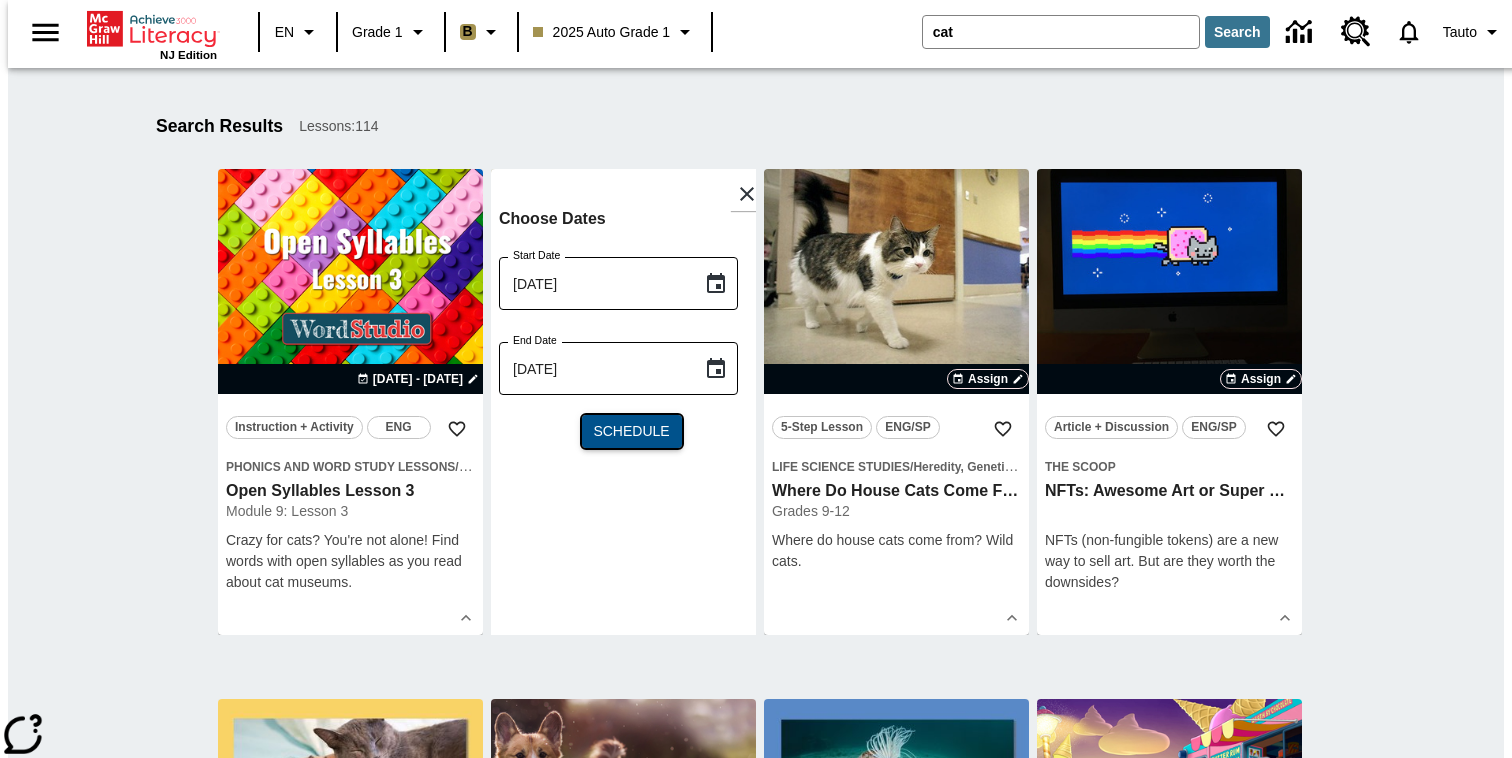click on "Schedule" at bounding box center (631, 431) 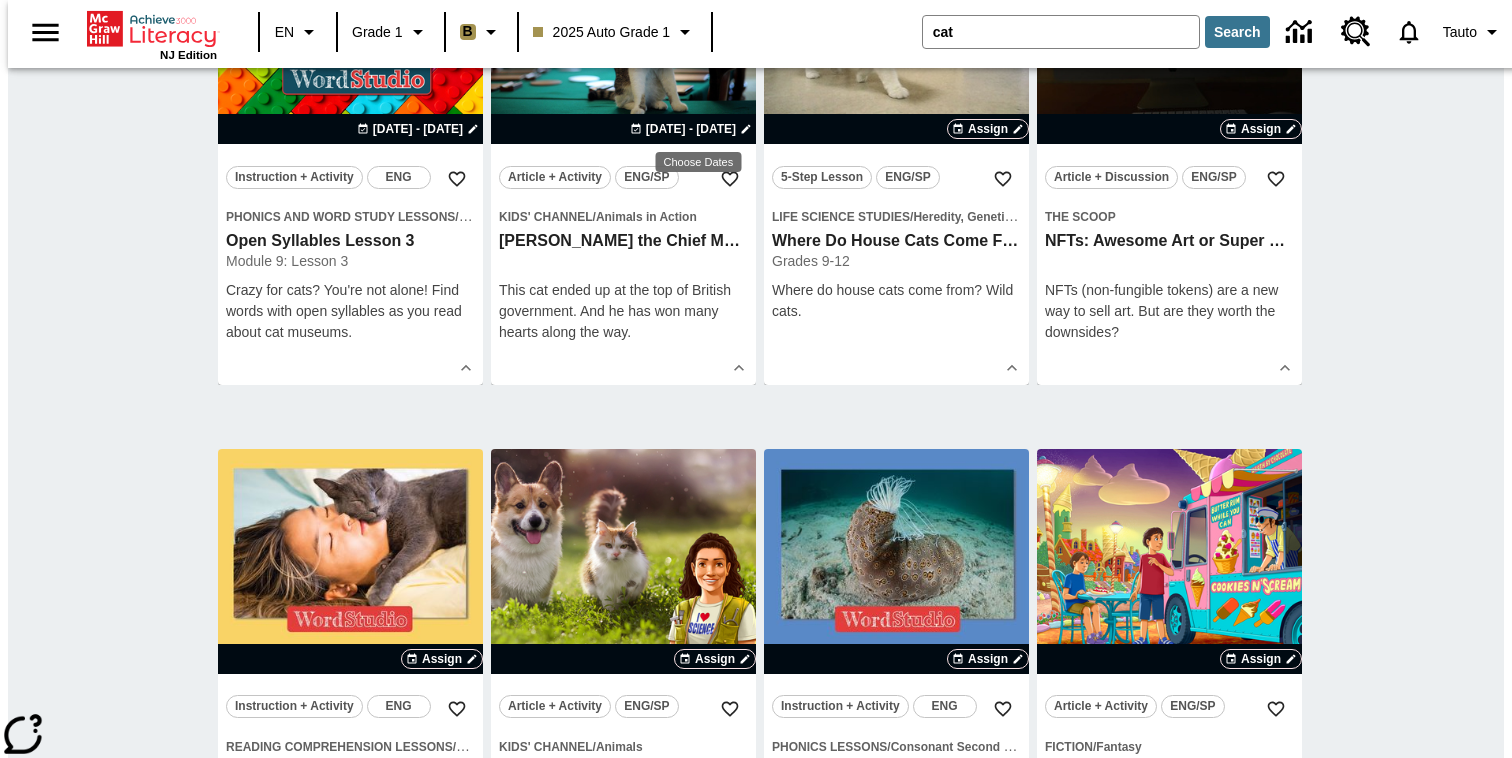 scroll, scrollTop: 282, scrollLeft: 0, axis: vertical 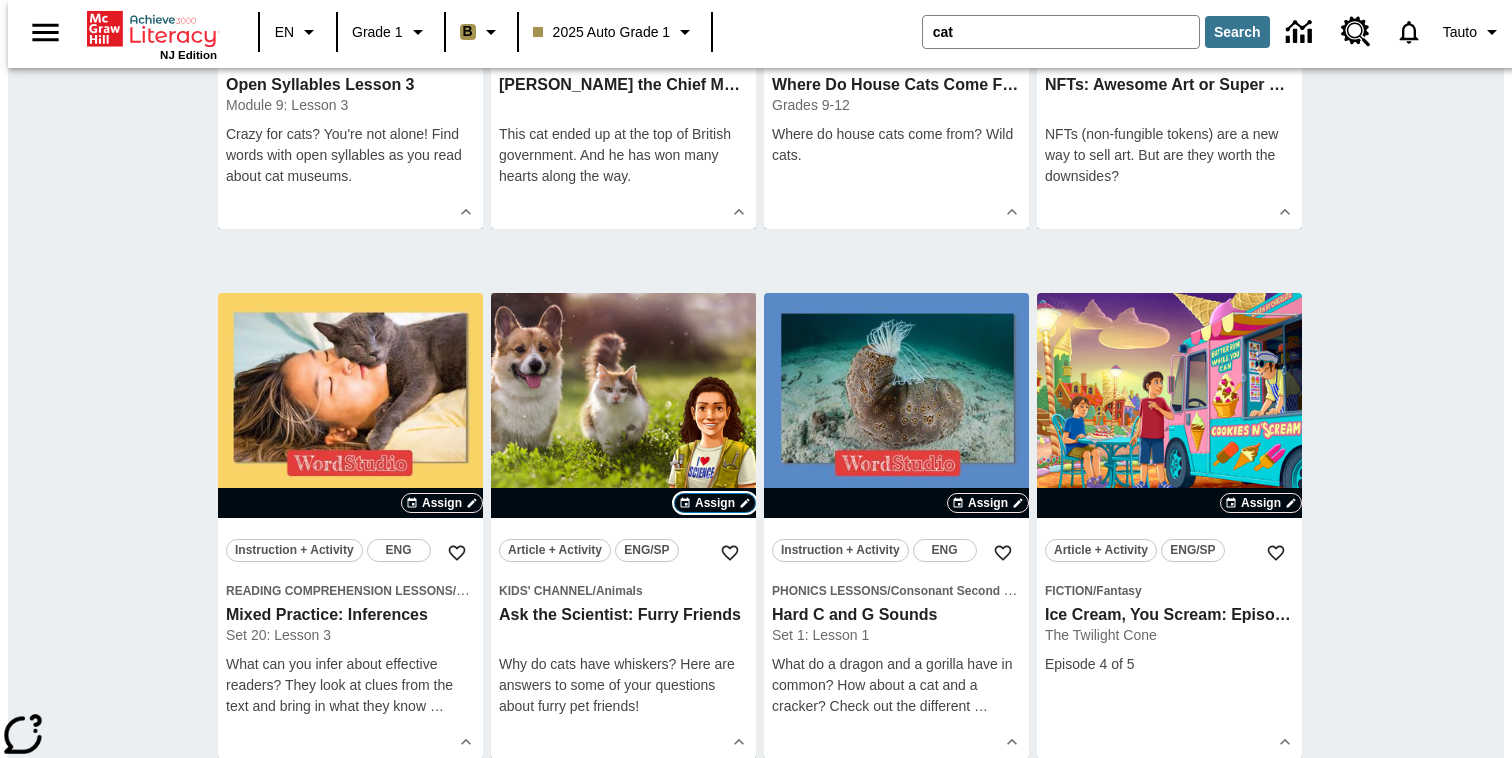 click on "Assign" at bounding box center (988, -27) 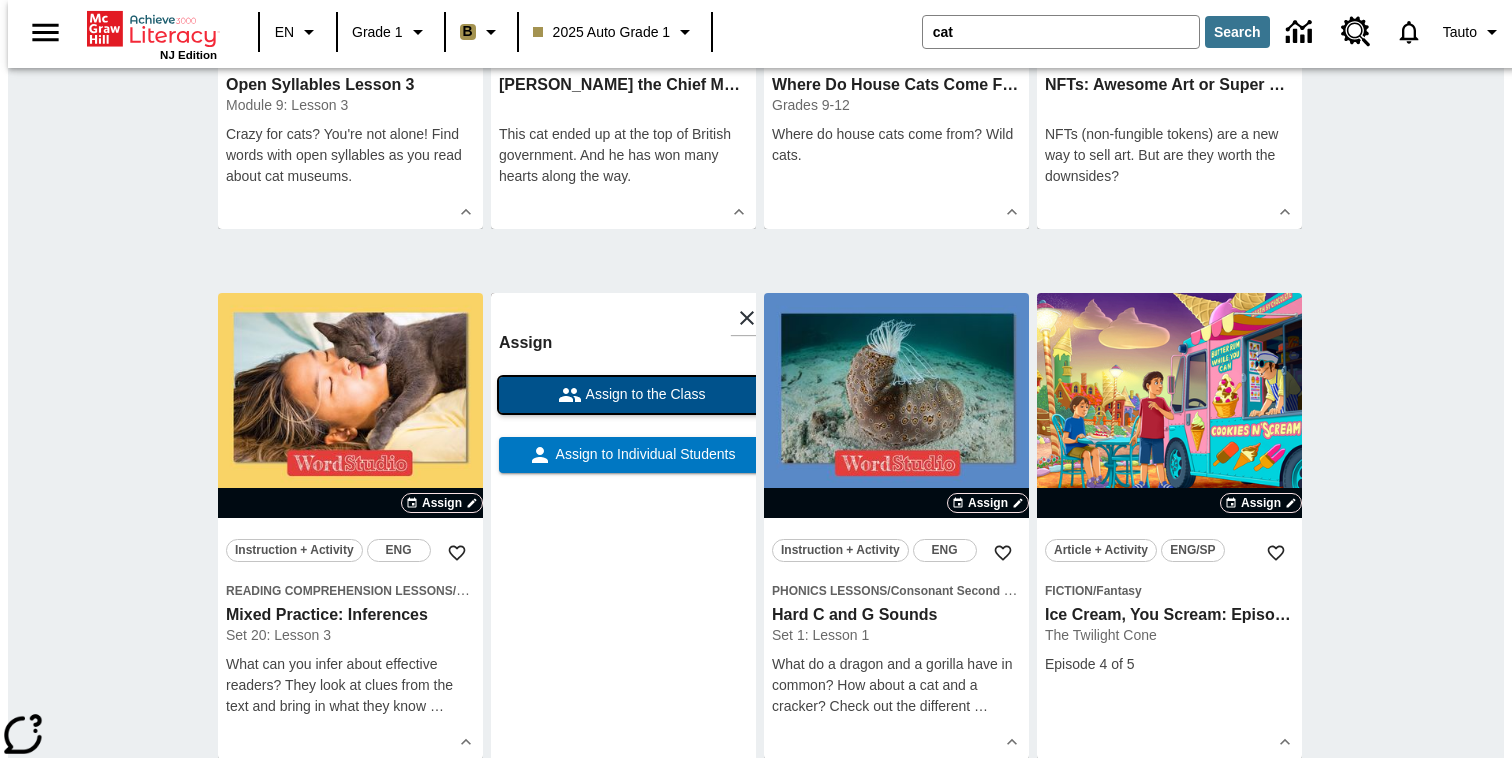 click on "Assign to the Class" at bounding box center (631, 395) 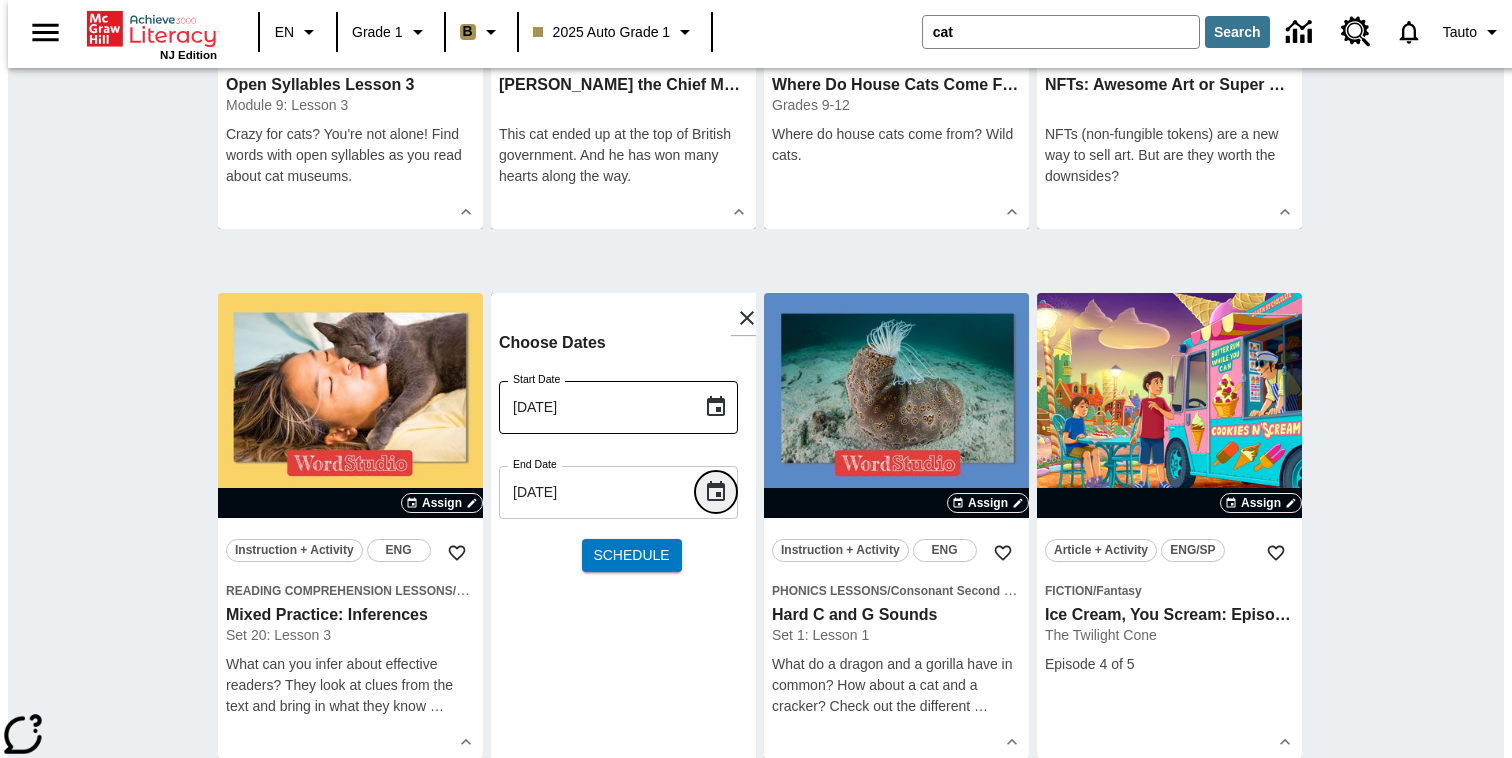 click 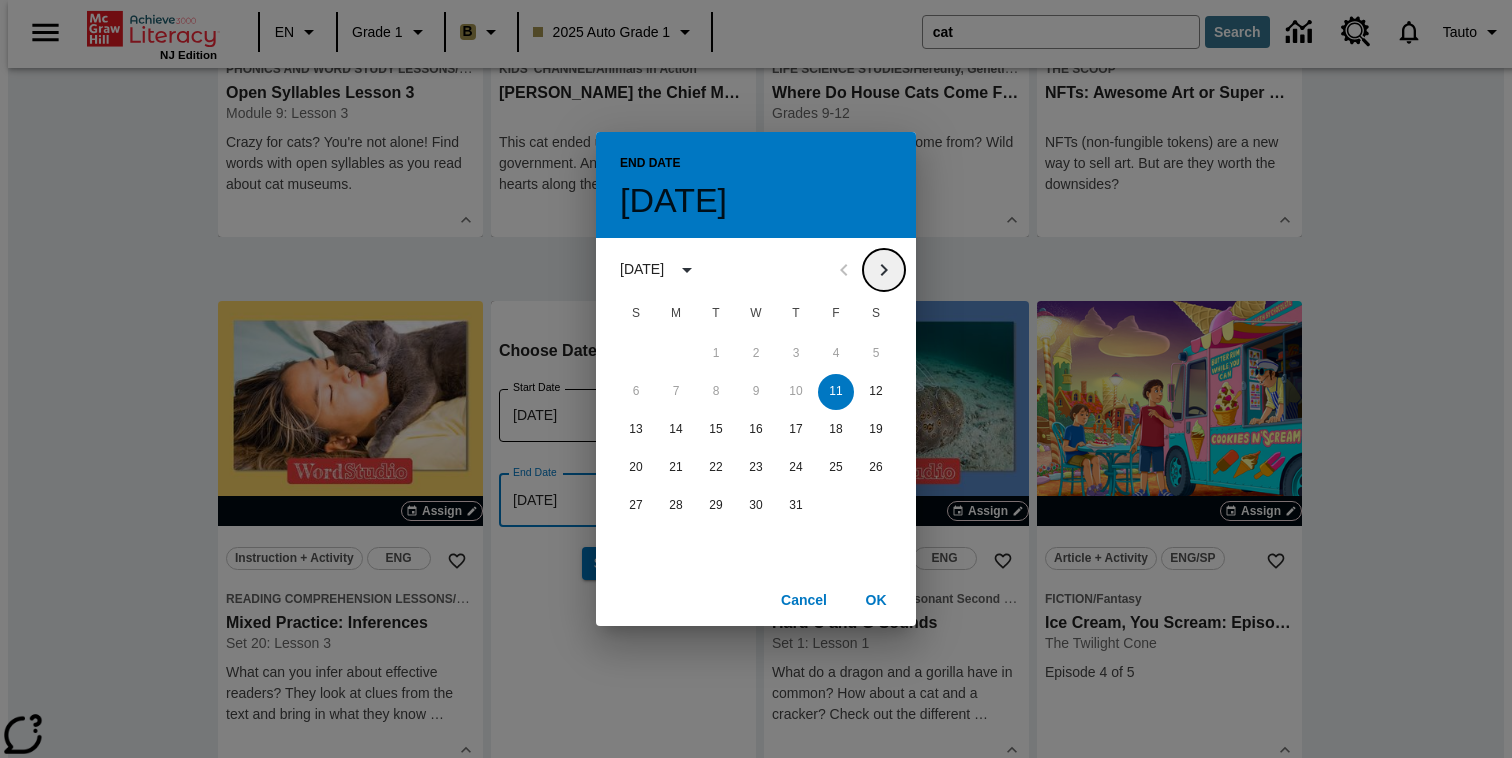 click 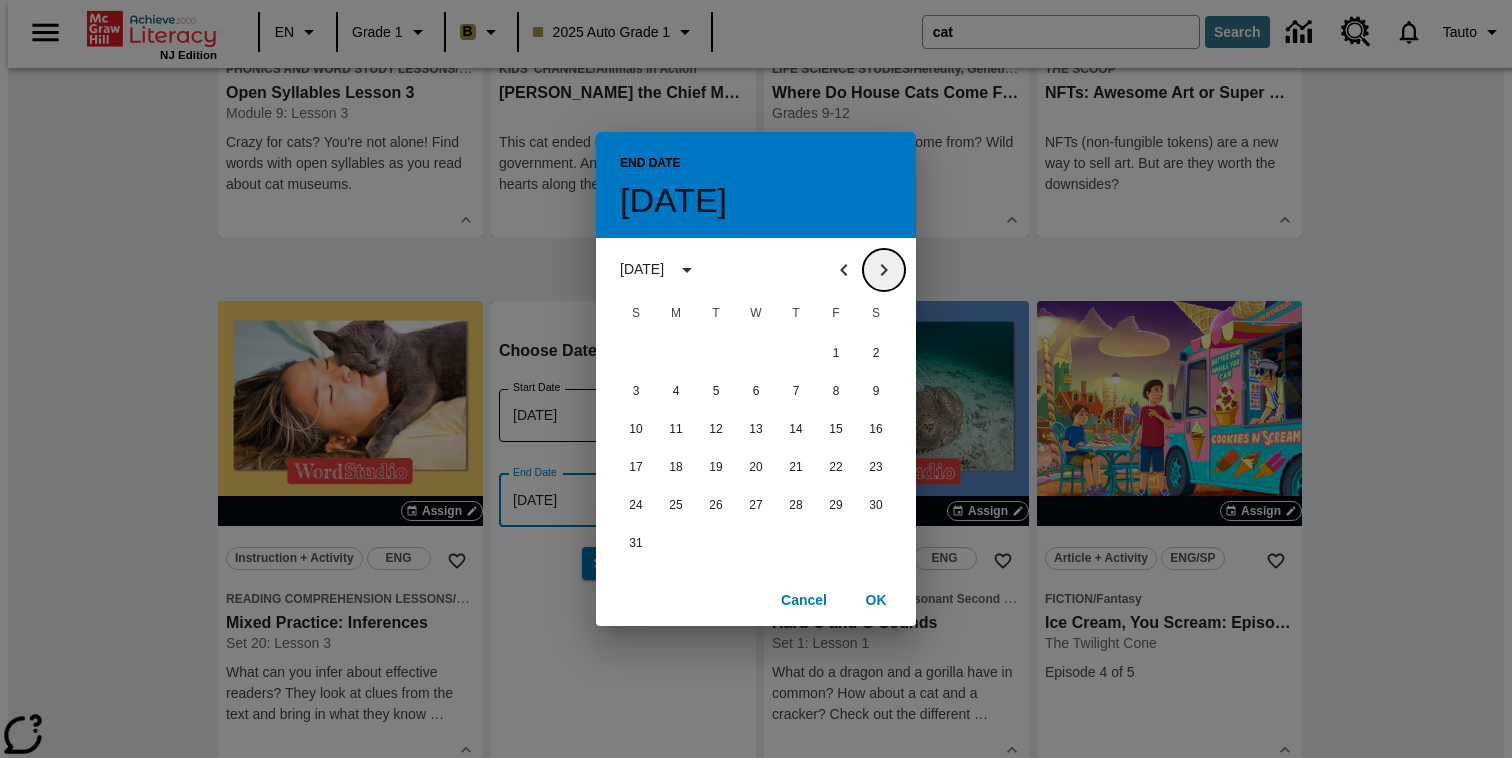 click 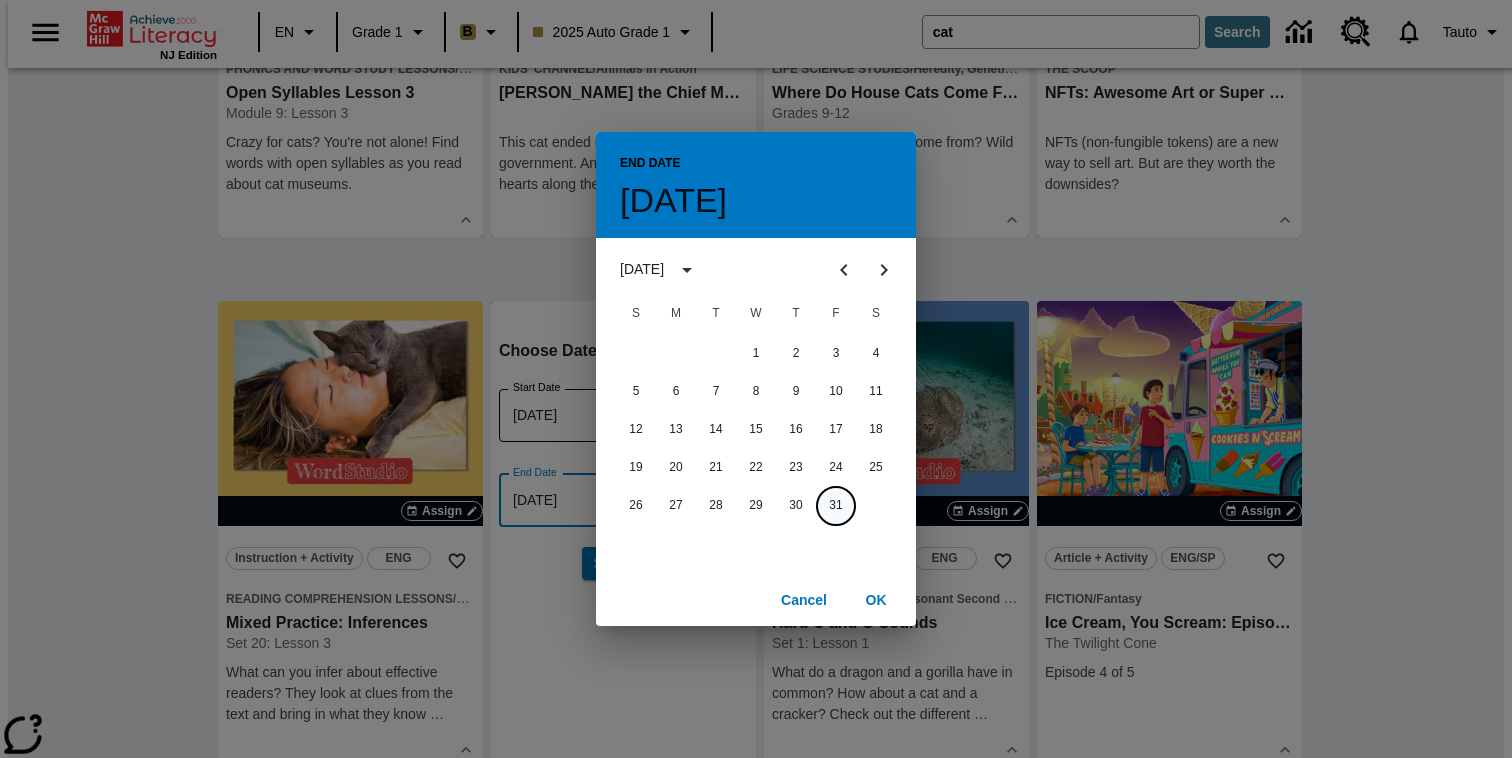 click on "31" at bounding box center [836, 506] 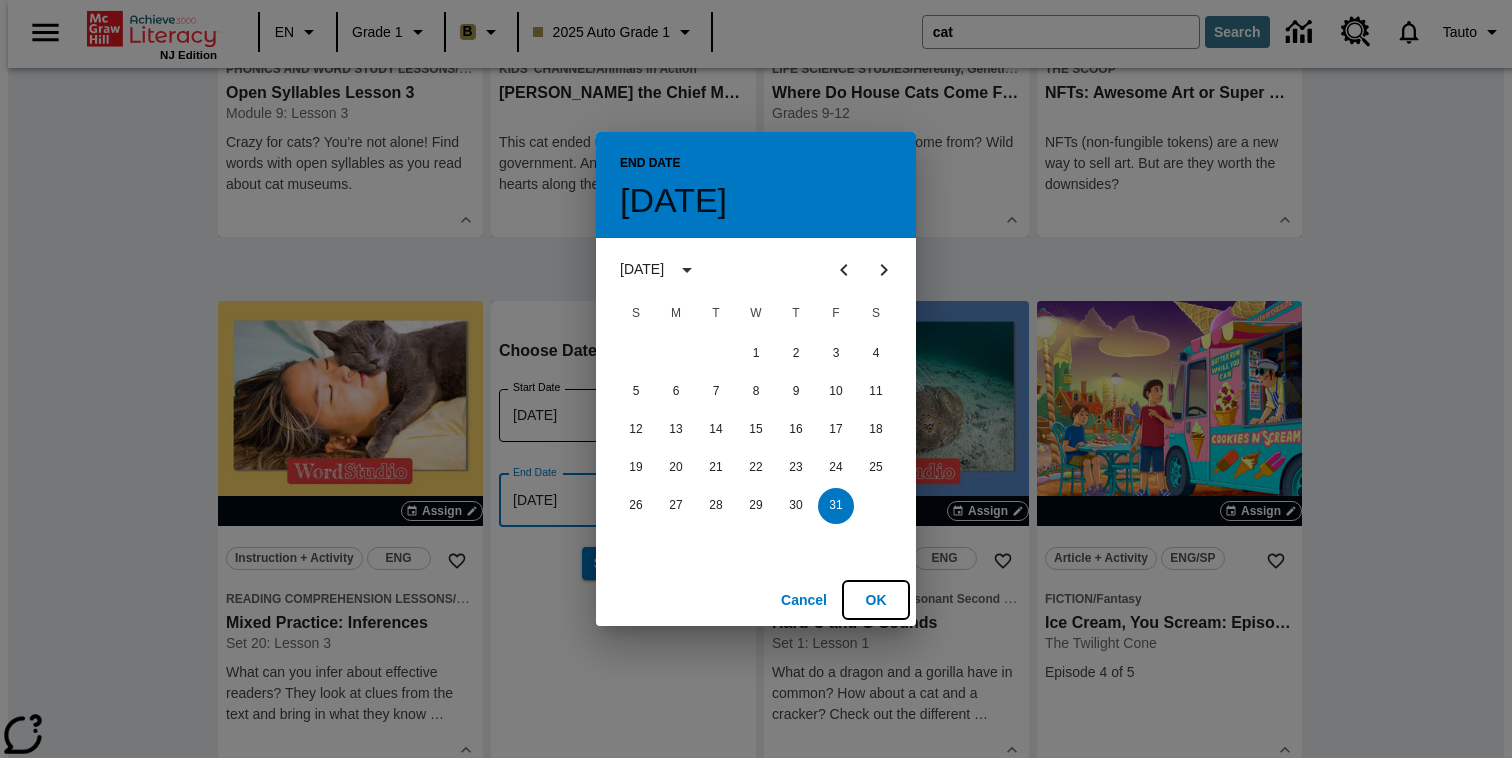click on "OK" at bounding box center (876, 600) 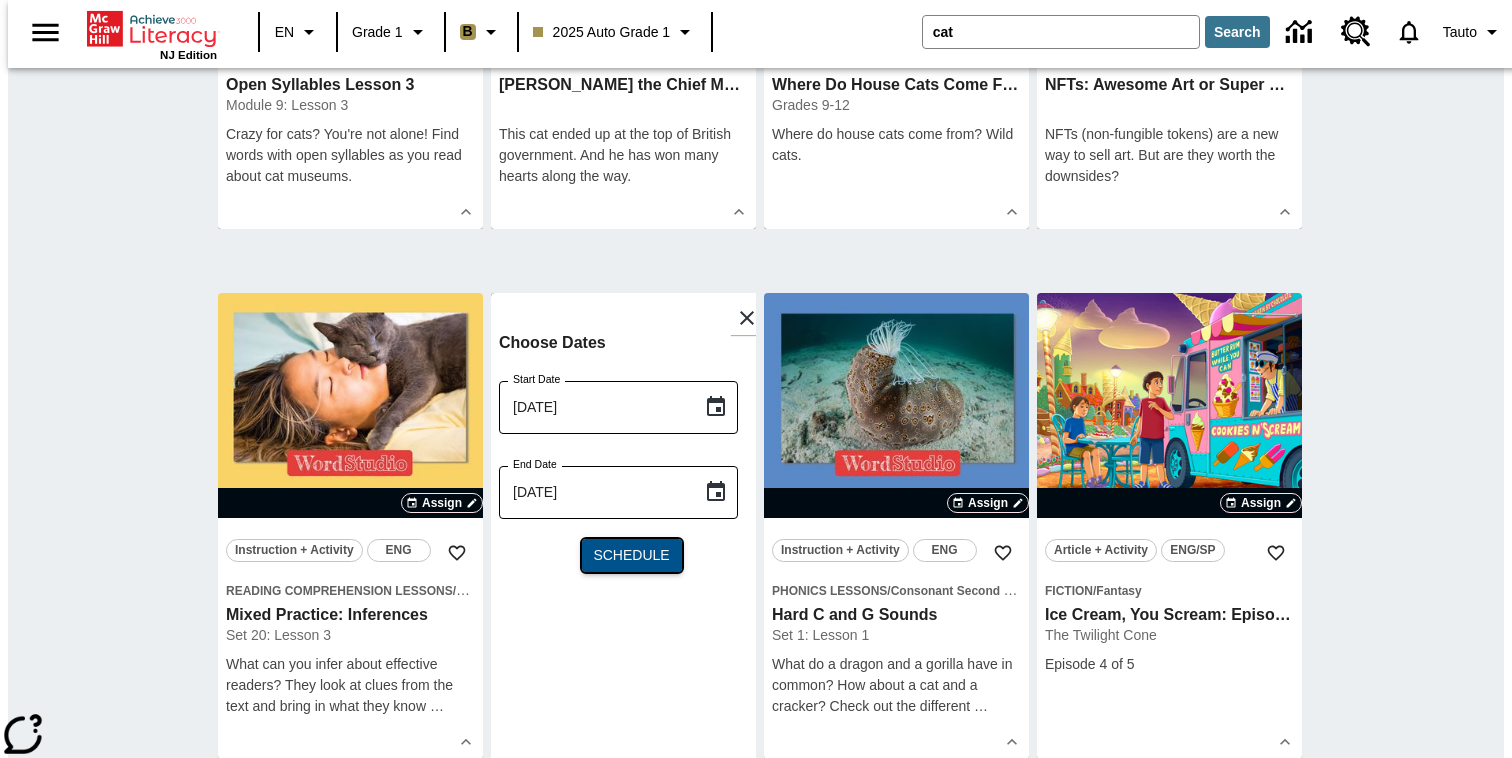 click on "Schedule" at bounding box center [631, 555] 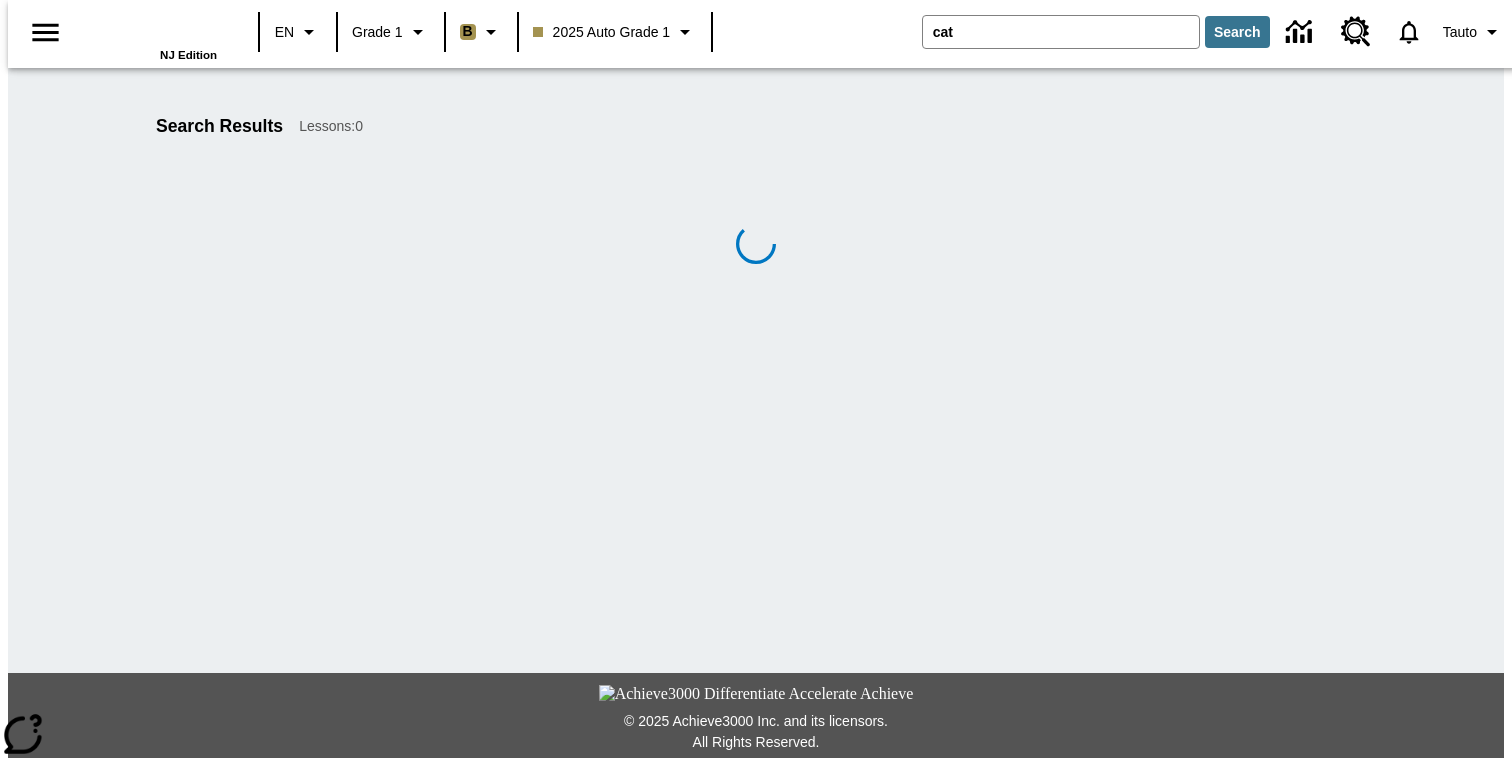 scroll, scrollTop: 44, scrollLeft: 0, axis: vertical 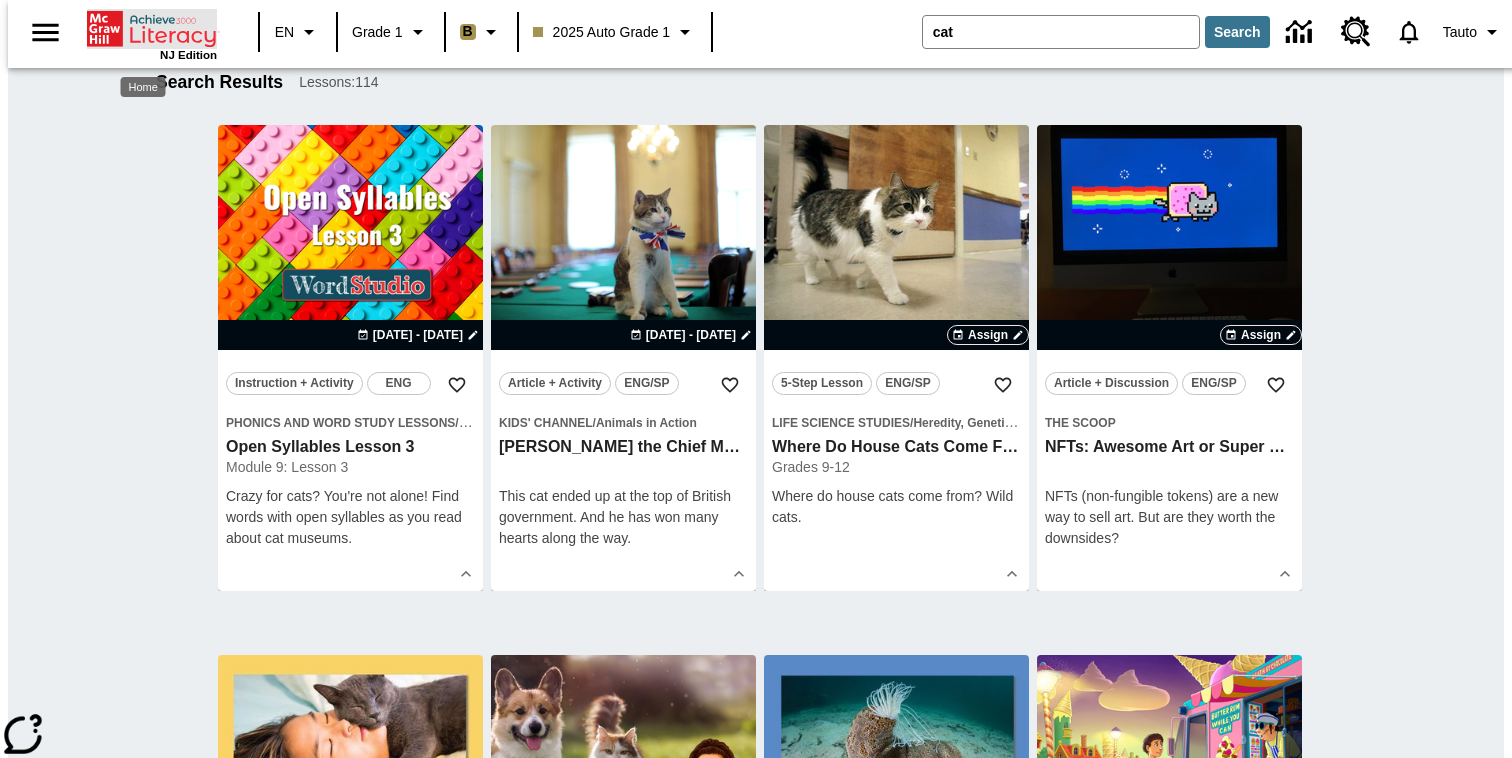 click 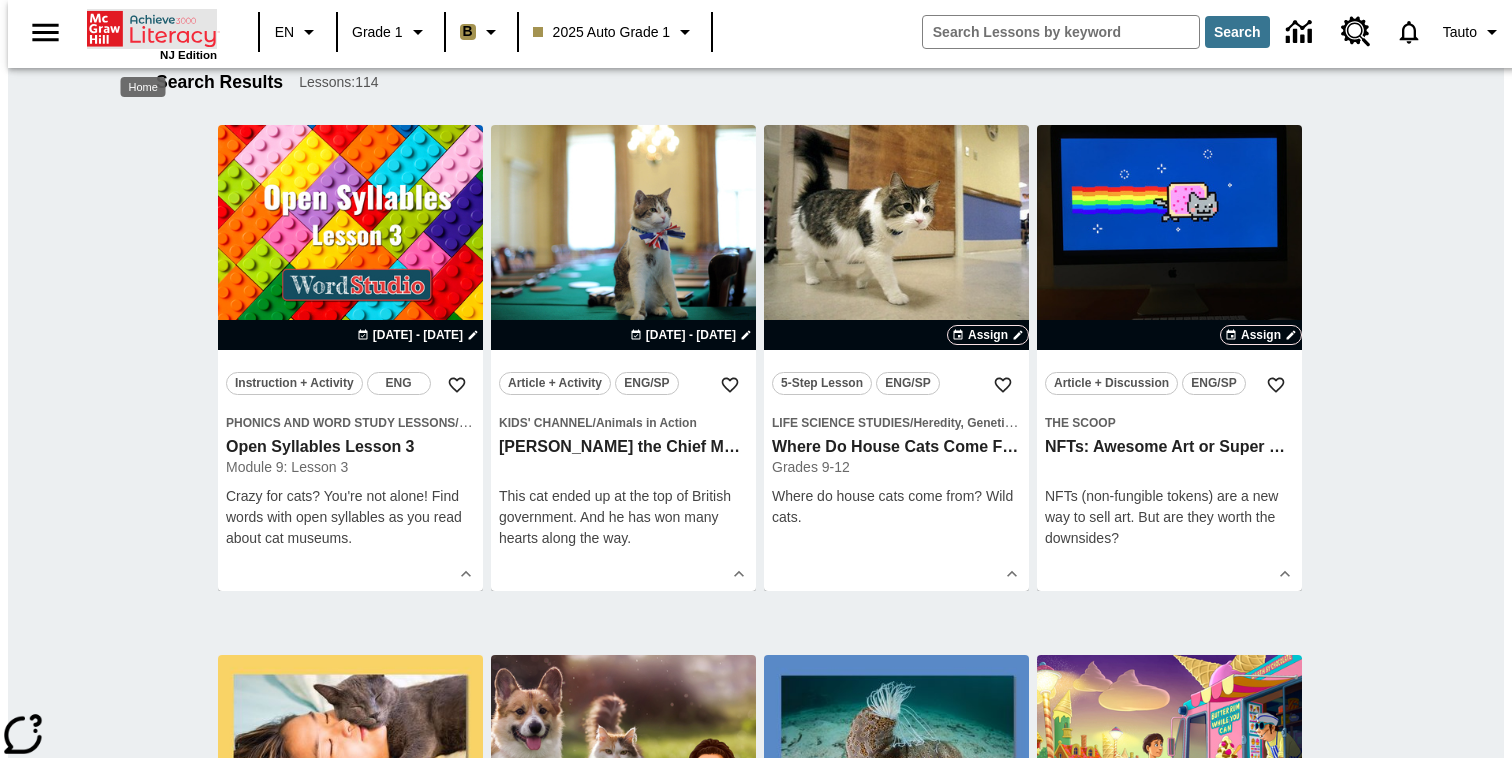 scroll, scrollTop: 0, scrollLeft: 0, axis: both 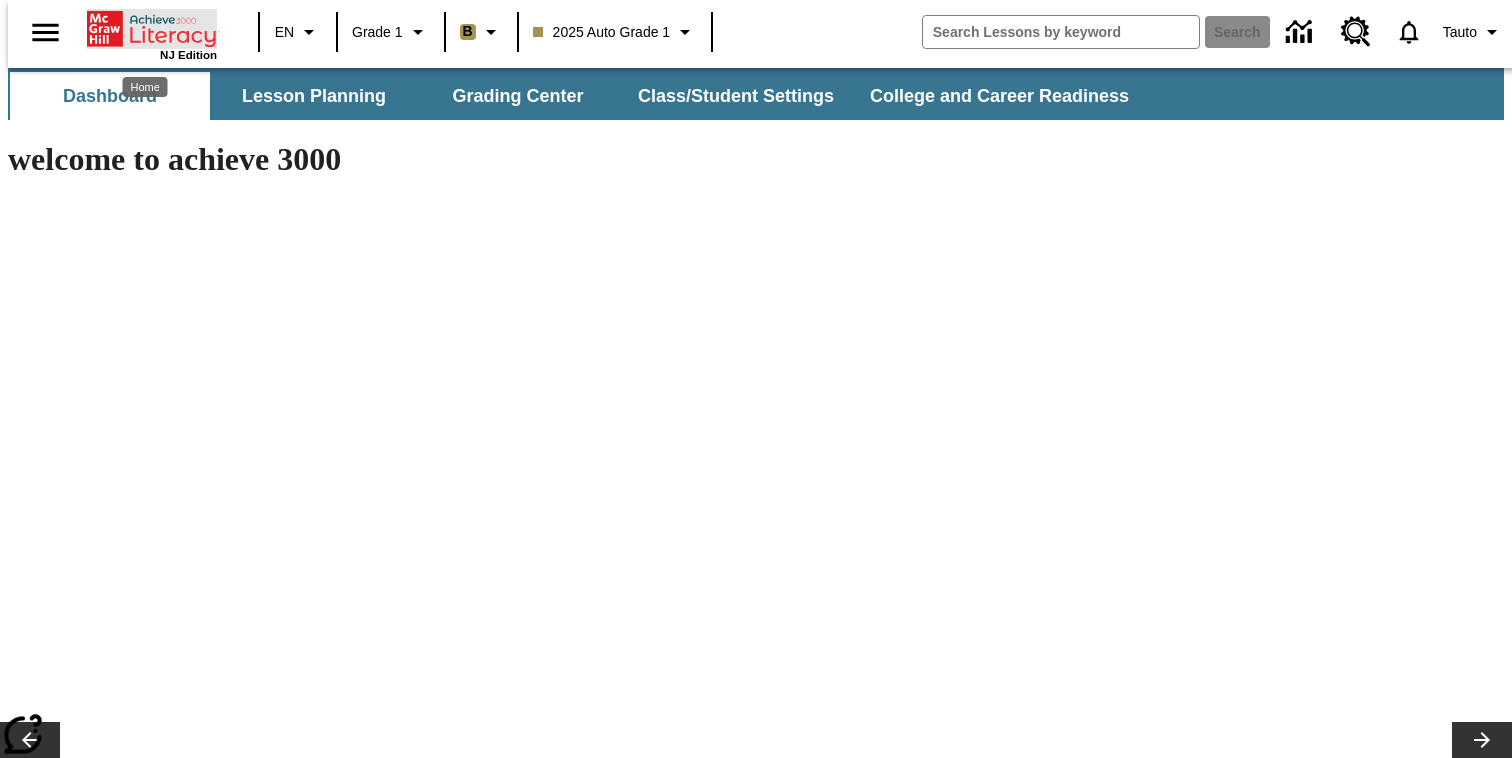 type on "-1" 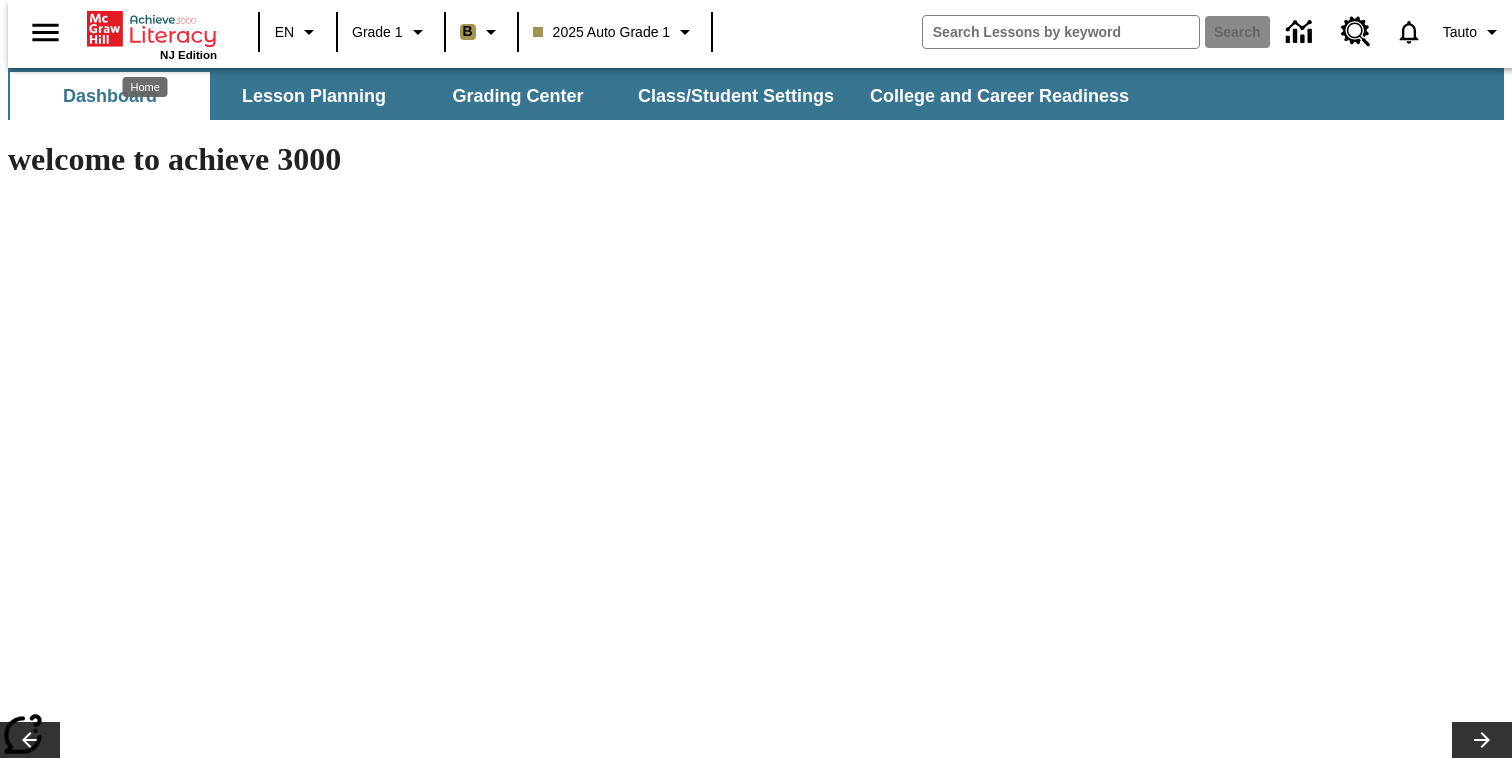 scroll, scrollTop: 0, scrollLeft: 0, axis: both 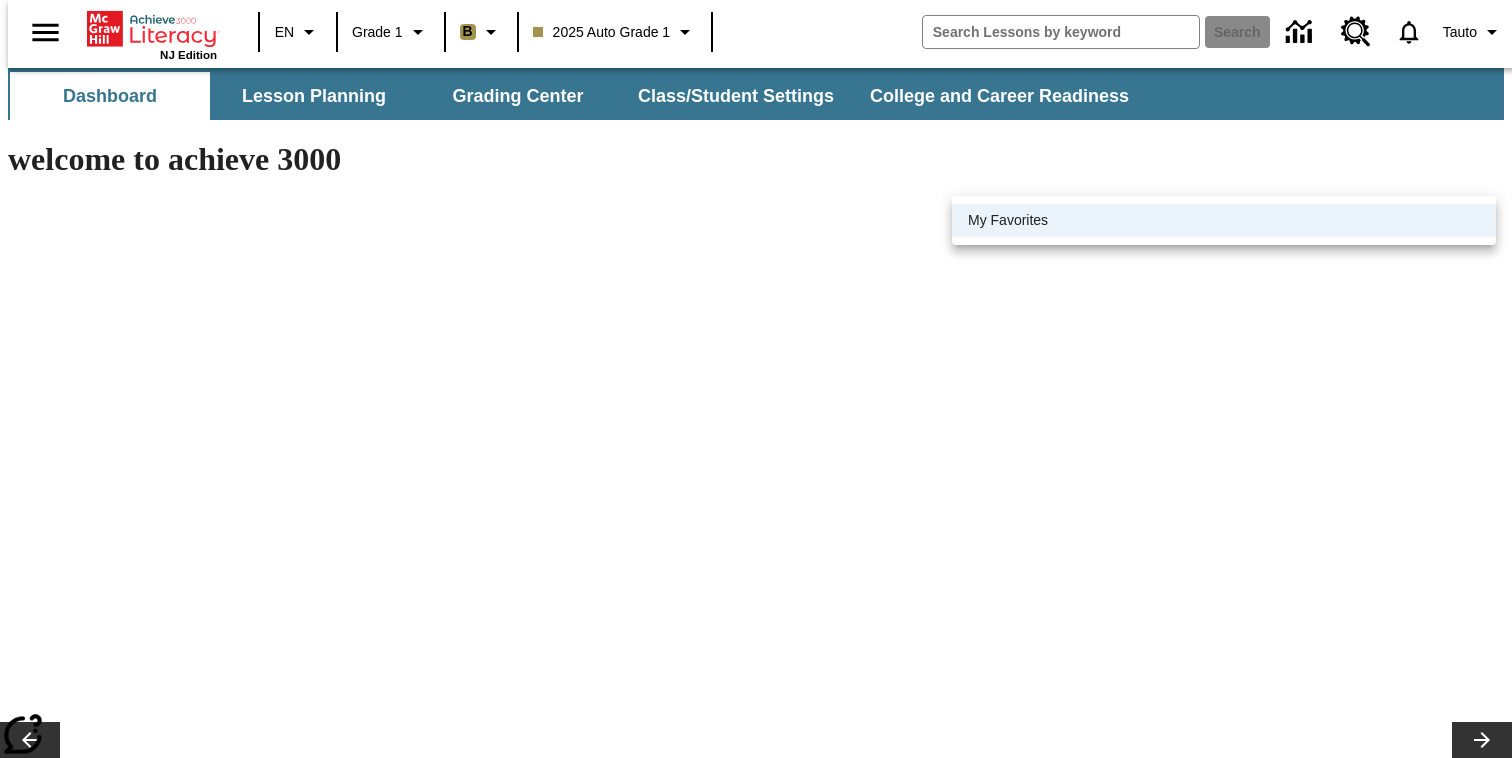 click on "Skip to main content
NJ Edition EN Grade 1 B 2025 Auto Grade 1 Search 0 Tauto Dashboard Lesson Planning Grading Center Class/Student Settings College and Career Readiness welcome to achieve 3000 Image Credit Instruction + Activity   |   Jul 11 - Jul 11 Phonics and Word Study Lessons / Open Syllables Open Syllables Lesson 3 Module 9: Lesson 3 Crazy for cats? You're not alone! Find words with open syllables as you read about cat museums. View Lesson Image Credit Article + Activity   |   Jul 11 - Oct 31 Kids' Channel / Animals Ask the Scientist: Furry Friends Why do cats have whiskers? Here are answers to some of your questions about furry pet friends! View Lesson Image Credit Article + Activity   |   Jul 11 - Jul 31 Kids' Channel / Animals in Action Larry the Chief Mouser This cat ended up at the top of British government. And he has won many hearts along the way. View Lesson Image Credit   |" at bounding box center [756, 1839] 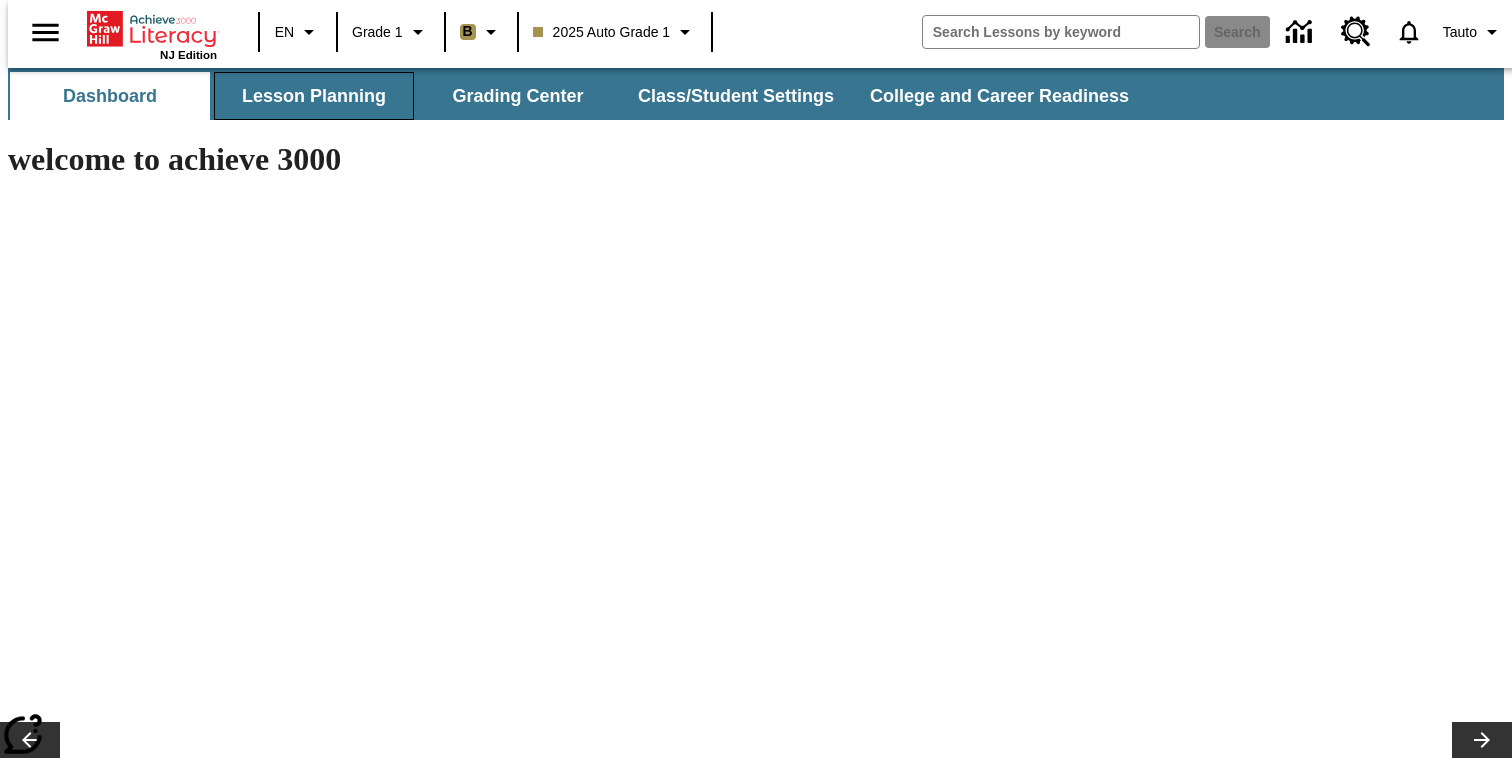 click on "Lesson Planning" at bounding box center (314, 96) 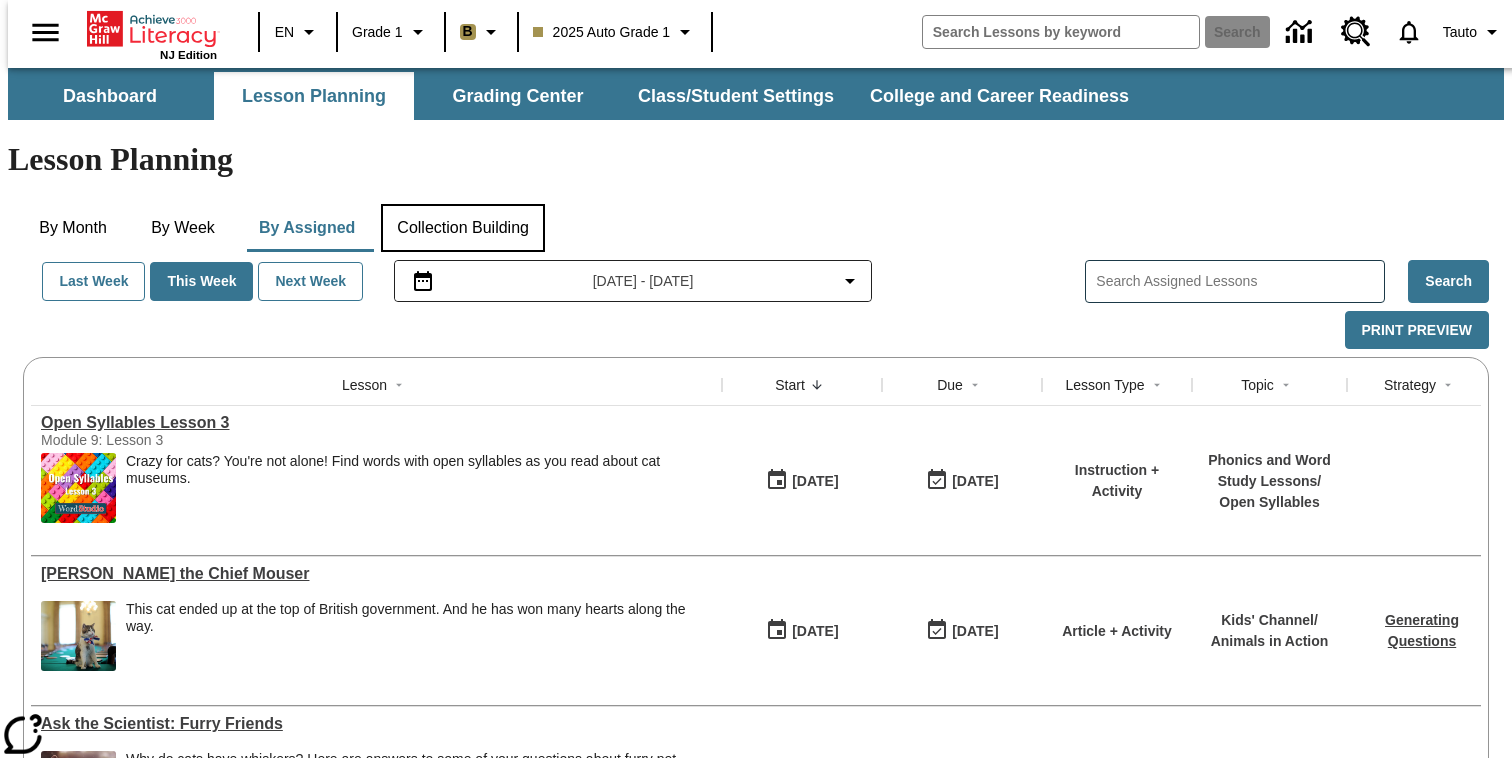 click on "Collection Building" at bounding box center [463, 228] 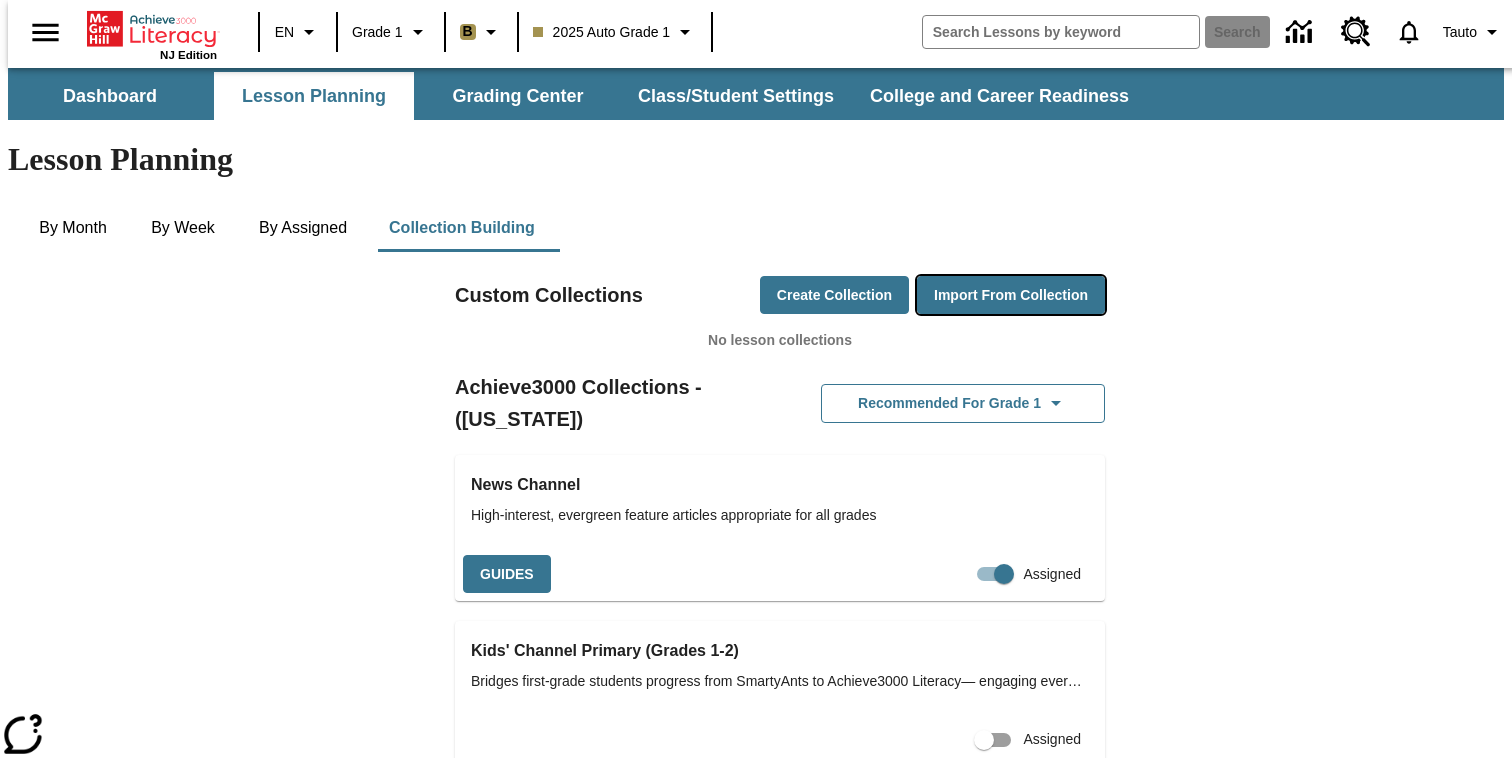 click on "Import from Collection" at bounding box center [1011, 295] 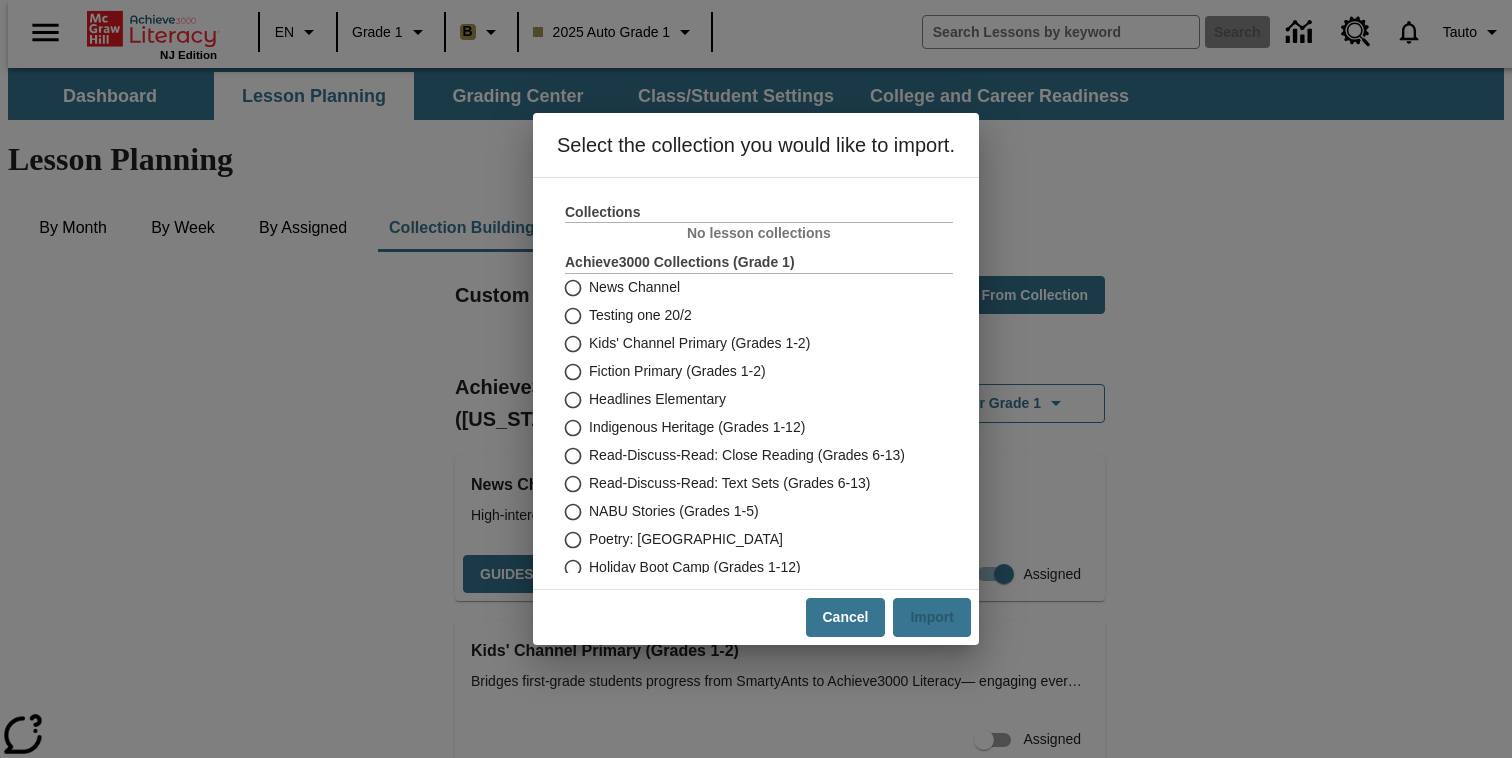 click on "News Channel" at bounding box center [634, 287] 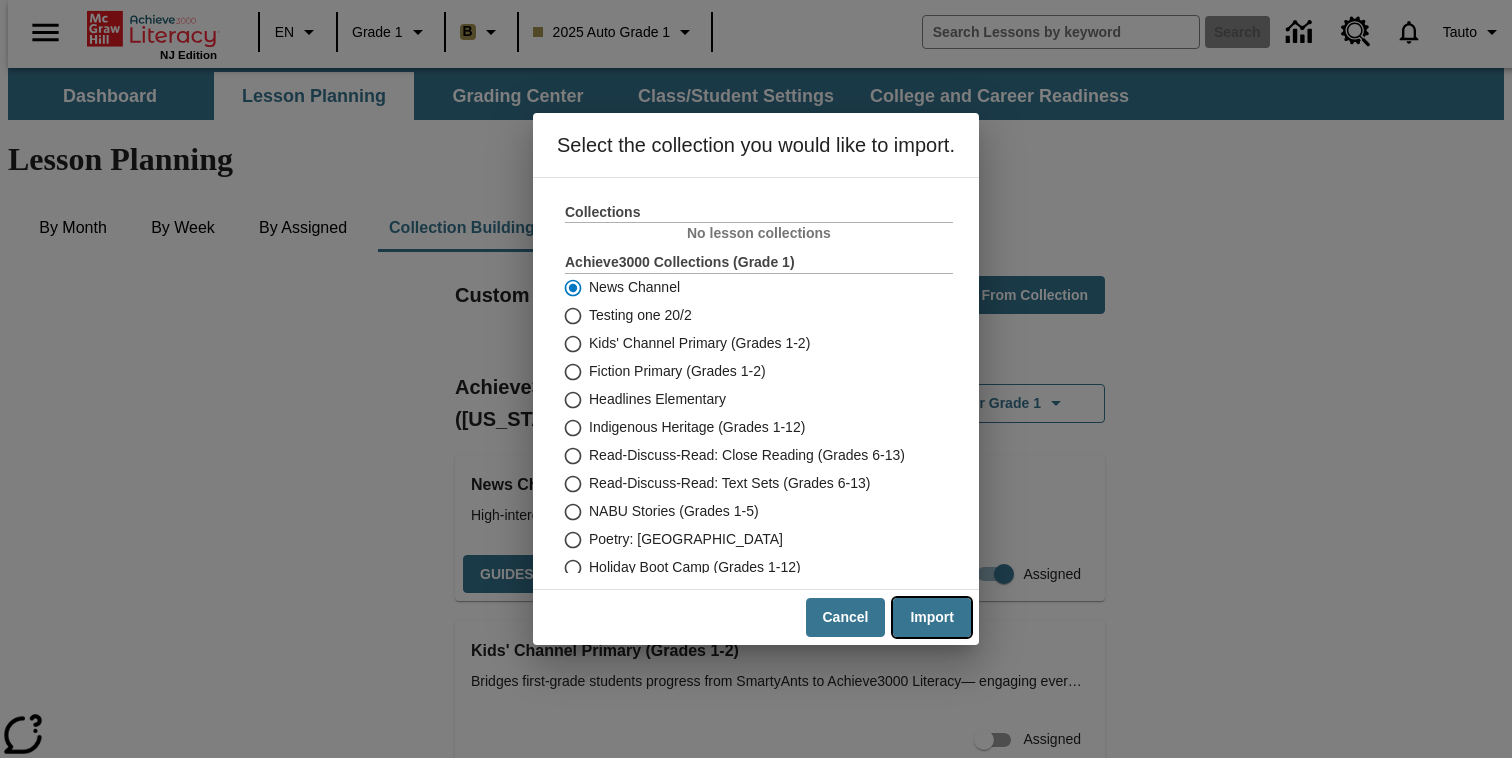 click on "Import" at bounding box center [932, 617] 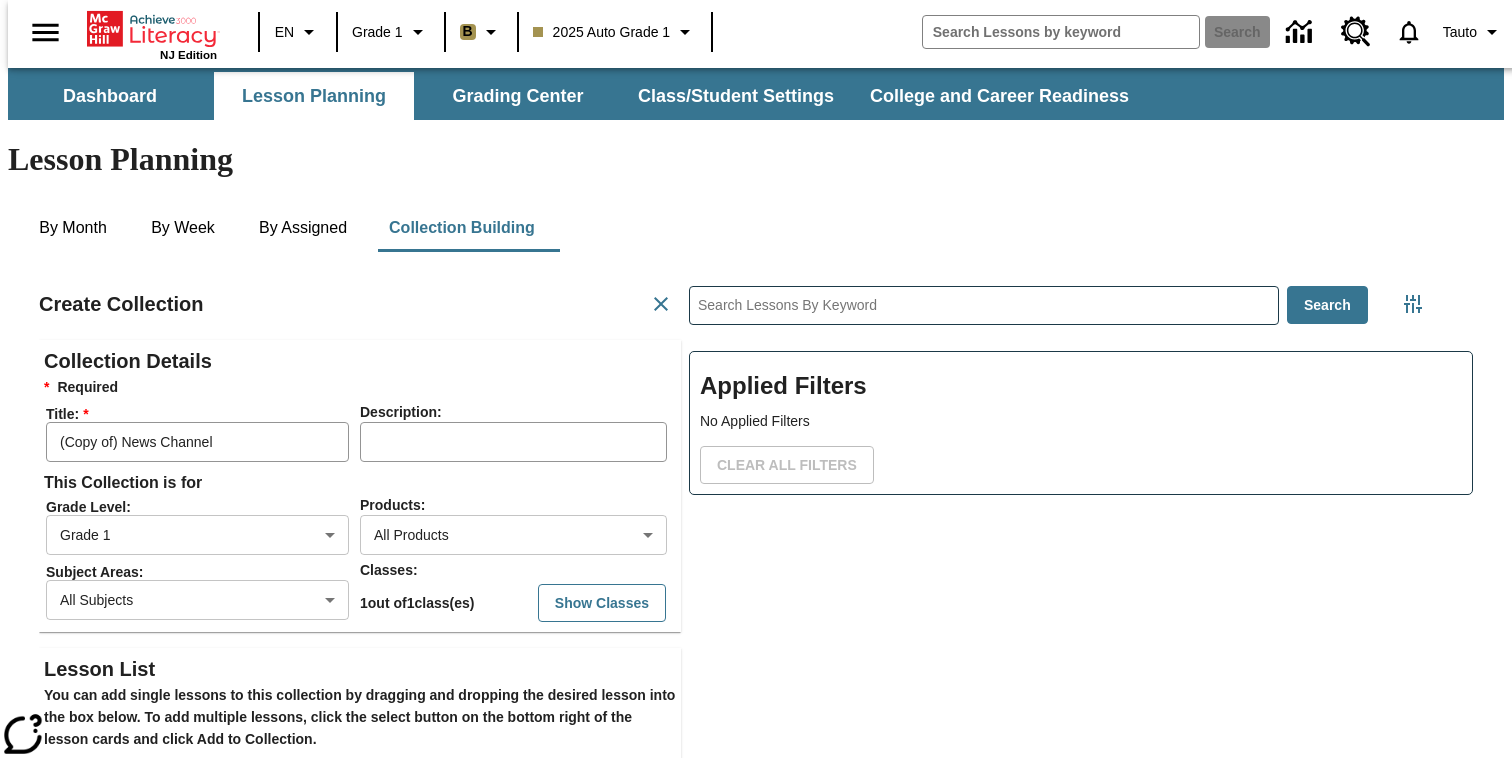 scroll, scrollTop: 1, scrollLeft: 1, axis: both 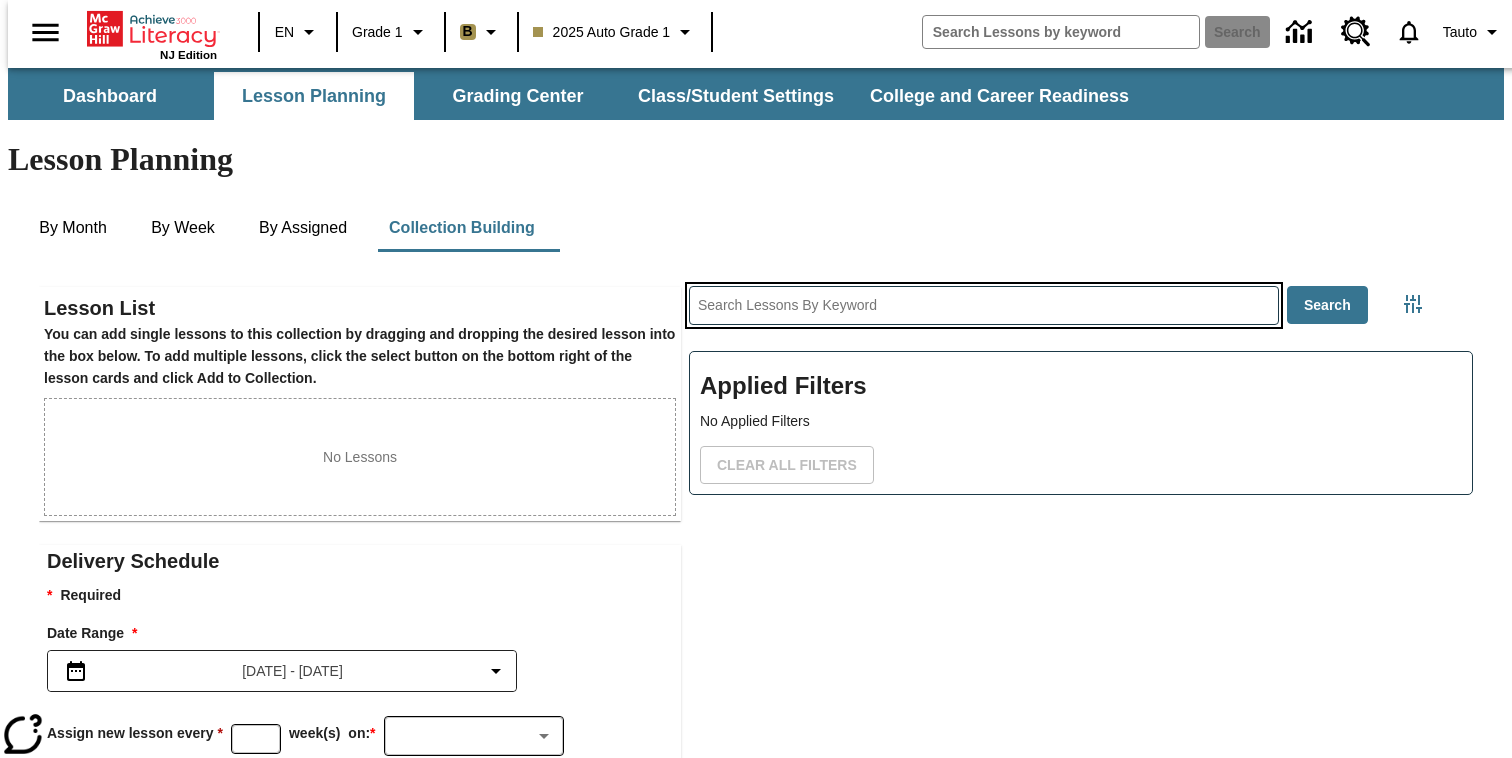 click at bounding box center (984, 305) 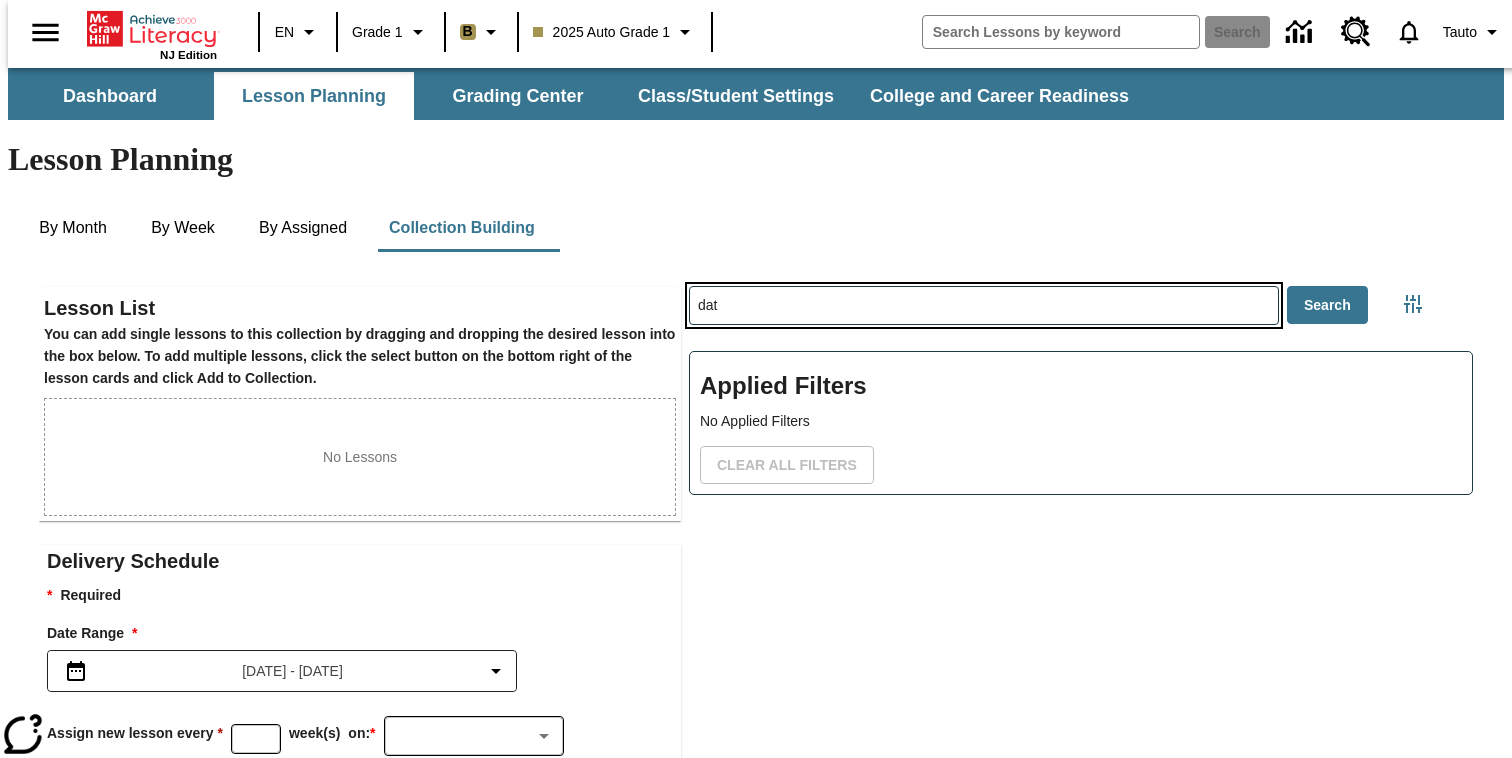 type on "data" 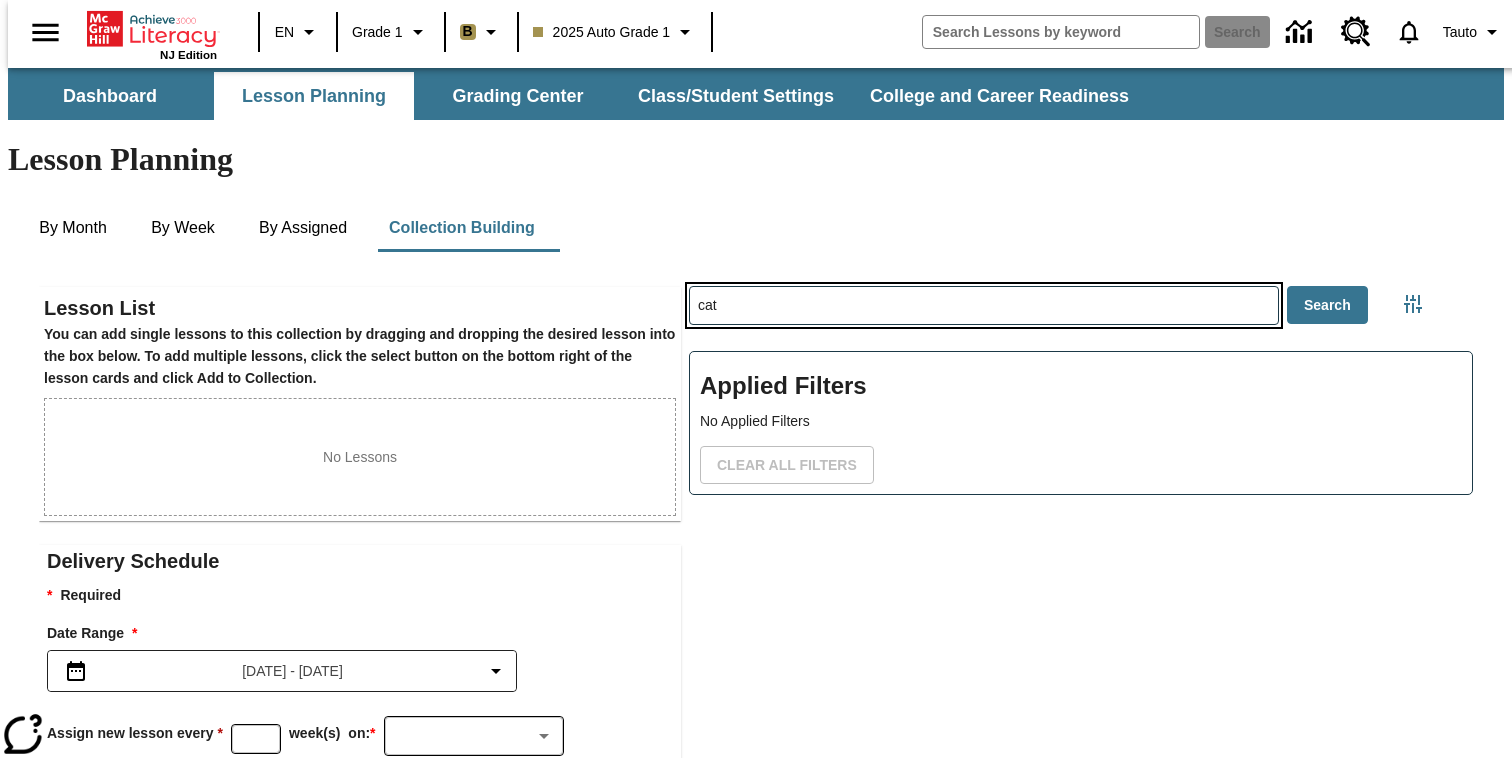 type on "cat" 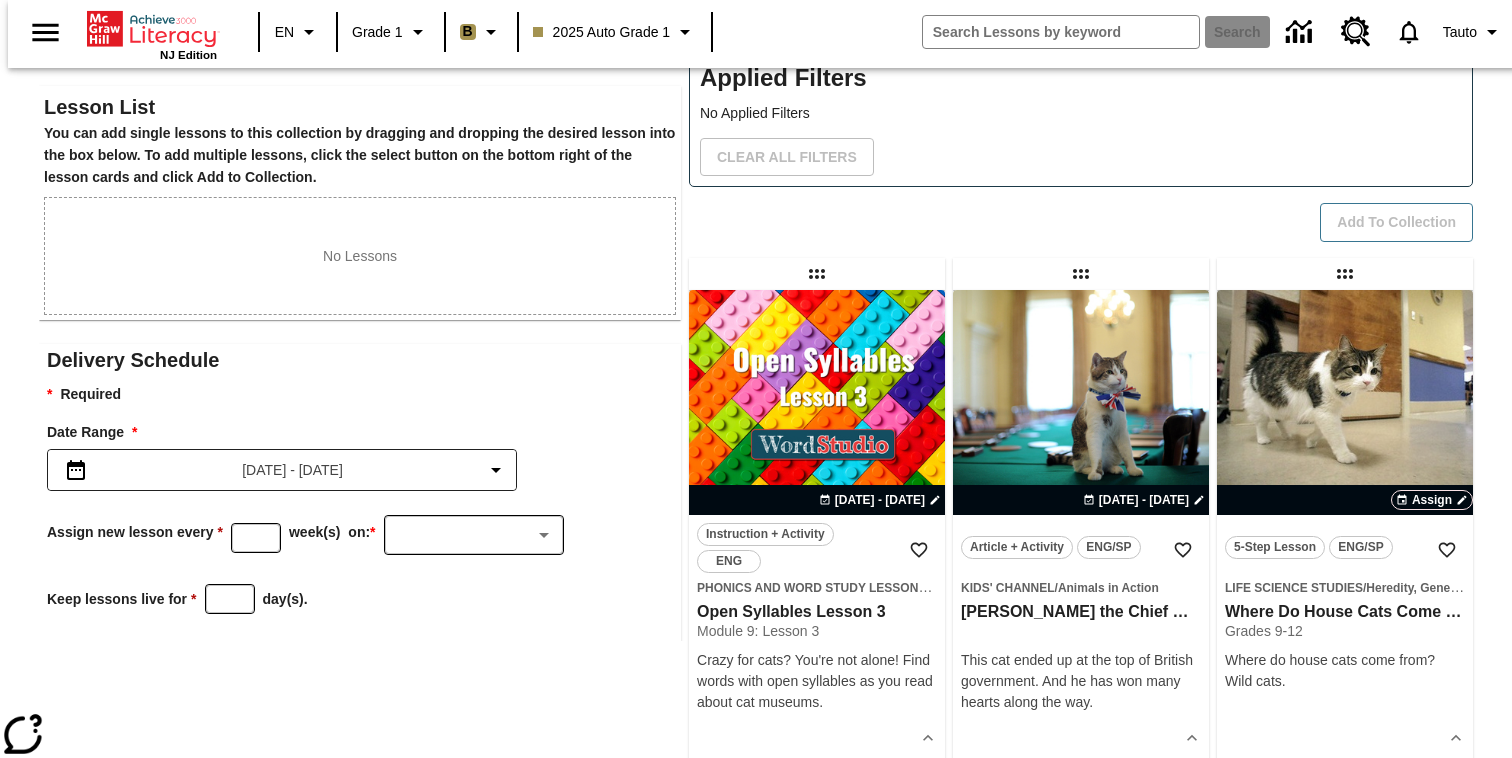 scroll, scrollTop: 374, scrollLeft: 0, axis: vertical 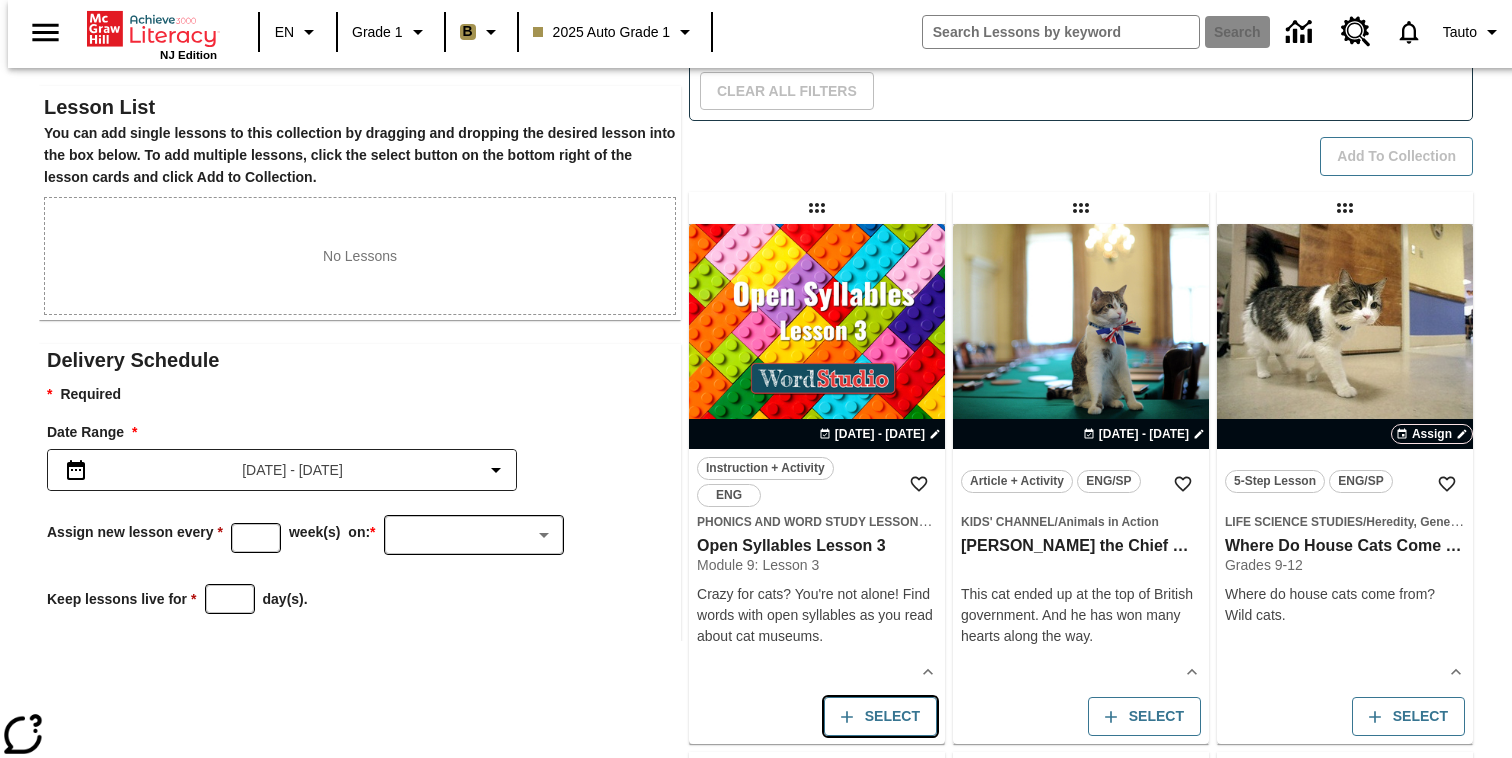 click on "Select" at bounding box center (880, 716) 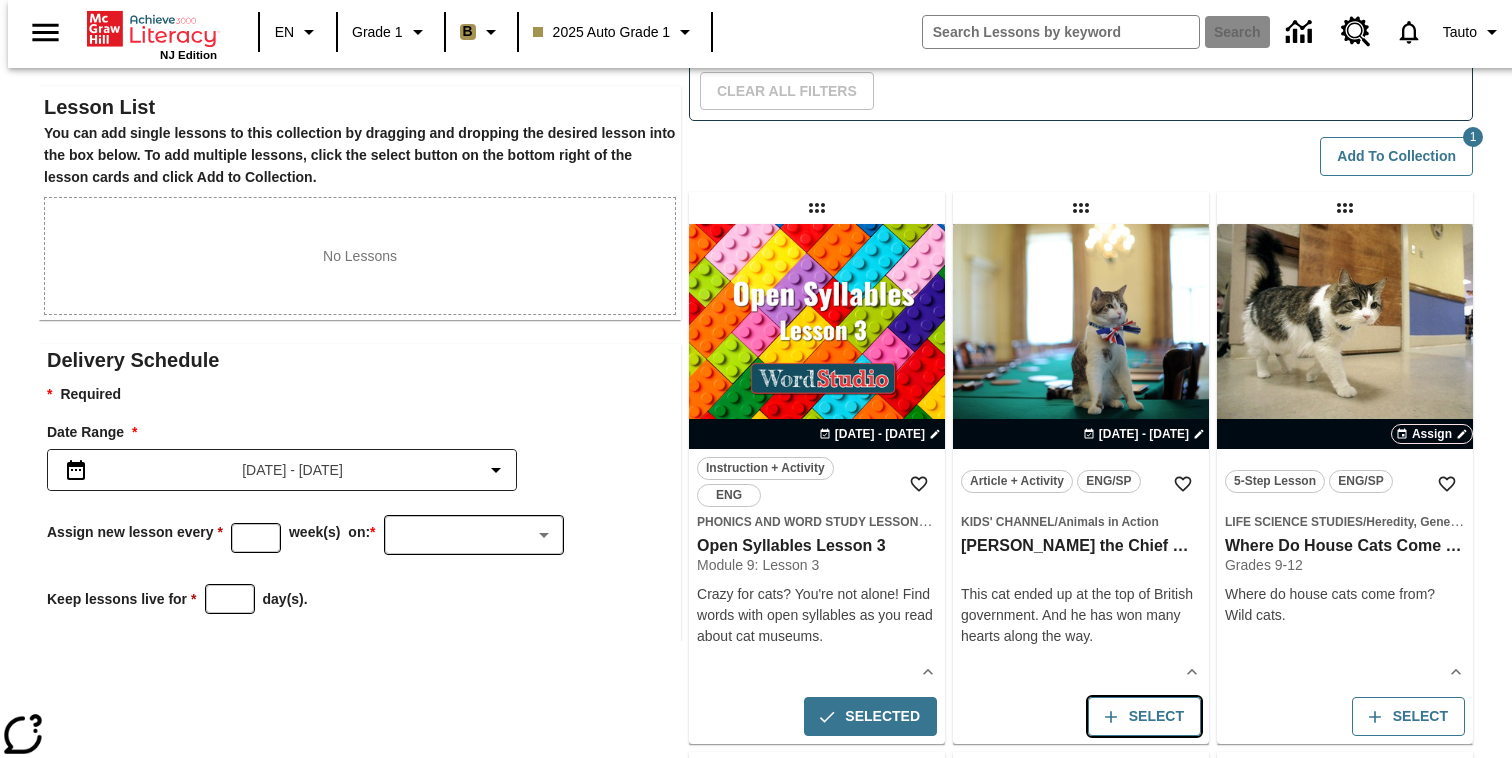 click on "Select" at bounding box center [1144, 716] 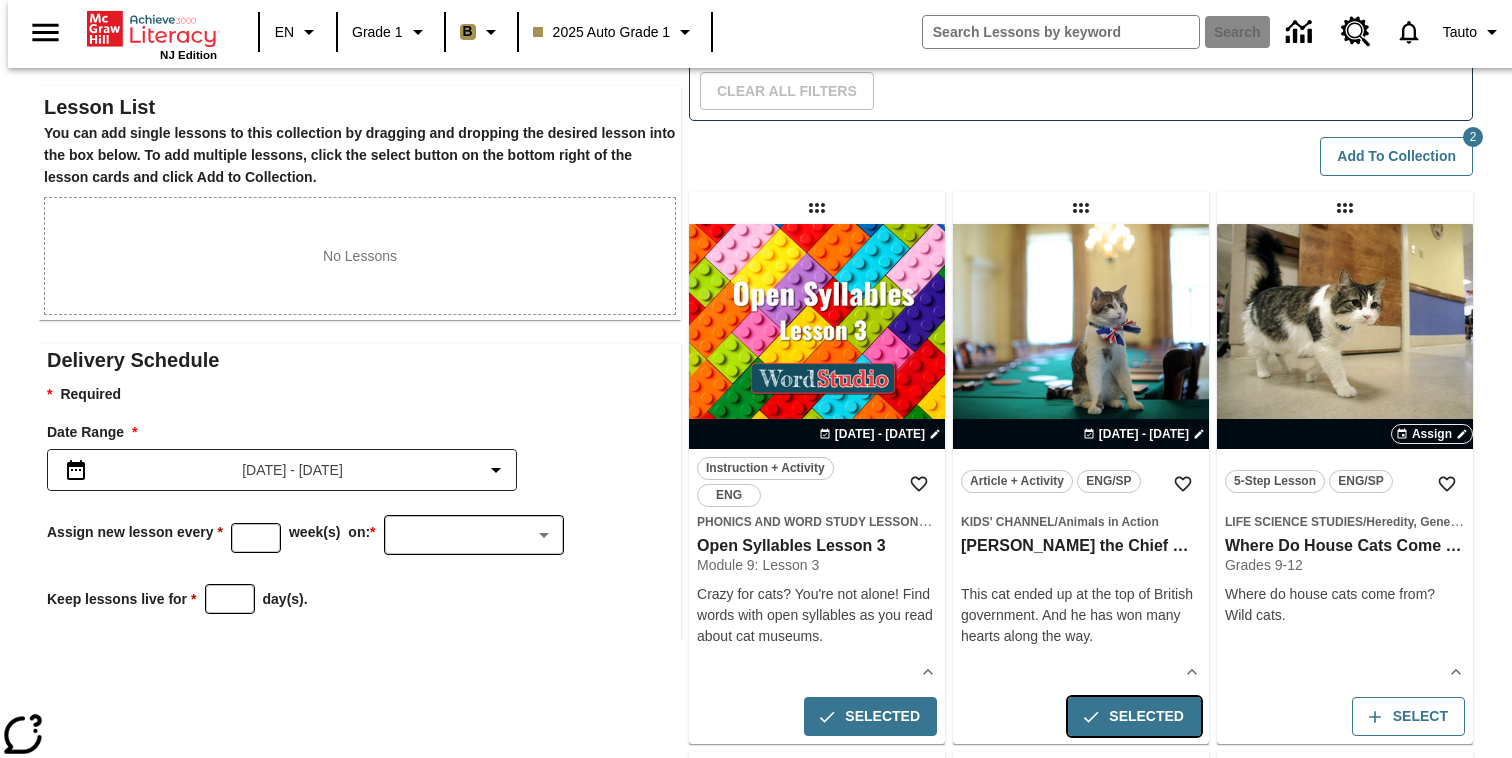 click on "Select" at bounding box center [817, 716] 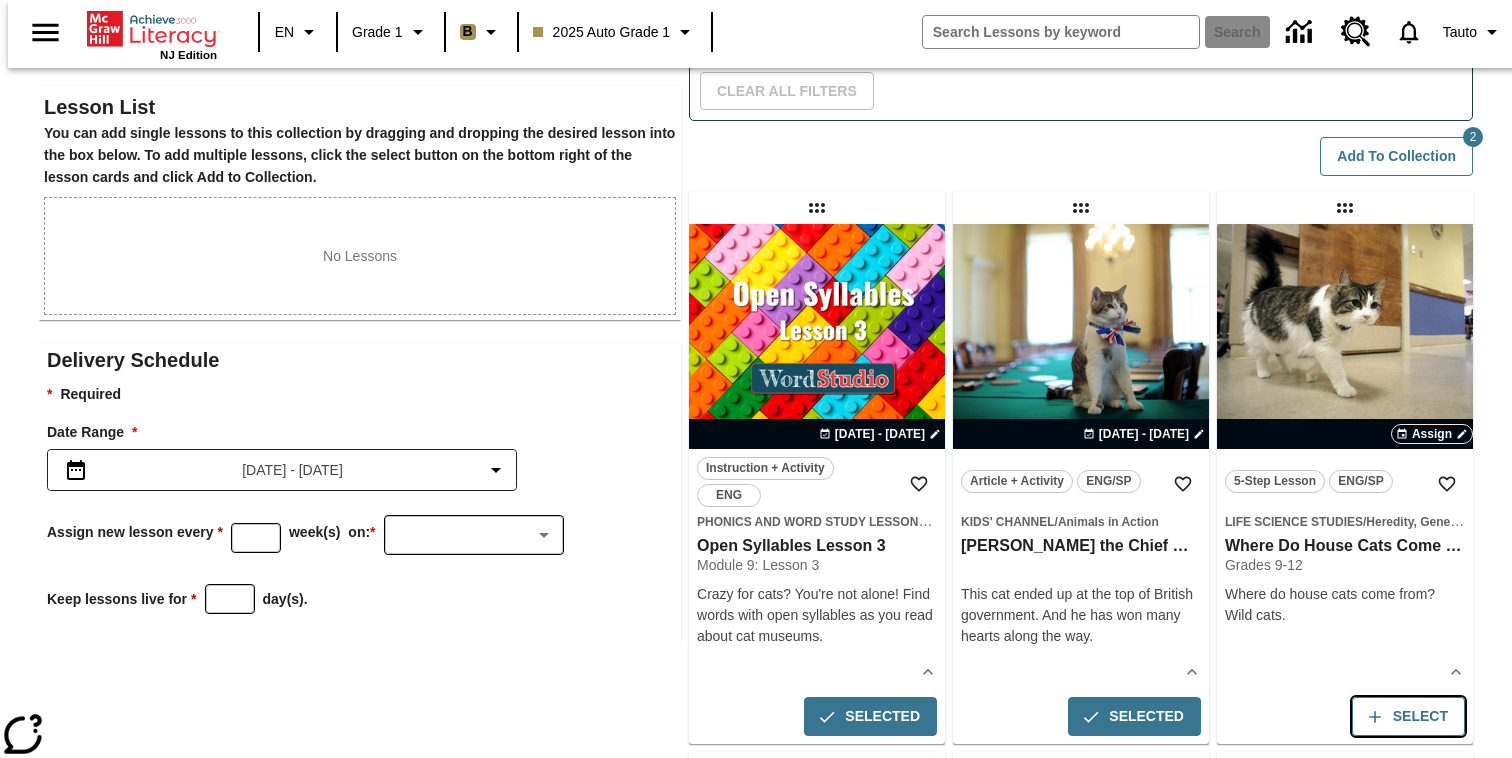 click on "Select" at bounding box center [1408, 716] 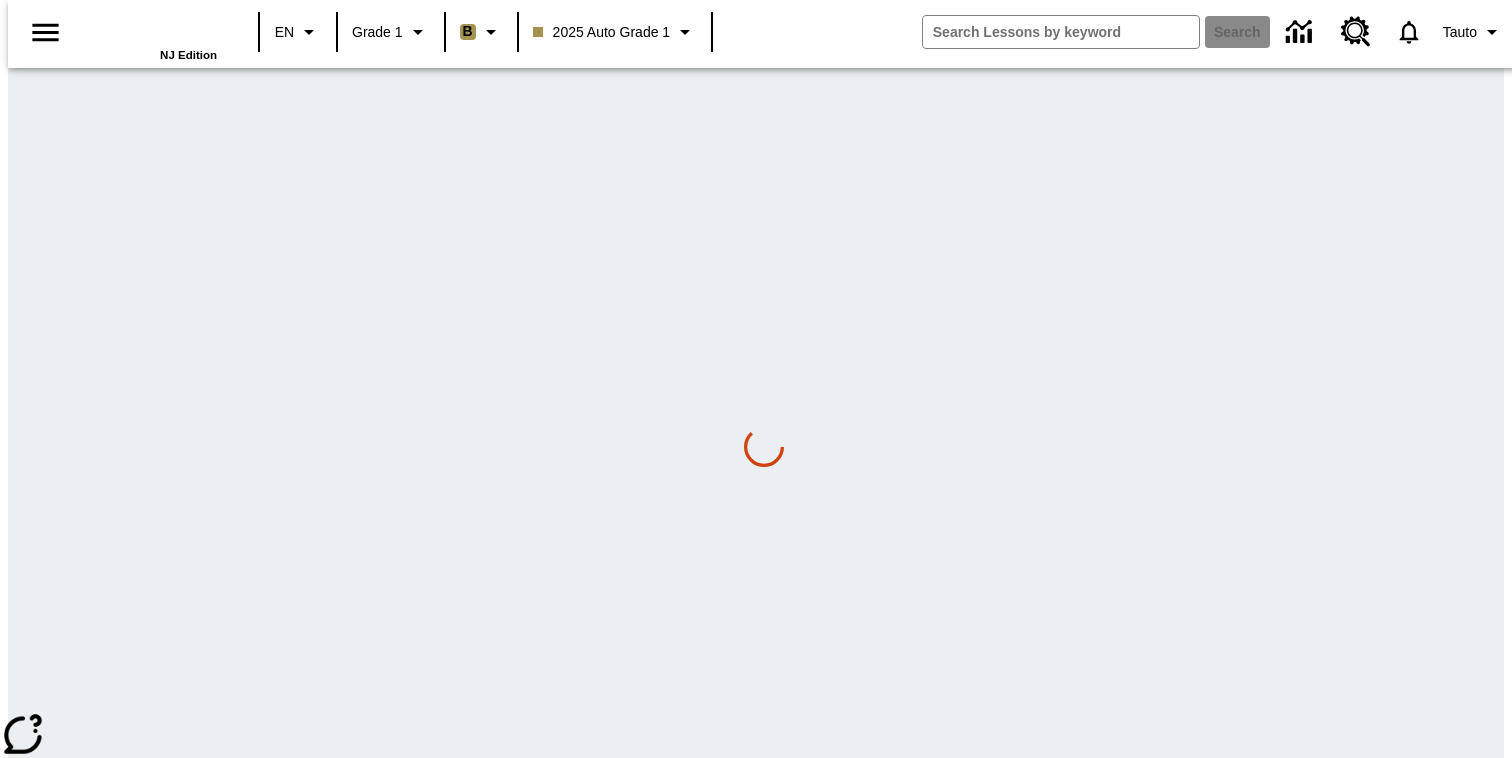 scroll, scrollTop: 0, scrollLeft: 0, axis: both 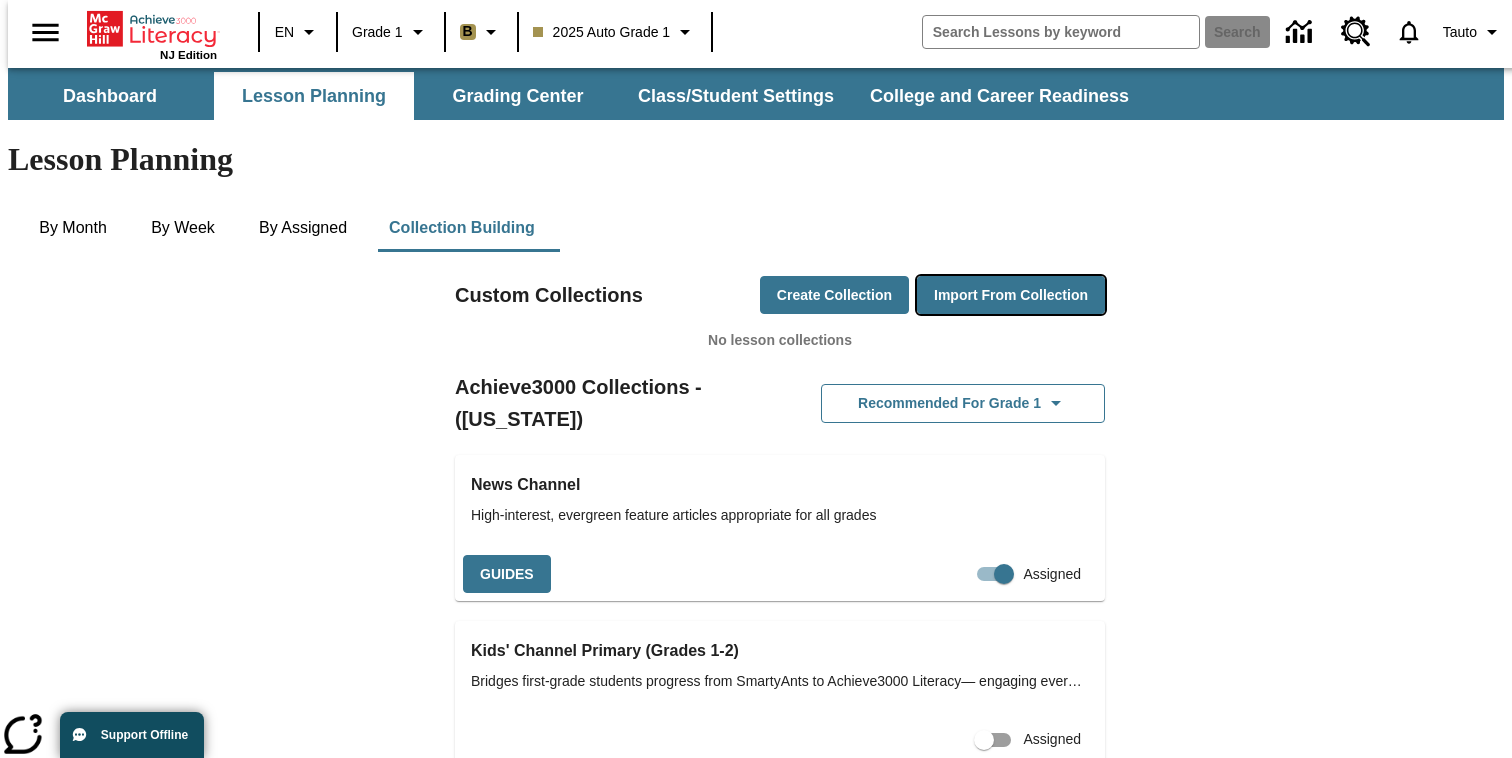 click on "Import from Collection" at bounding box center (1011, 295) 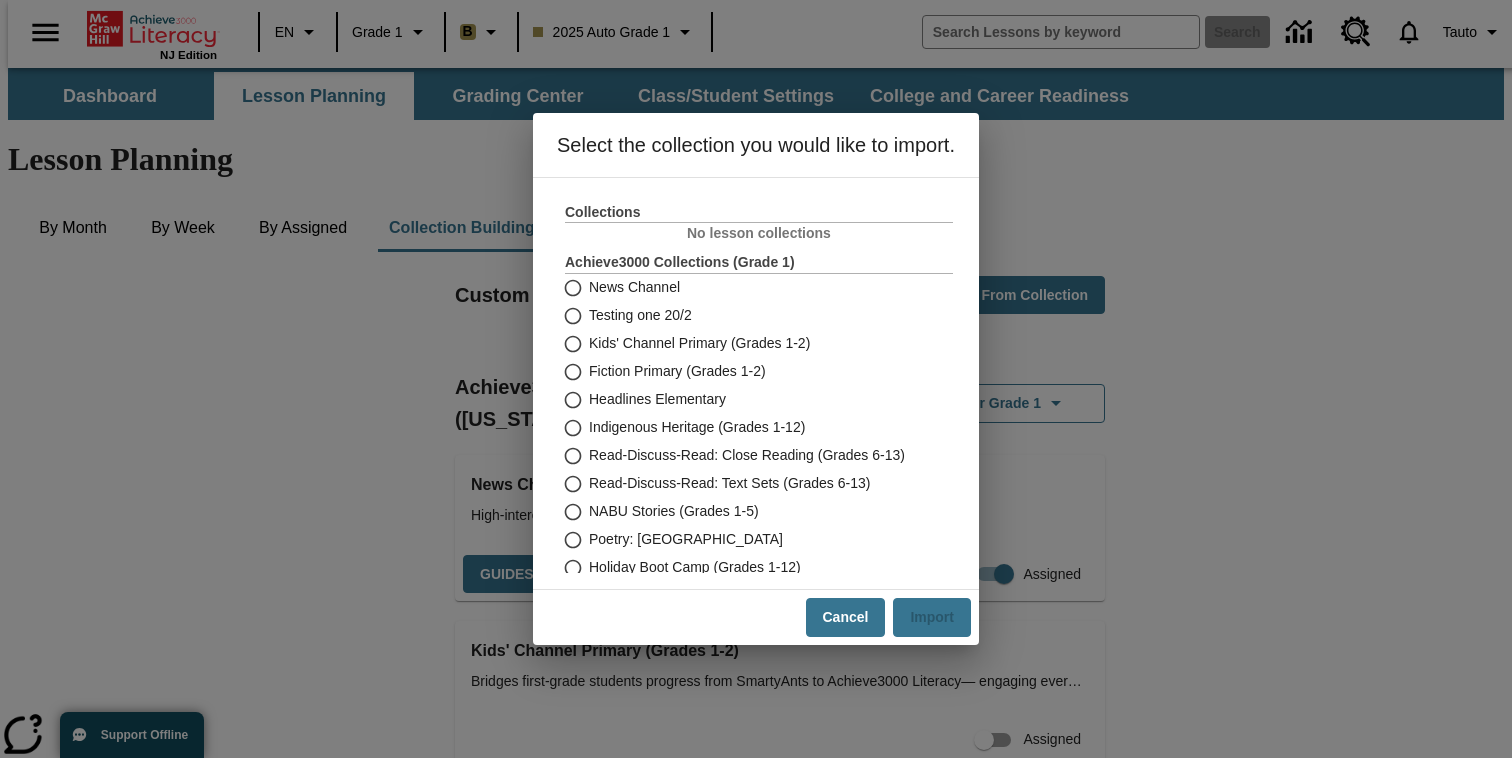 scroll, scrollTop: 374, scrollLeft: 0, axis: vertical 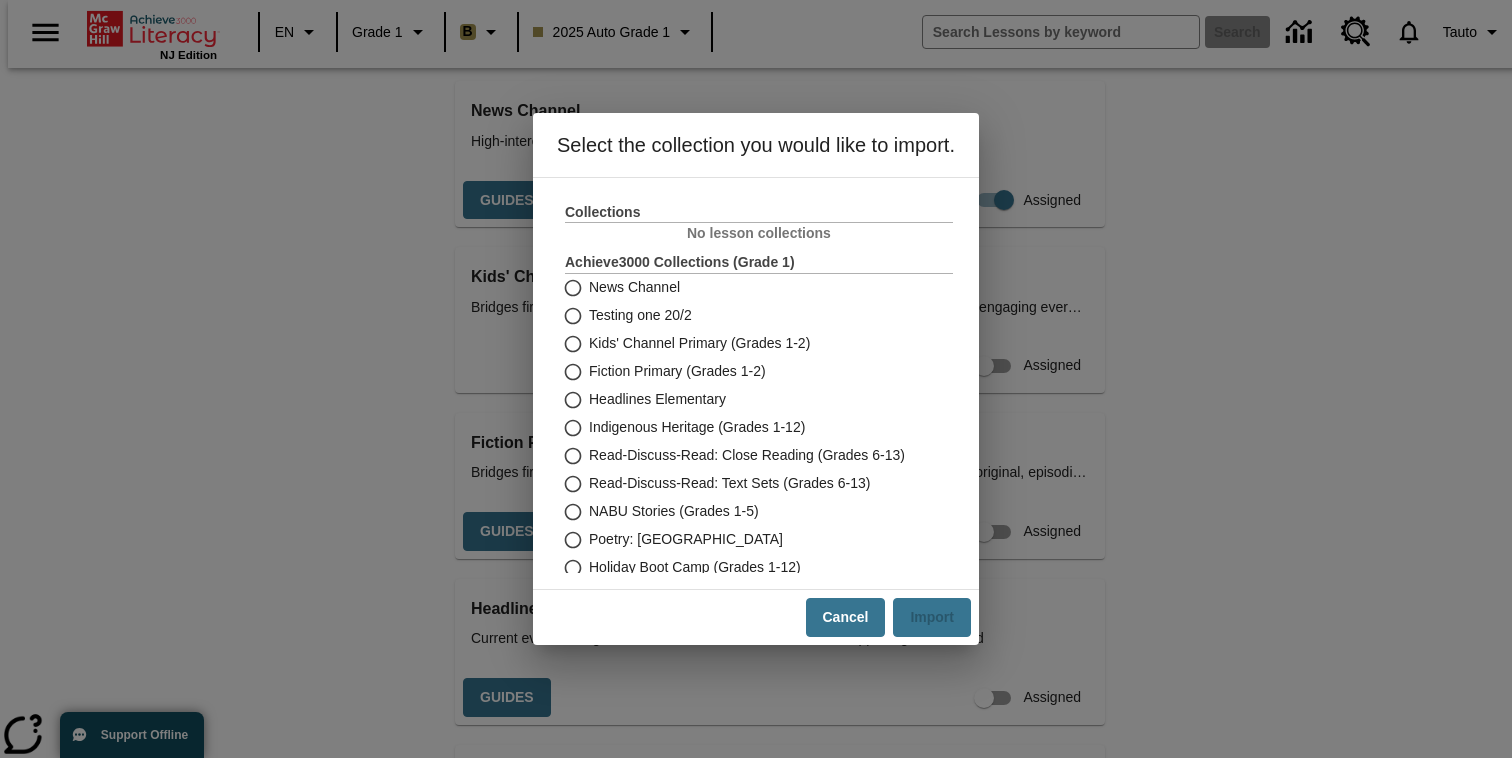 click on "Indigenous Heritage (Grades 1-12)" at bounding box center (697, 427) 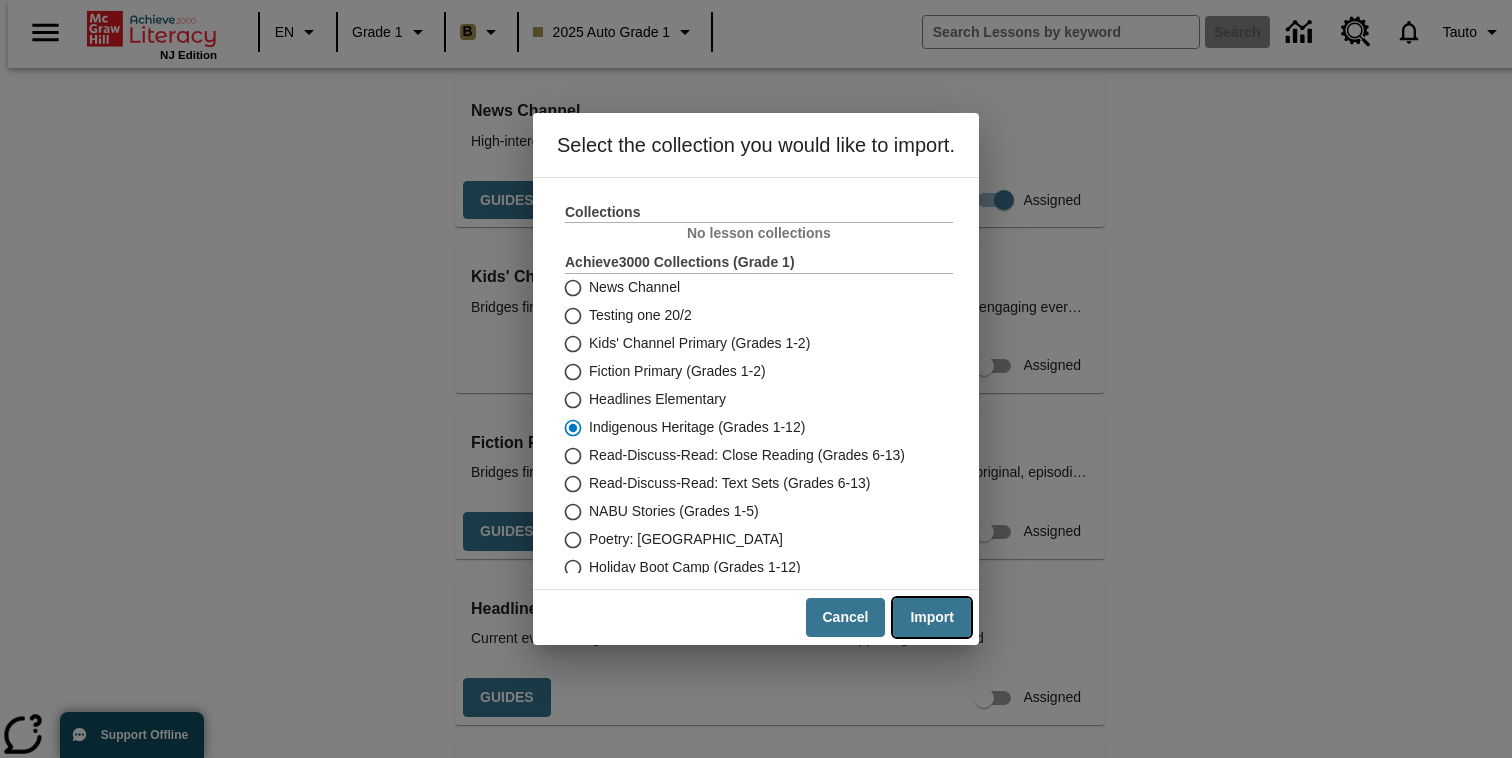 click on "Import" at bounding box center [932, 617] 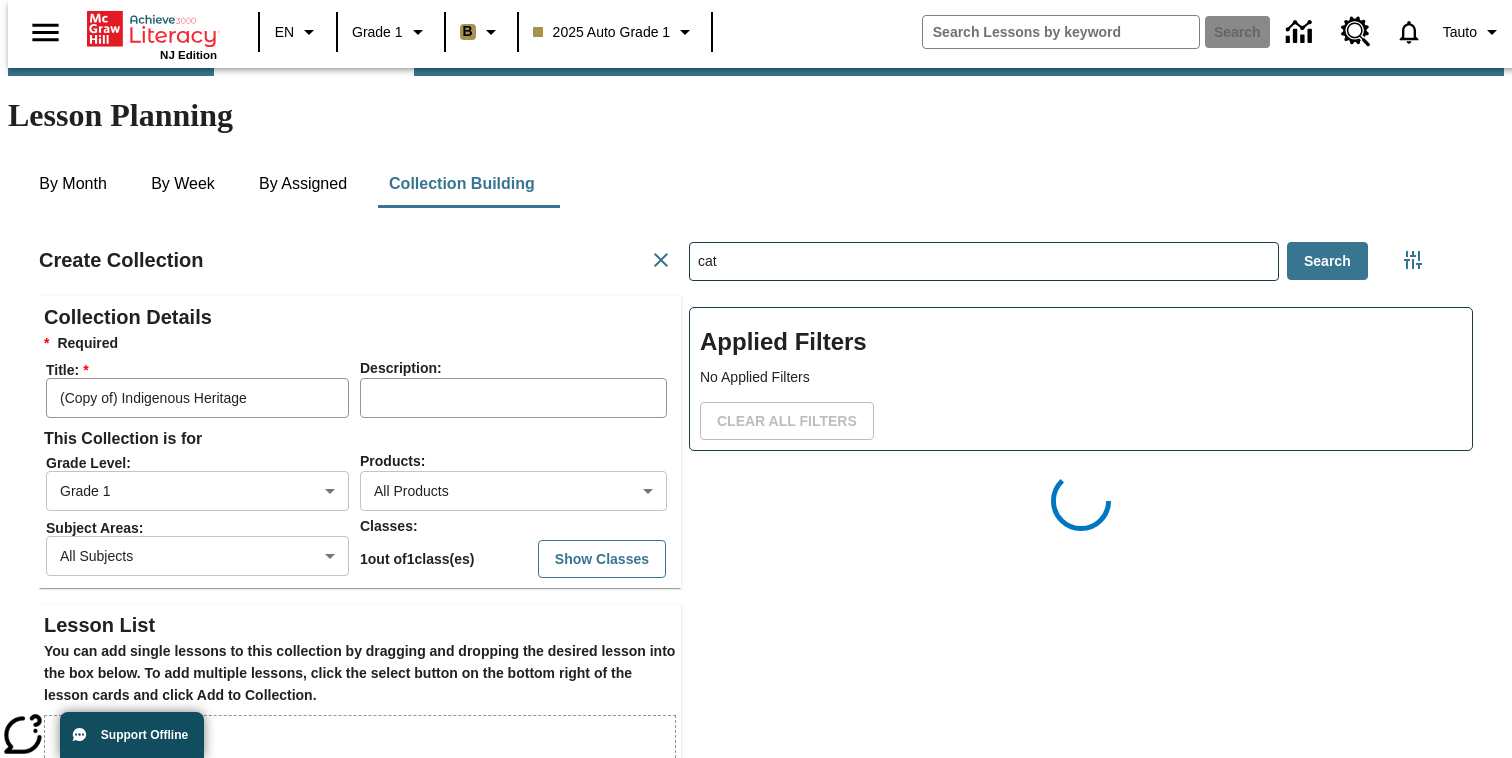 scroll, scrollTop: 145, scrollLeft: 0, axis: vertical 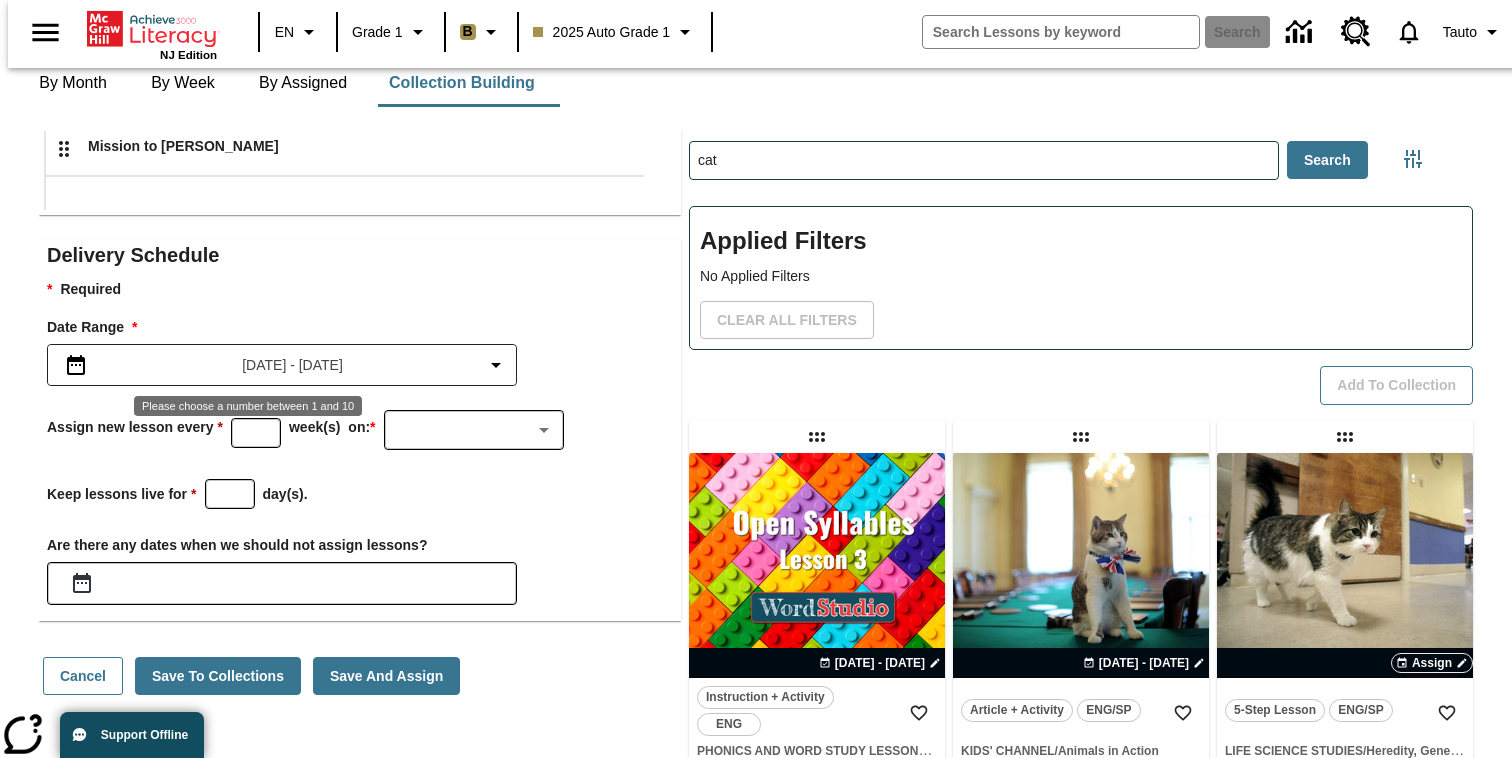 click at bounding box center (256, 432) 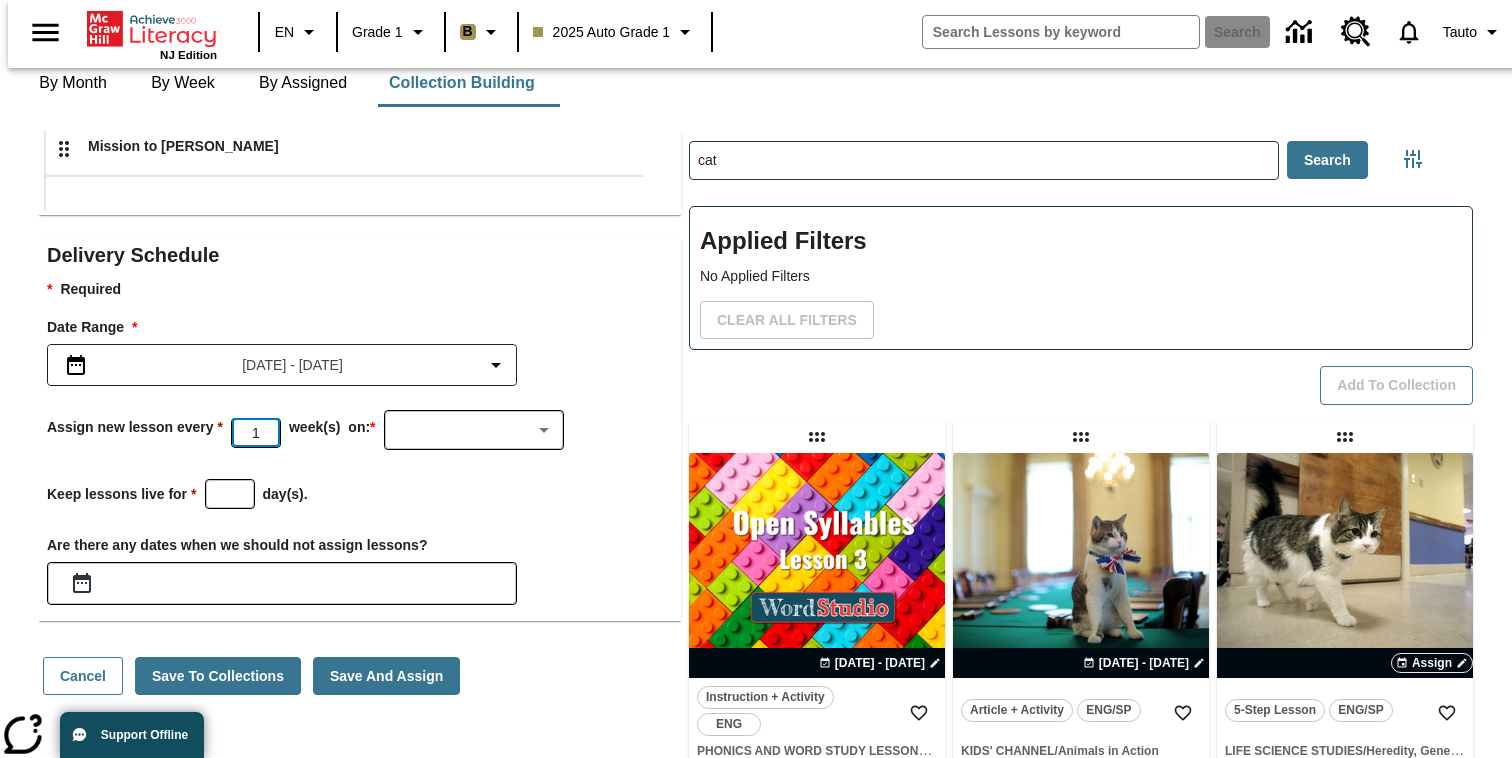 type on "1" 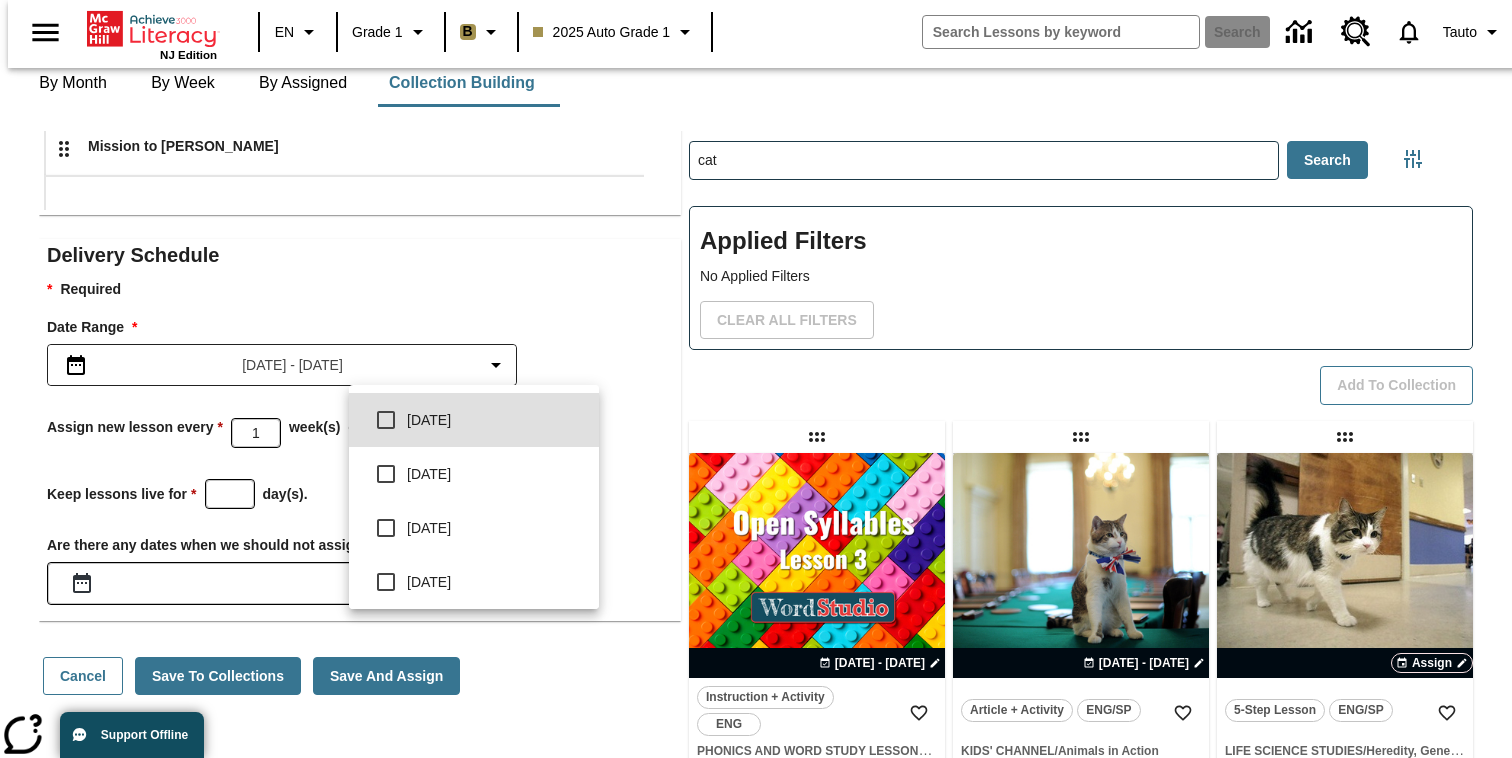 click on "Skip to main content
NJ Edition EN Grade 1 B 2025 Auto Grade 1 Search Tauto Dashboard Lesson Planning Grading Center Class/Student Settings College and Career Readiness Lesson Planning By Month By Week By Assigned Collection Building Create Collection Collection Details Required Title : (Copy of) Indigenous Heritage ​ Description : ​ This Collection is for Grade Level : Grade   1 1 ​ Products : All Products 0 ​ Subject Areas : All Subjects 0 ​ Classes : 1 out of 1 class(es) Show Classes Lesson List You can add single lessons to this collection by dragging and dropping the desired lesson into the box below. To add multiple lessons, click the select button on the bottom right of the lesson cards and click Add to Collection. Add more lessons Native Superheroes Get a New Look  Lesson Indigenous Peoples' Day Steps Out  Lesson Ready To Do the Impossible  Lesson Eyes on the Skies  Lesson" at bounding box center [756, 1351] 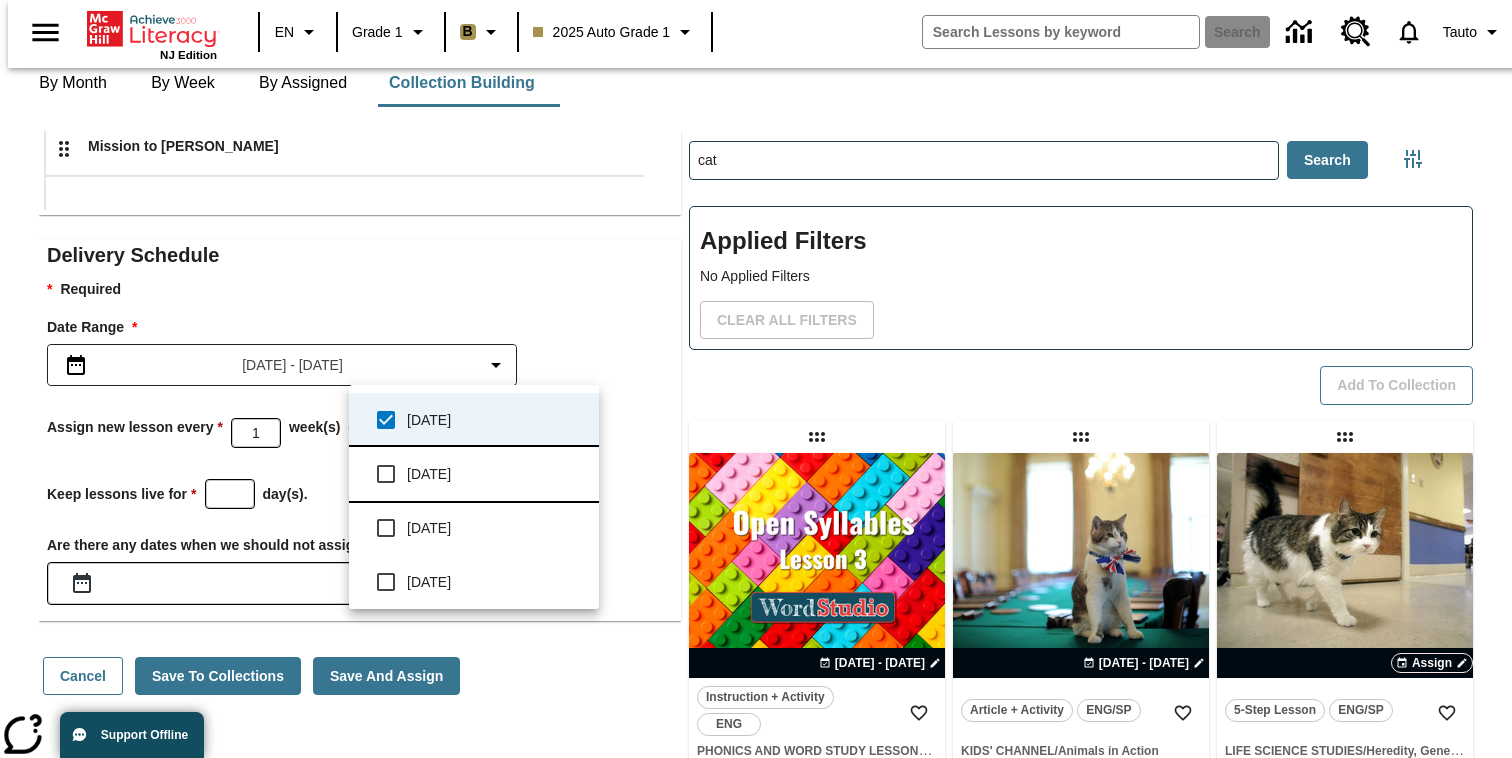 click on "Monday" at bounding box center (474, 474) 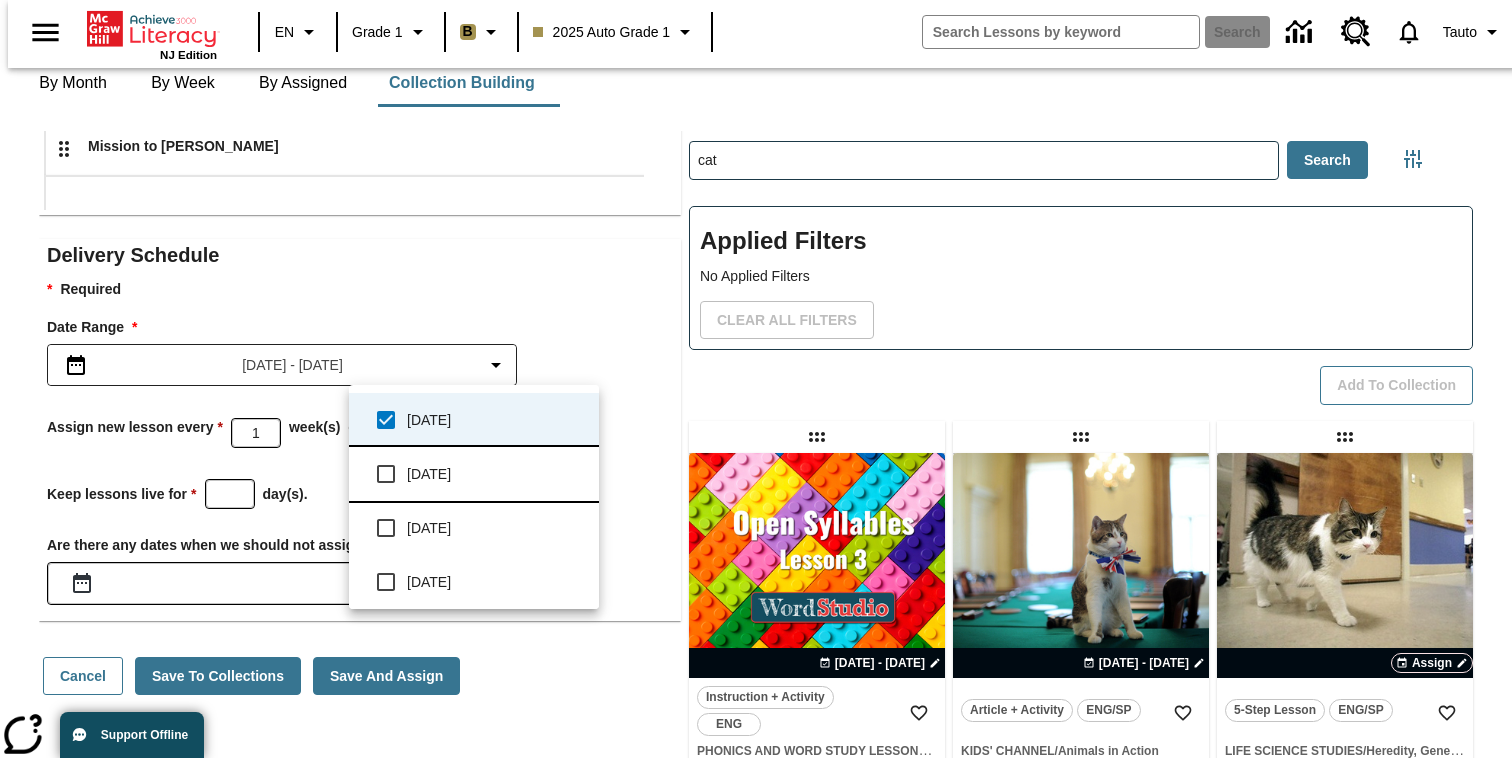 checkbox on "true" 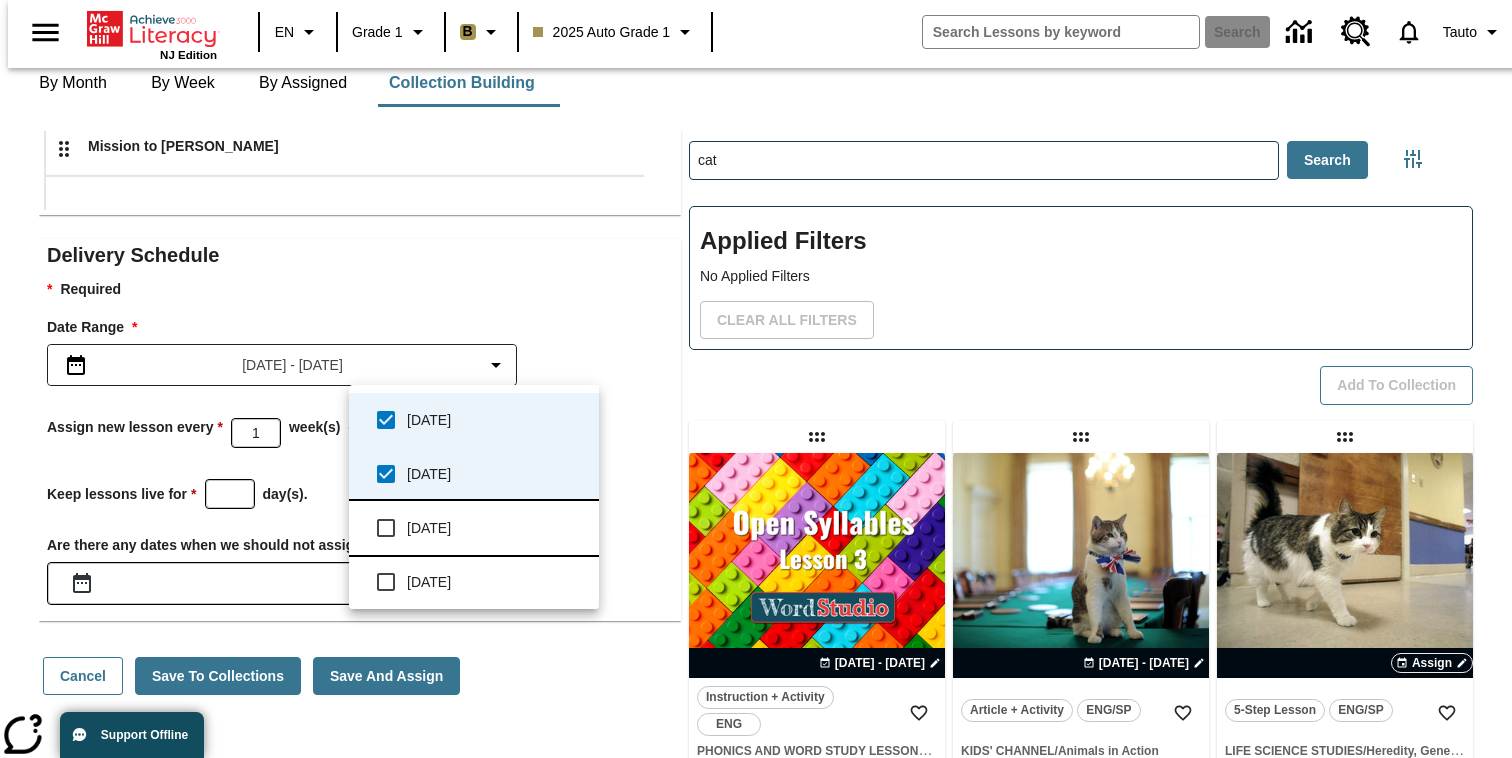 click on "Tuesday" at bounding box center (474, 528) 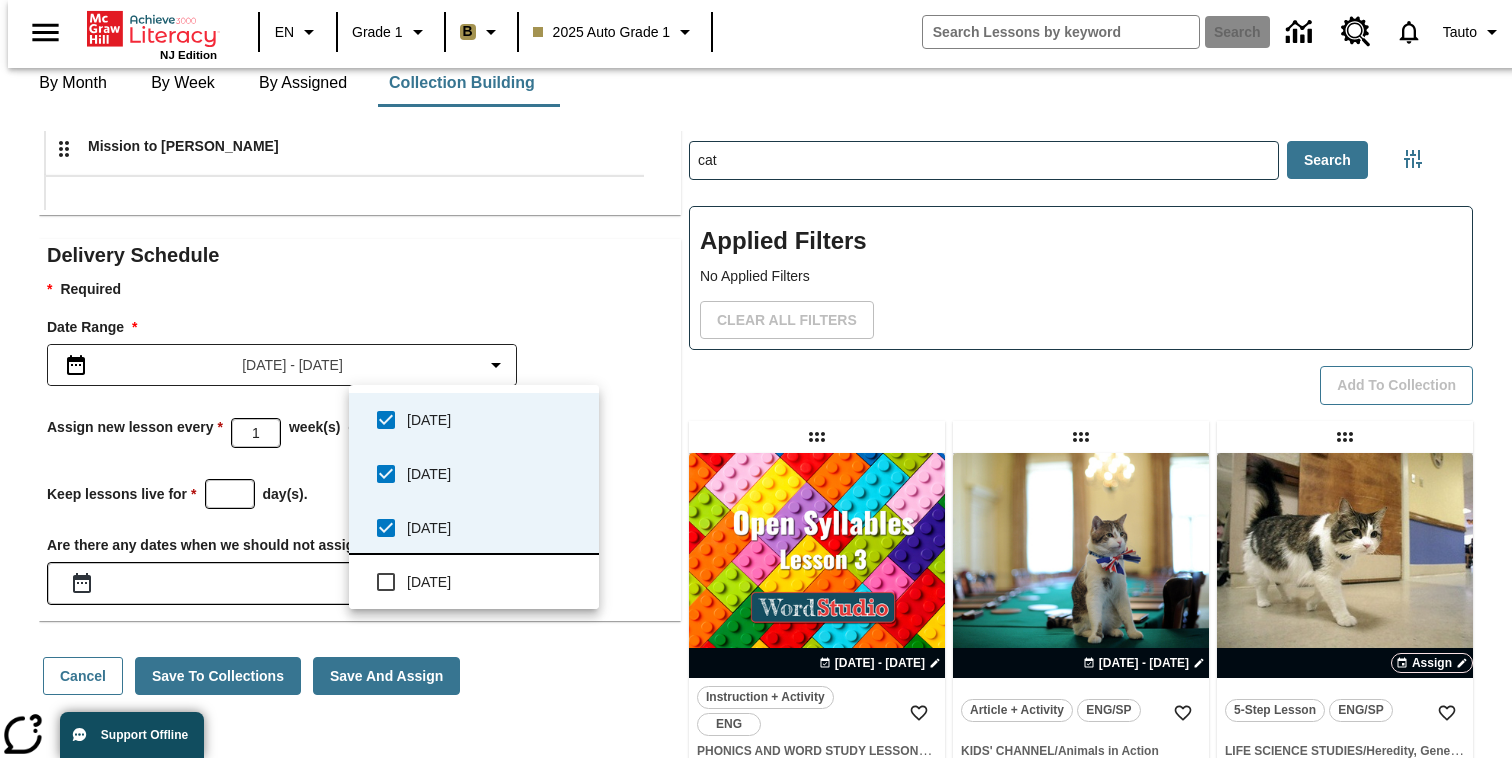 click on "Wednesday" at bounding box center [495, 582] 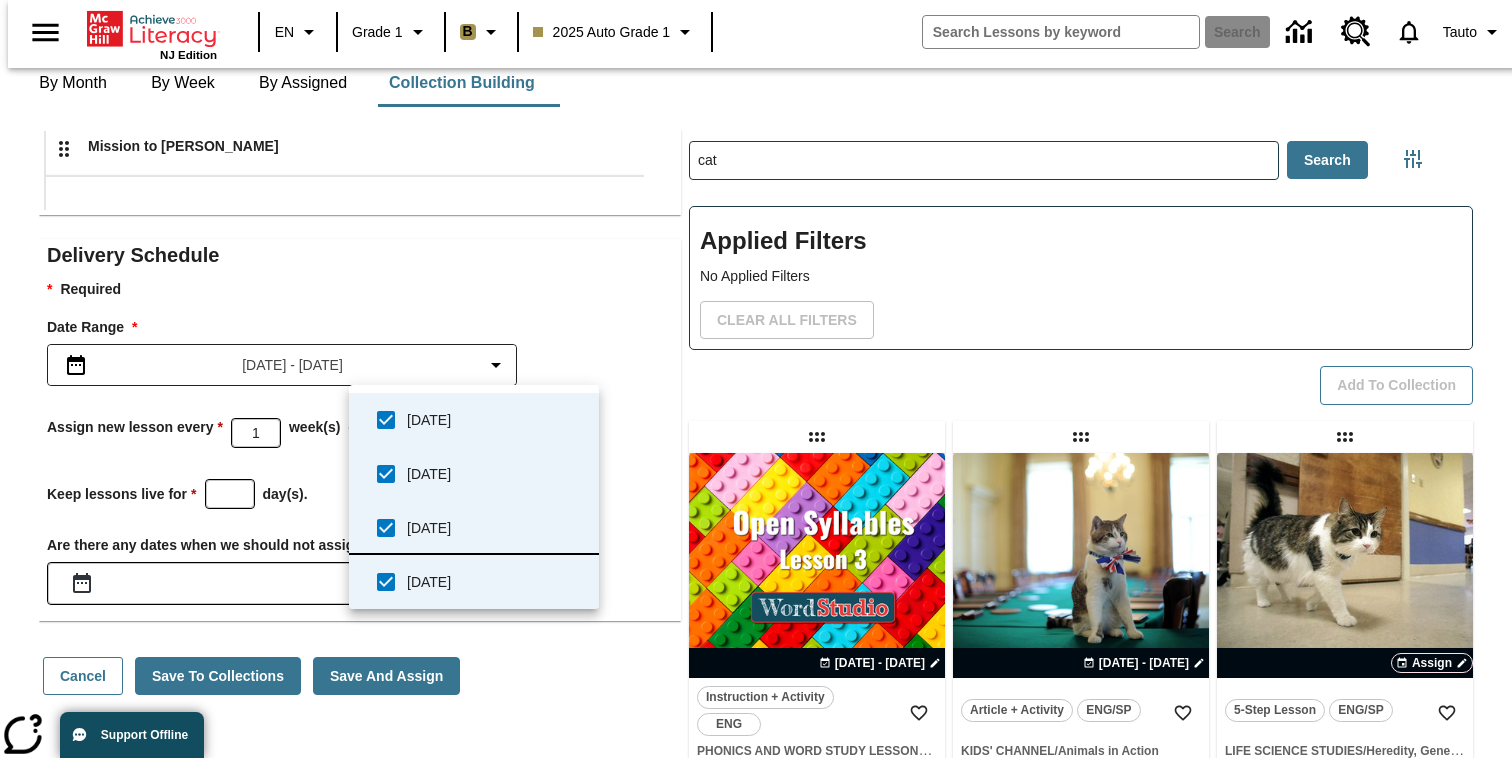 scroll, scrollTop: 170, scrollLeft: 0, axis: vertical 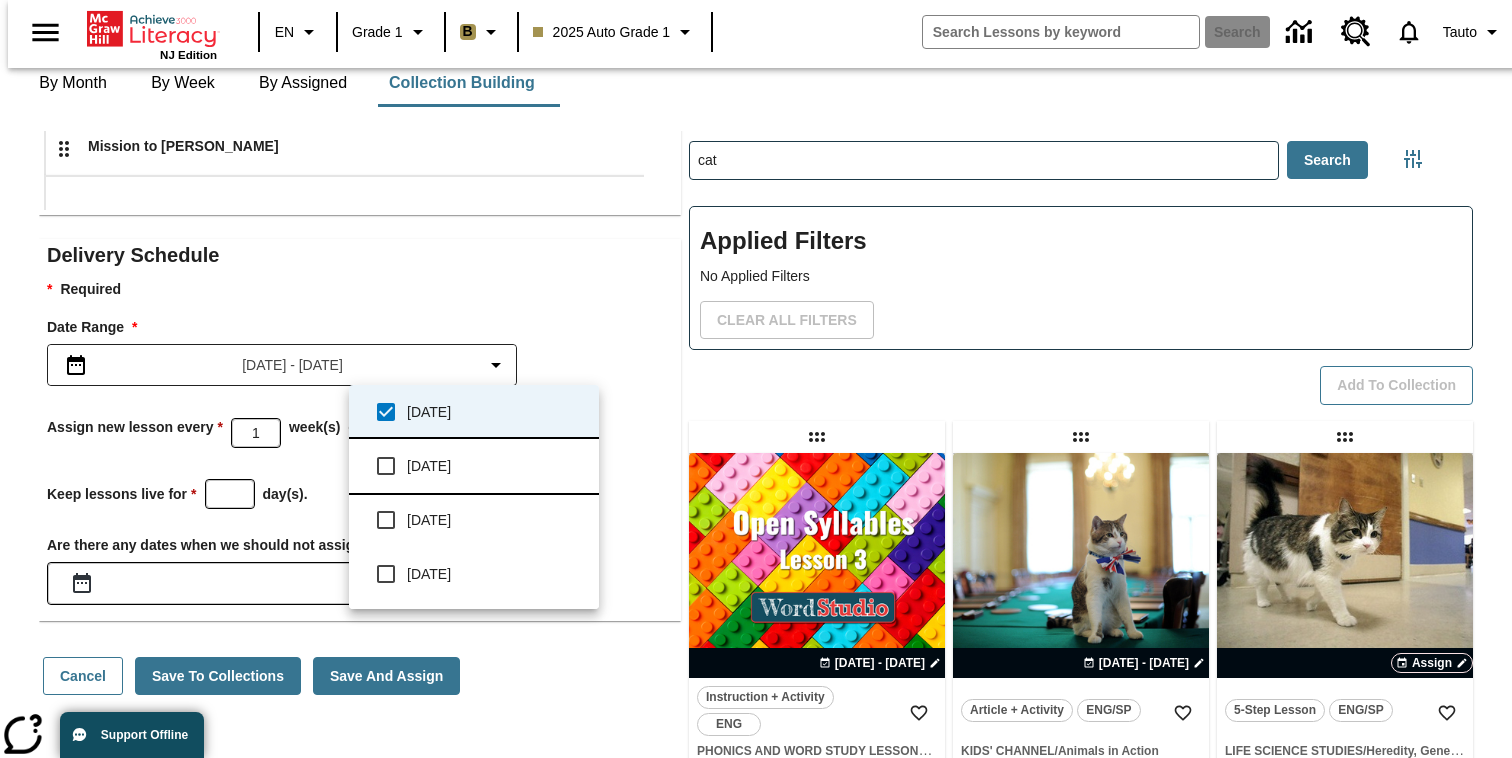 click on "Thursday" at bounding box center (474, 466) 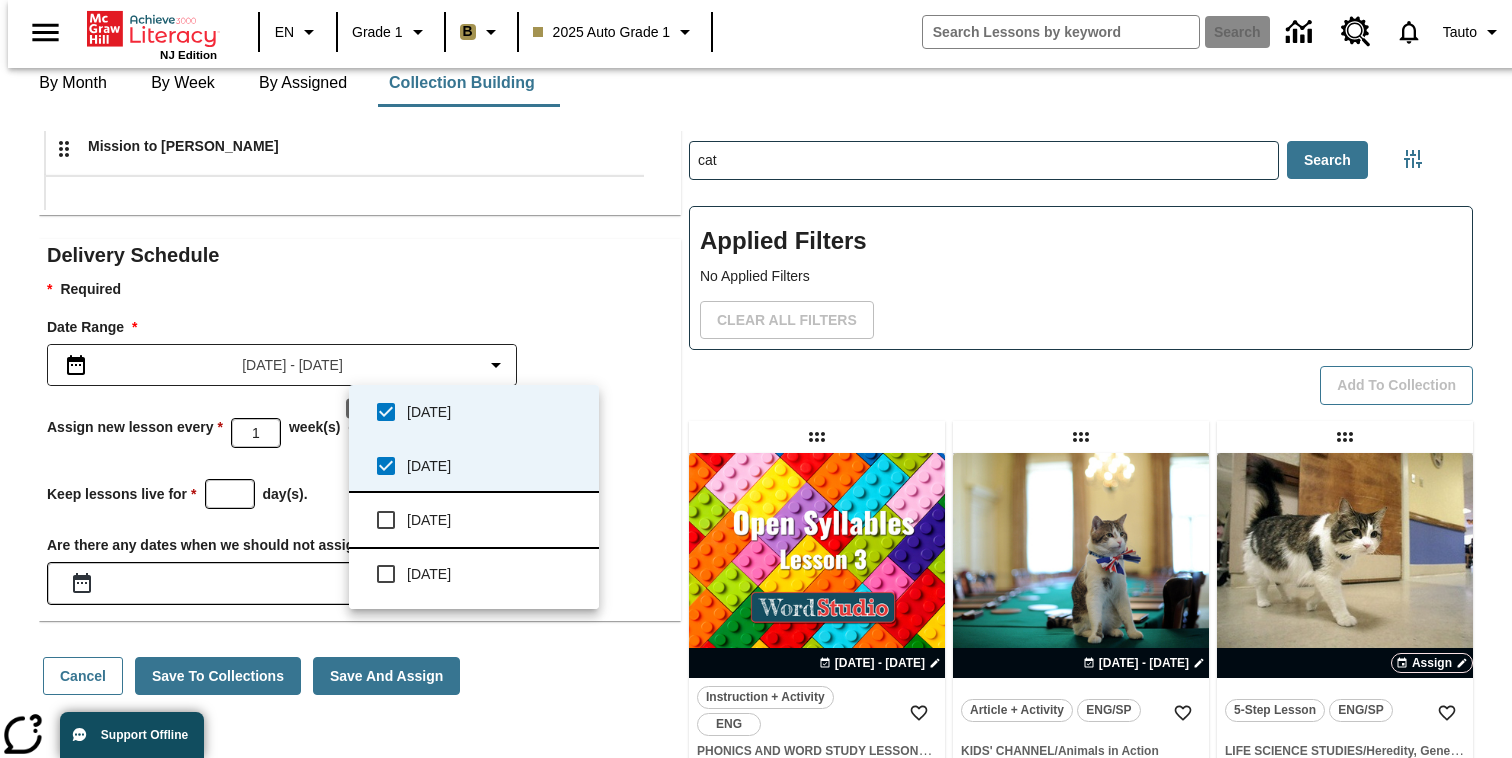 click on "Friday" at bounding box center (495, 520) 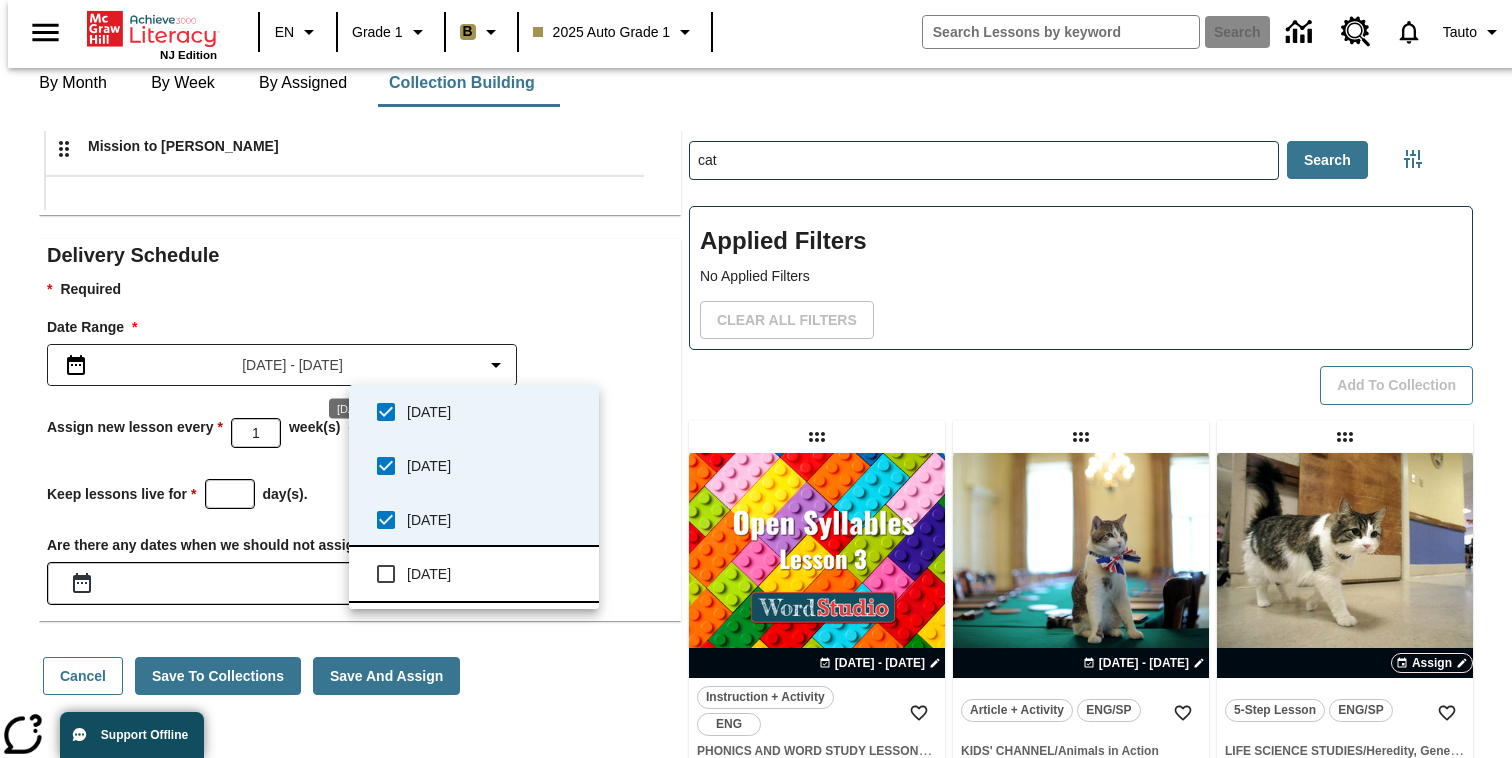 click on "Saturday" at bounding box center [474, 574] 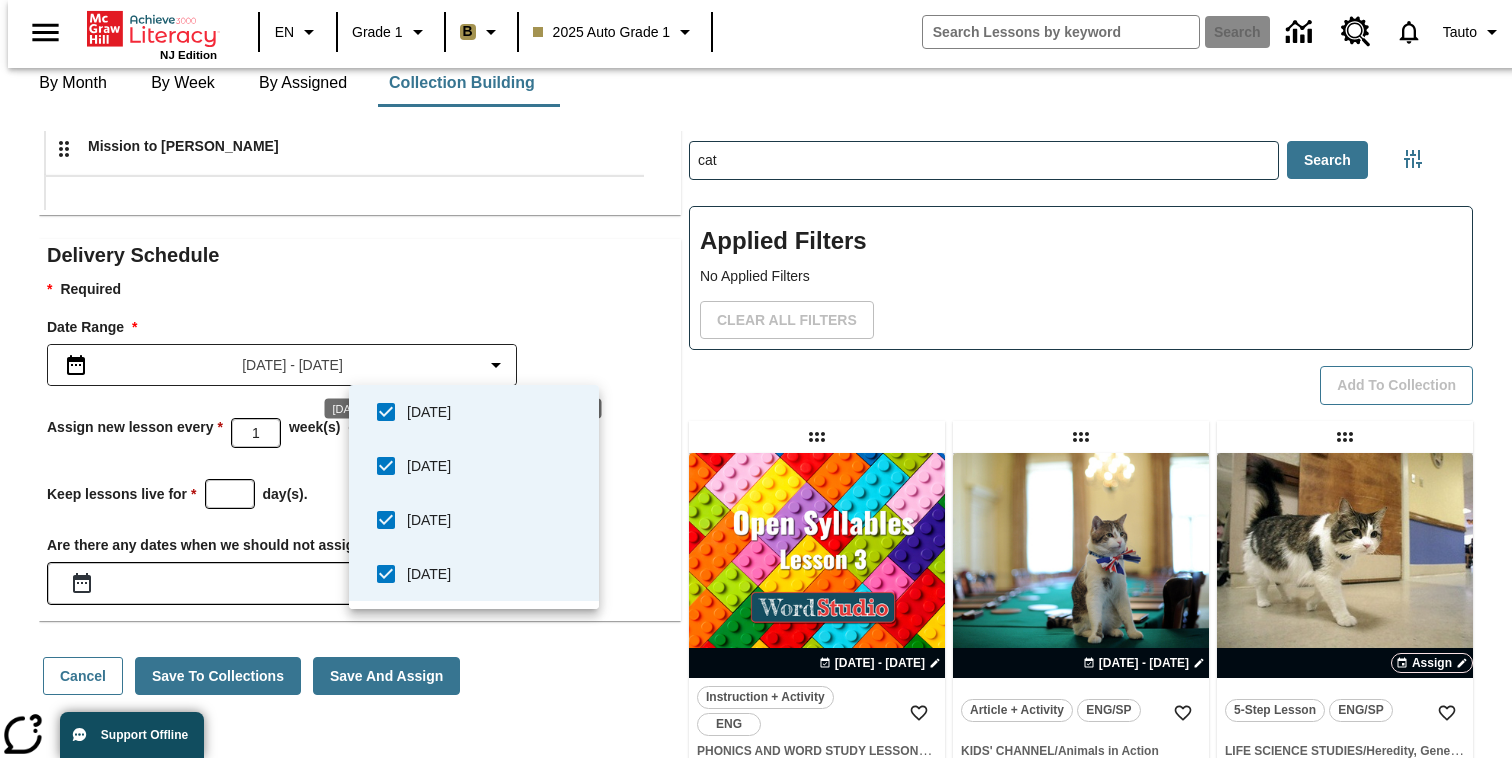 click at bounding box center (756, 379) 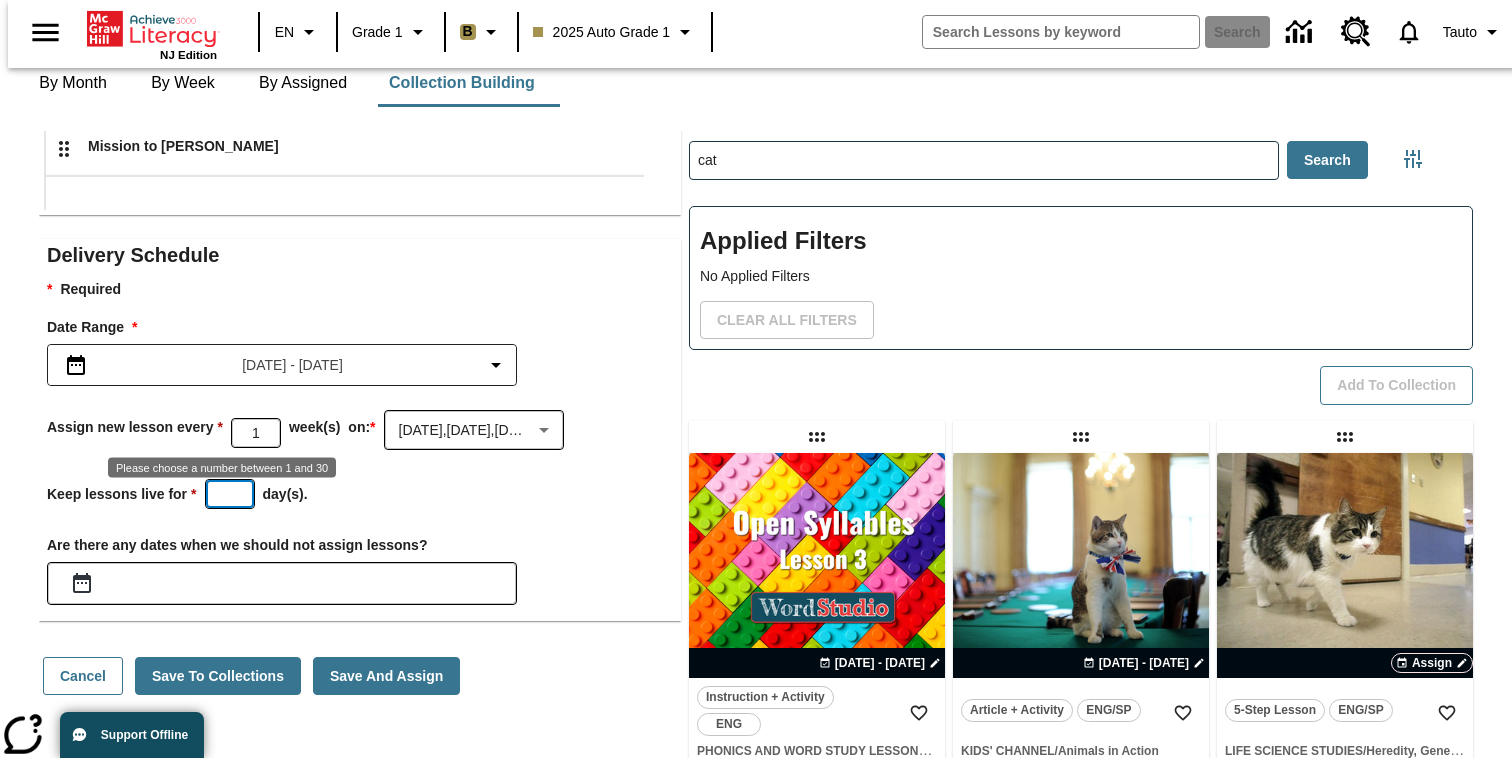 click at bounding box center (230, 494) 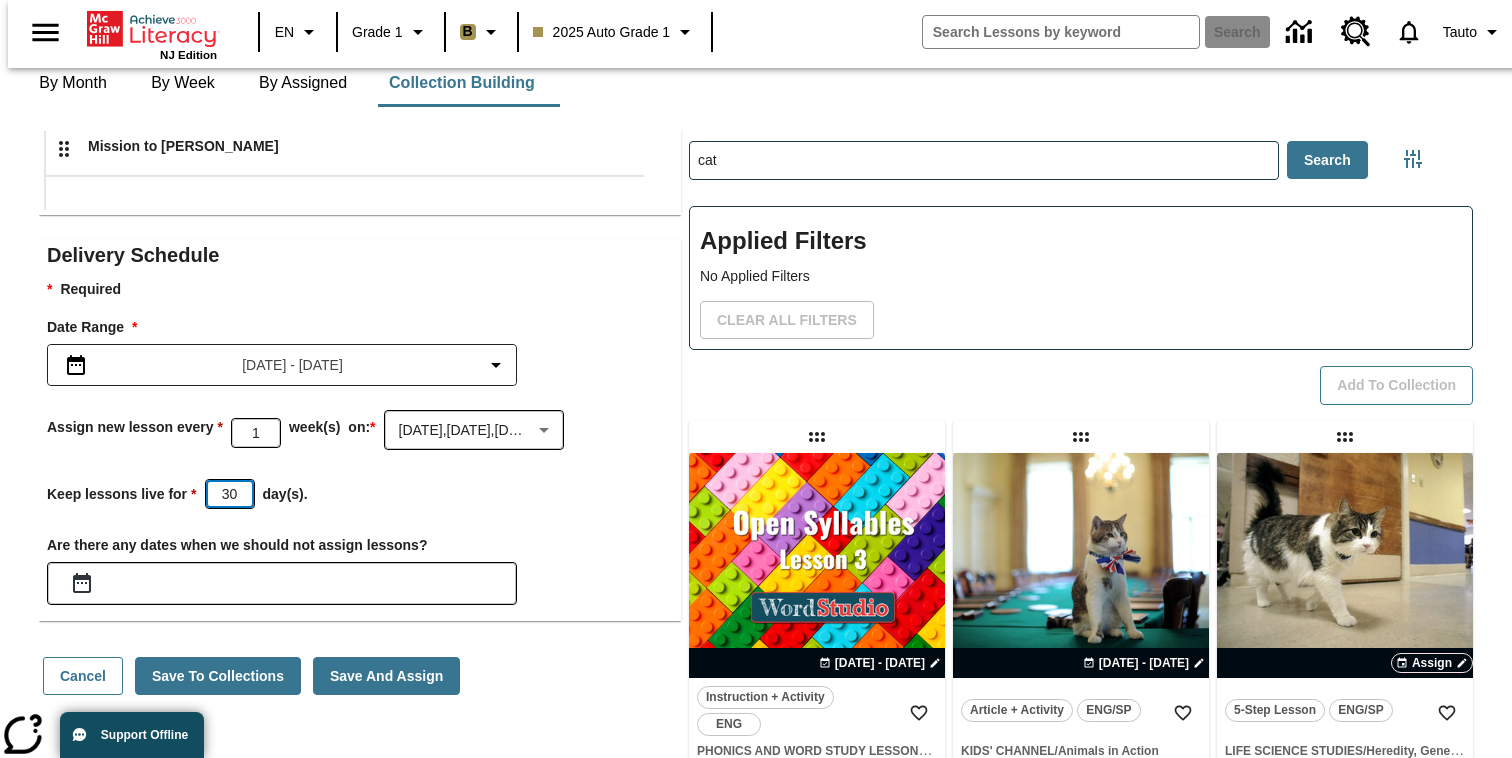 type on "30" 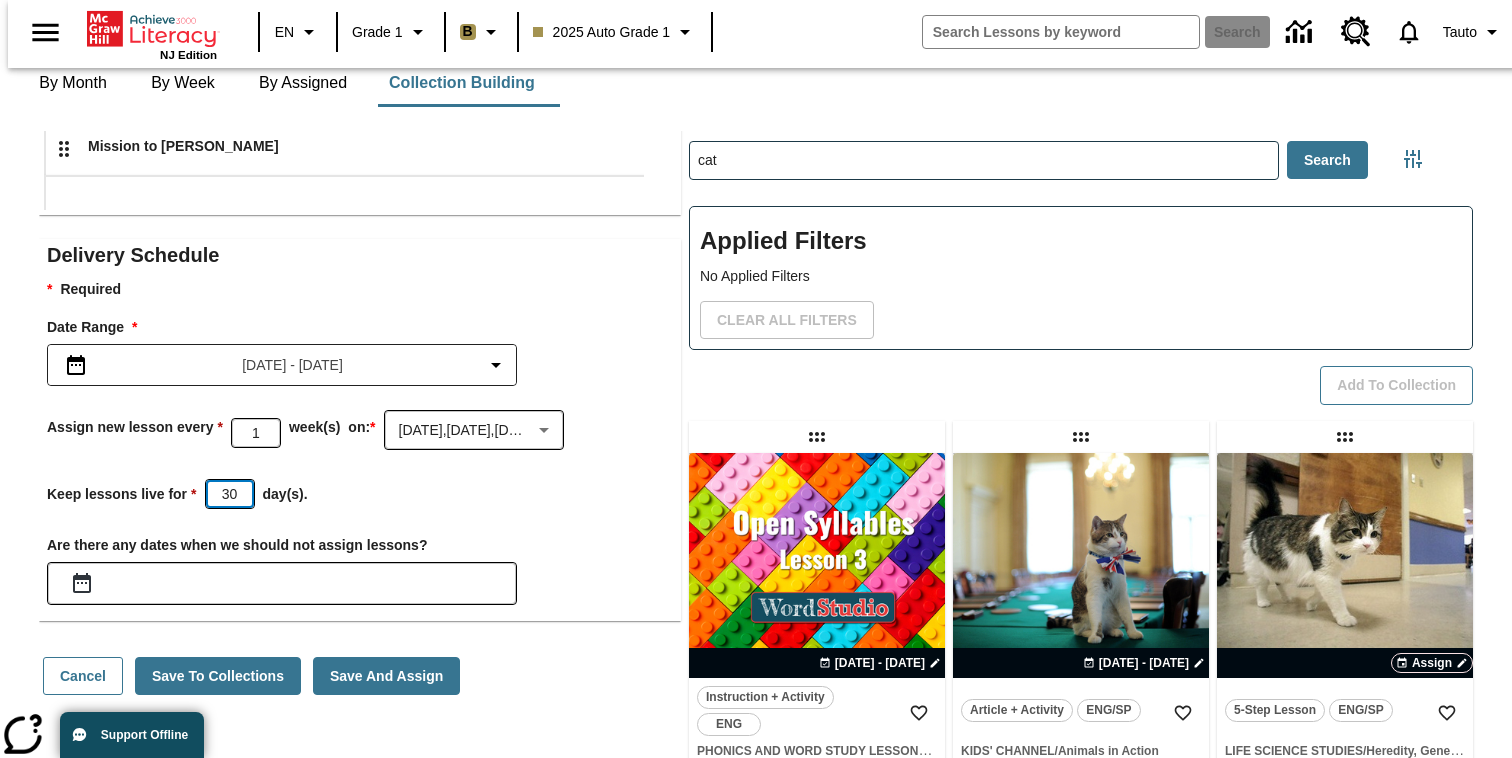 click on "Keep lessons live for 30 ​ day(s)." at bounding box center [364, 492] 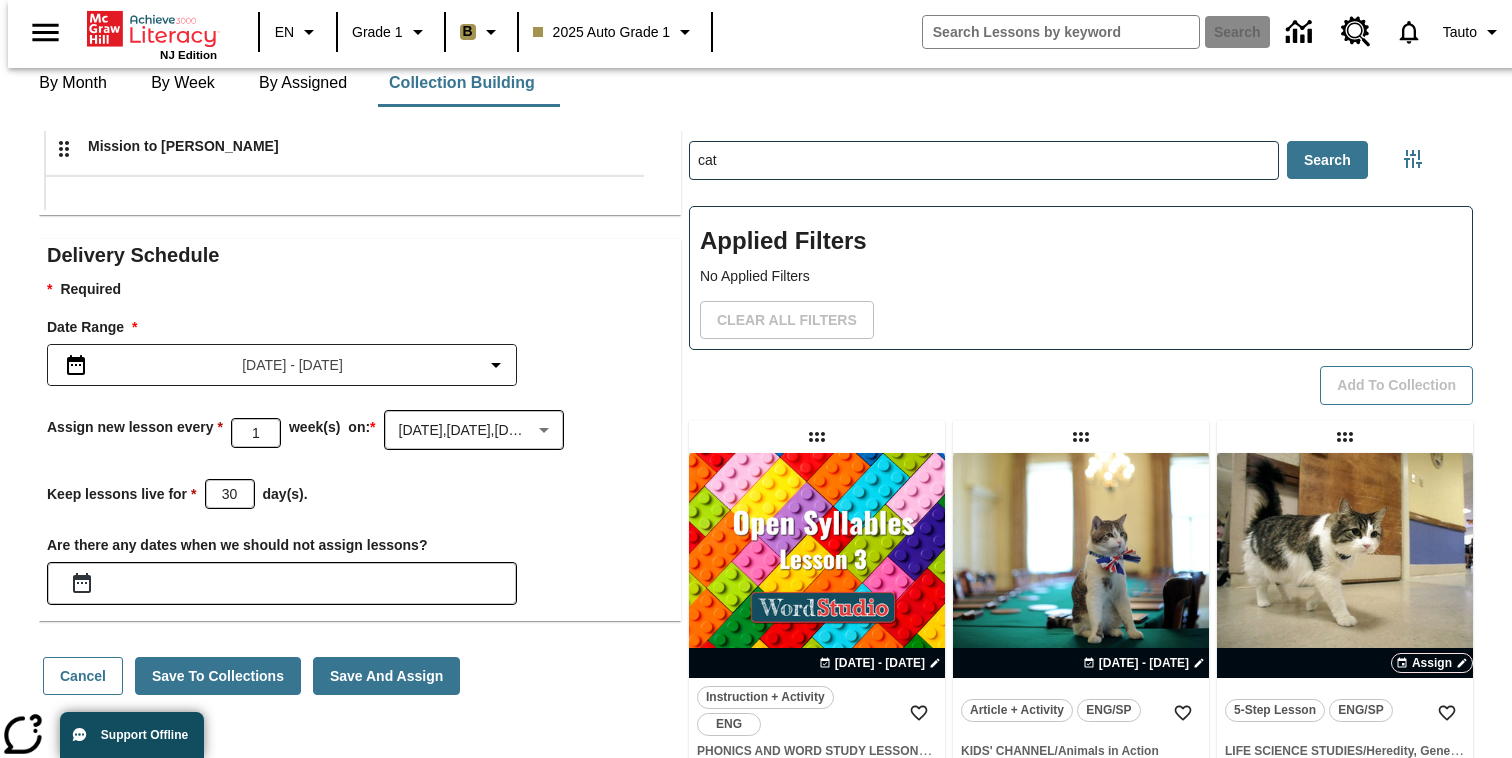 click at bounding box center (313, 583) 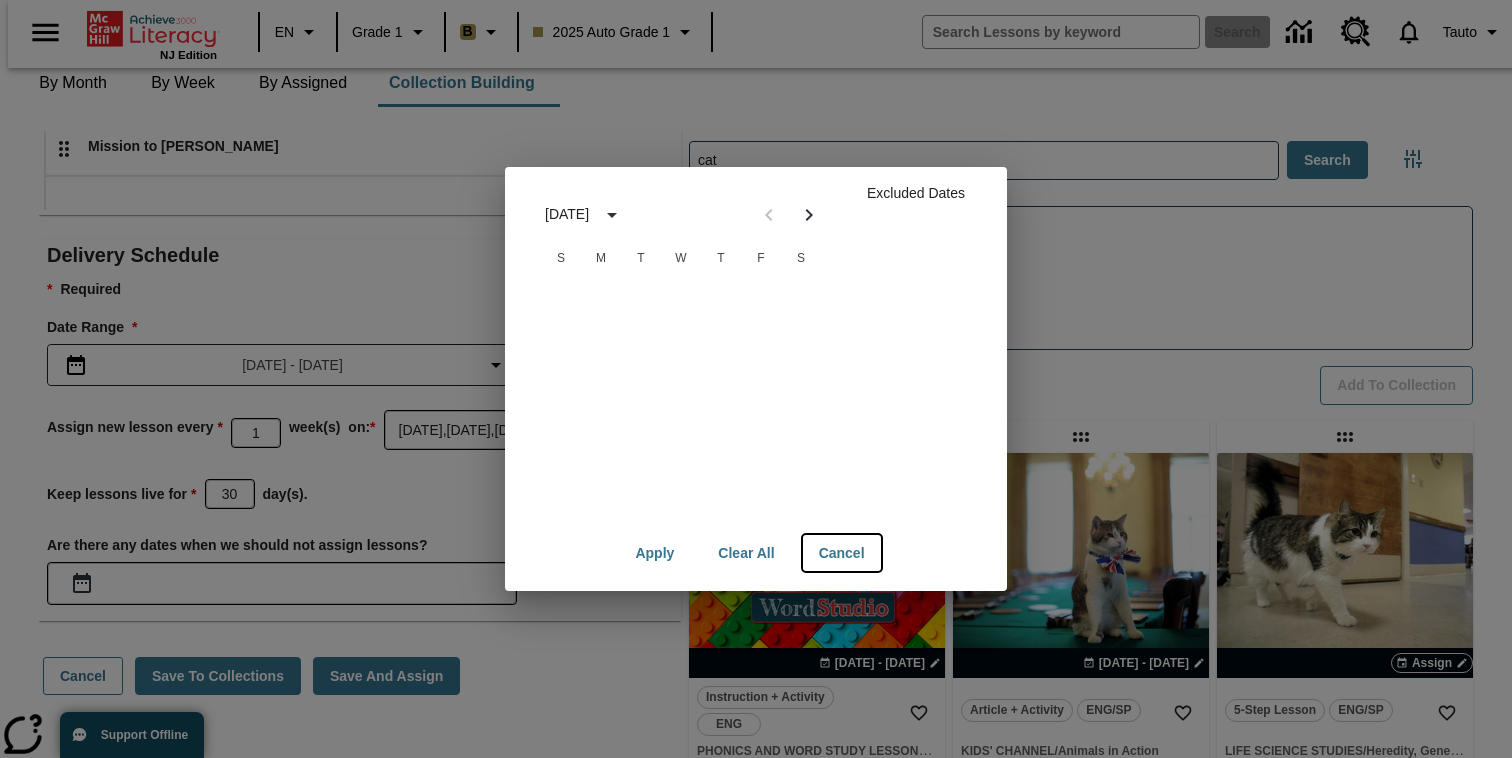 click on "Cancel" at bounding box center [842, 553] 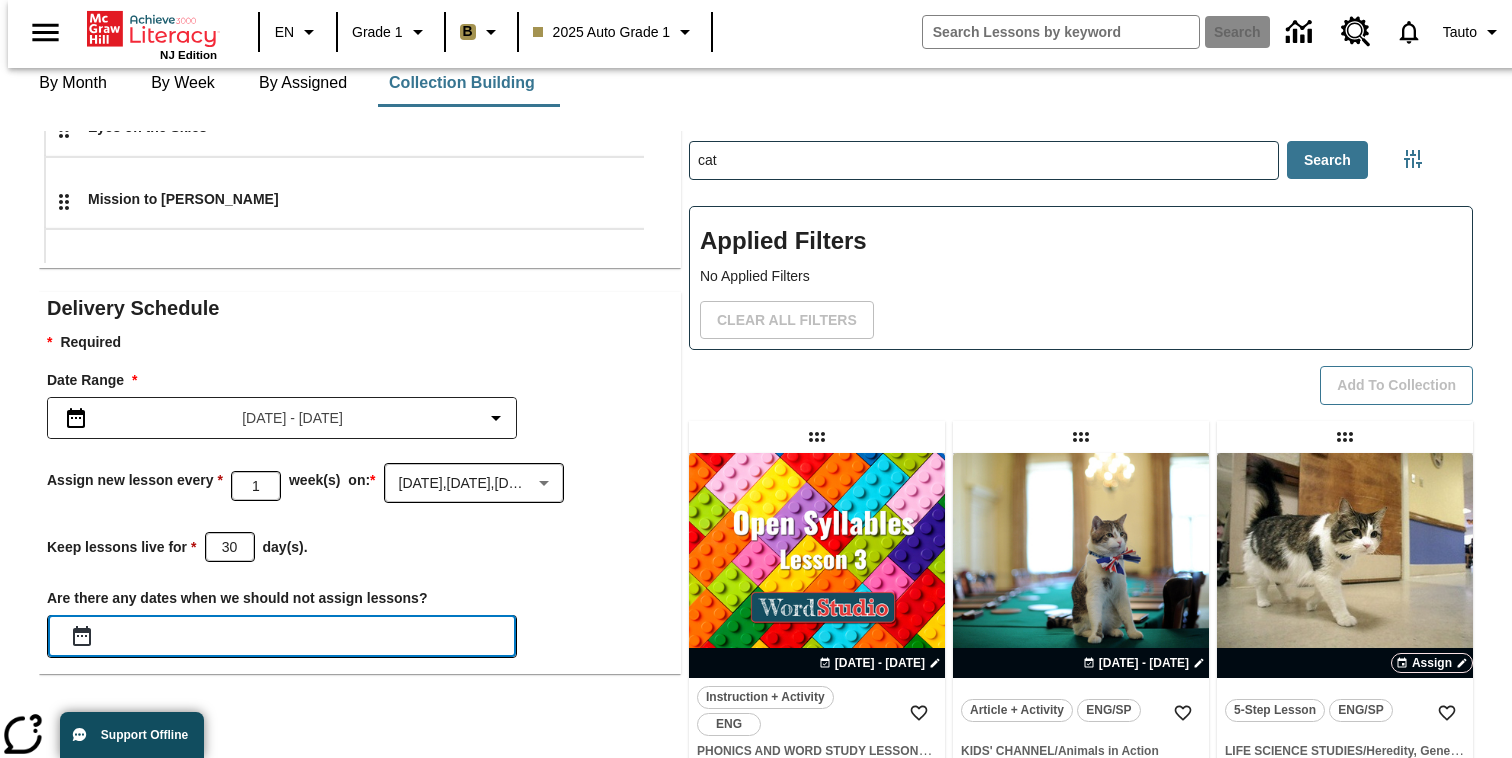 scroll, scrollTop: 865, scrollLeft: 0, axis: vertical 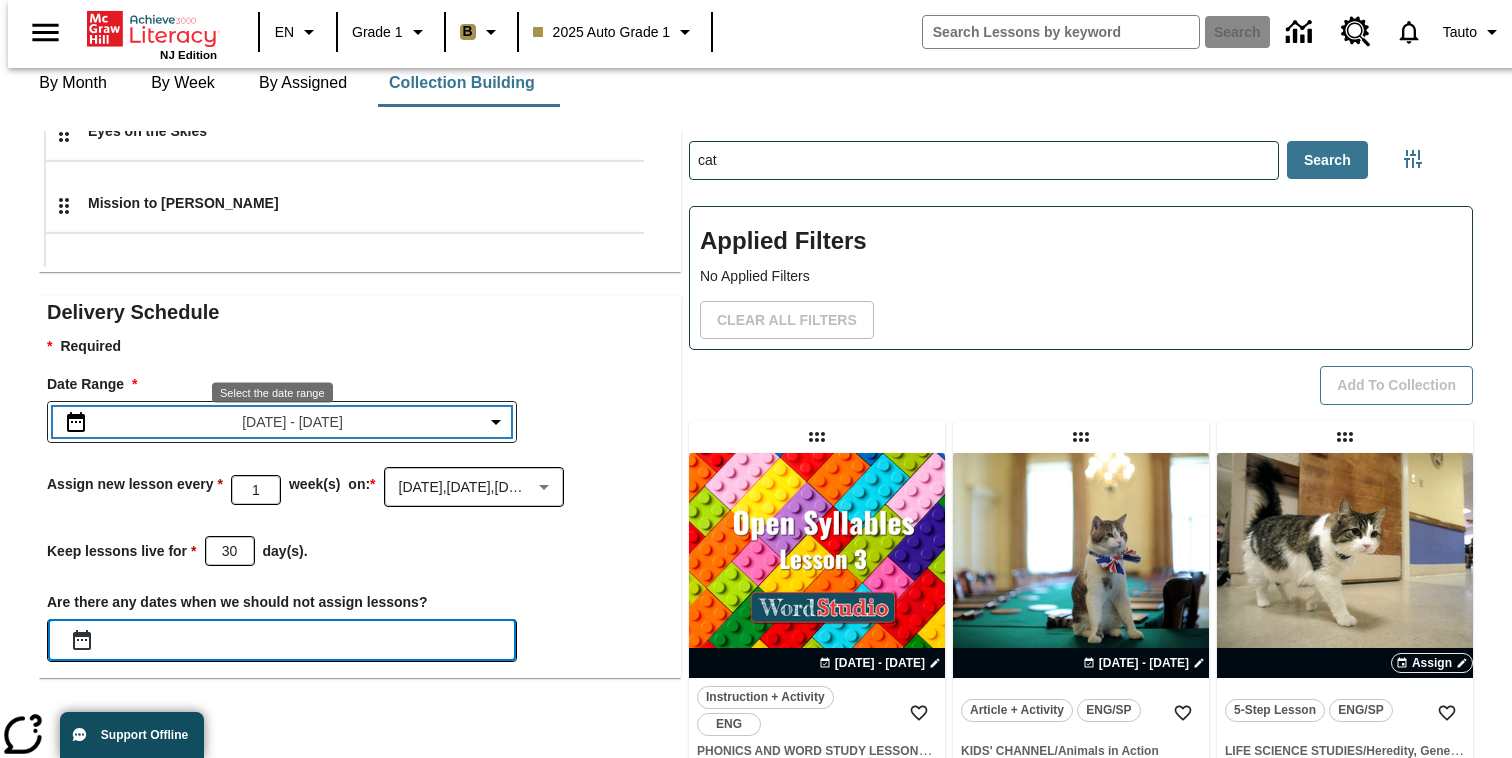 click on "Jul 11, 2025 - Jul 12, 2025" at bounding box center [292, 422] 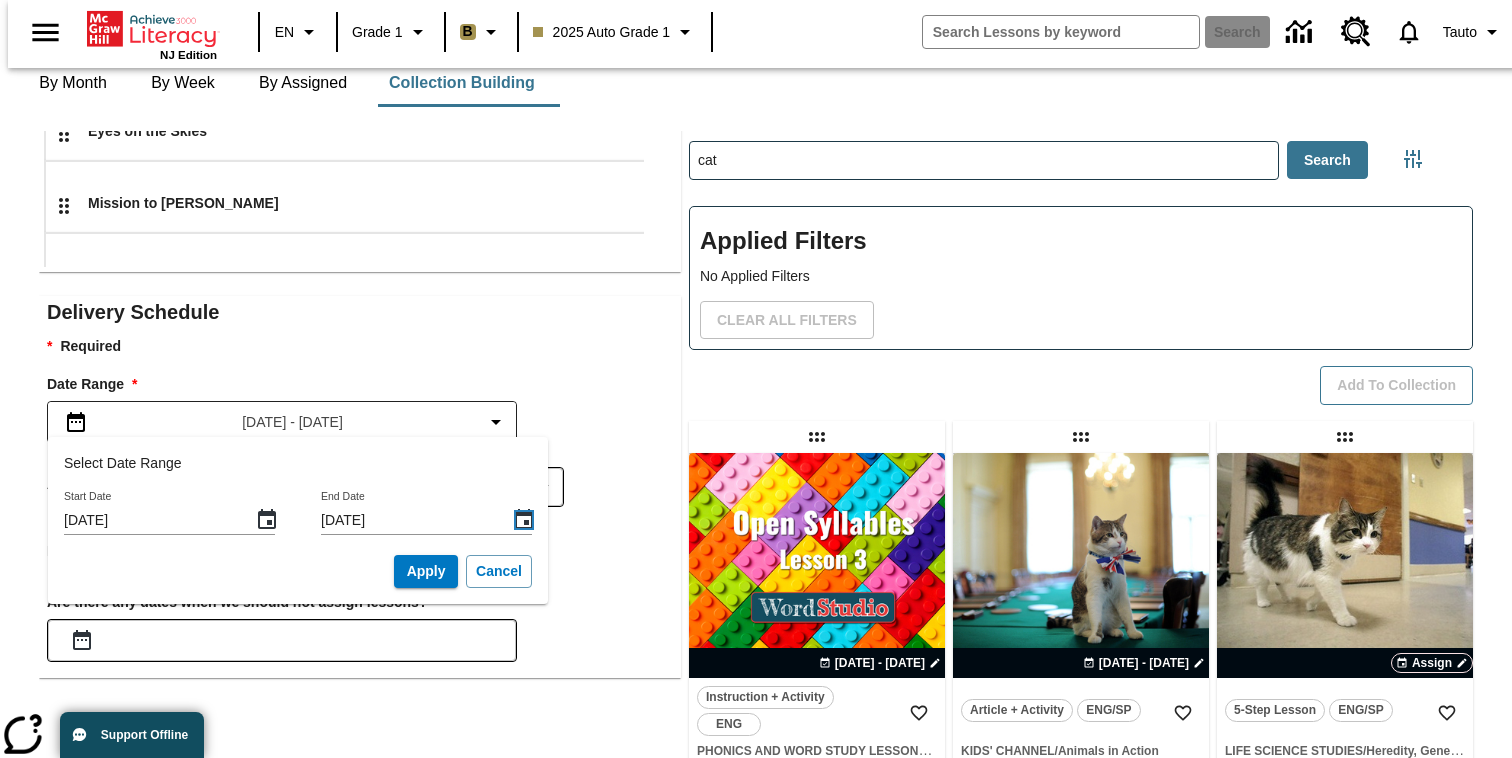 click 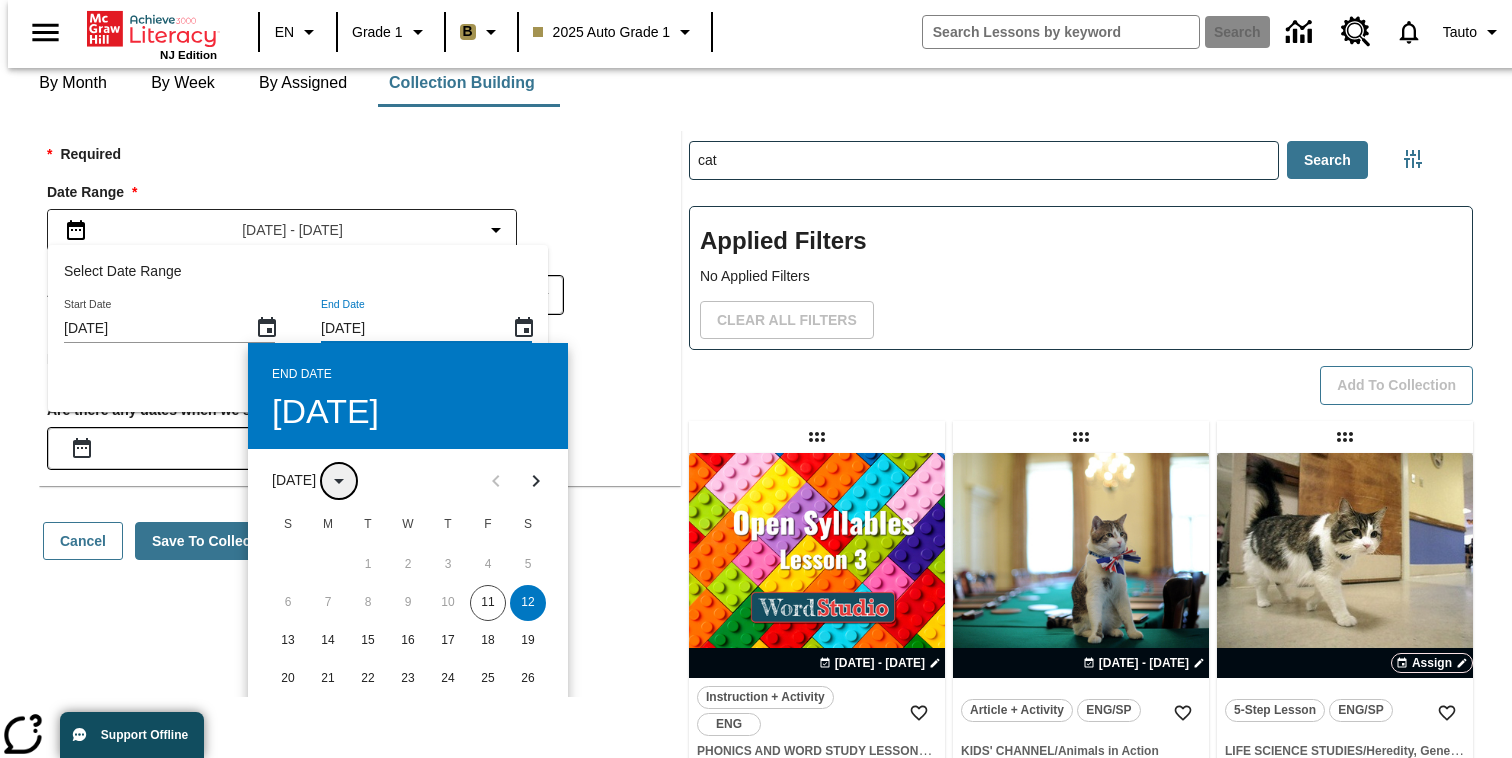 click 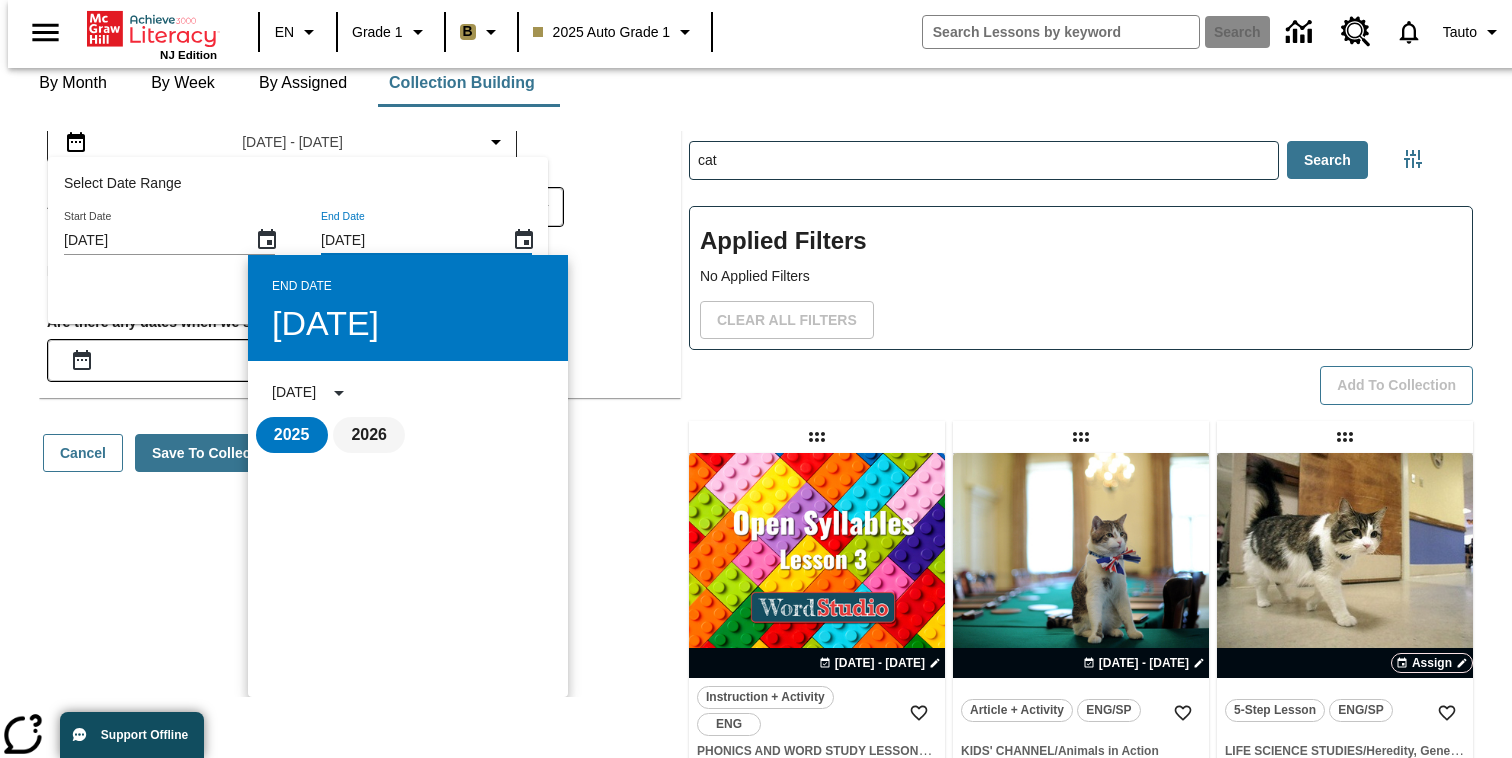 click on "2026" at bounding box center [369, 435] 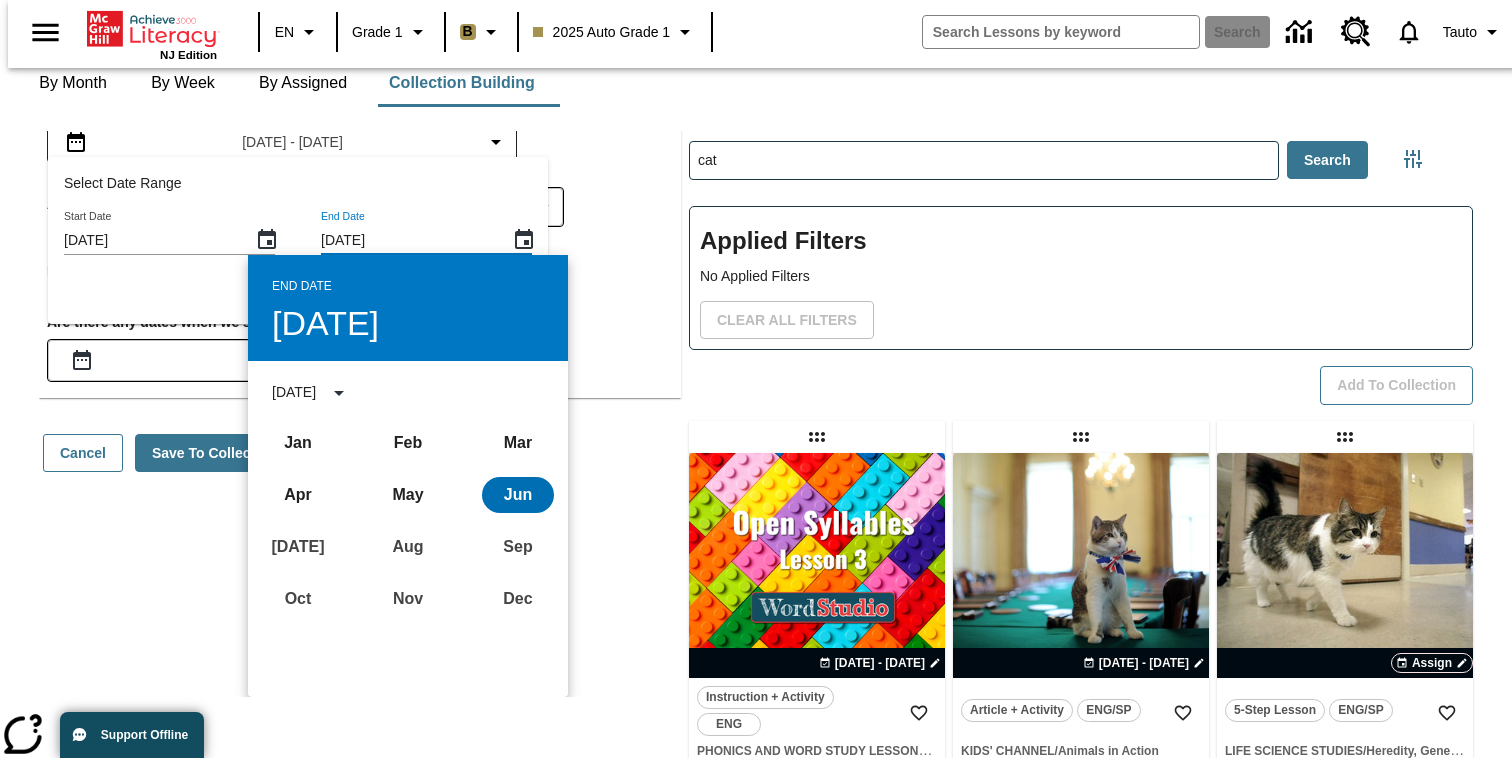 click on "Jun" at bounding box center [518, 495] 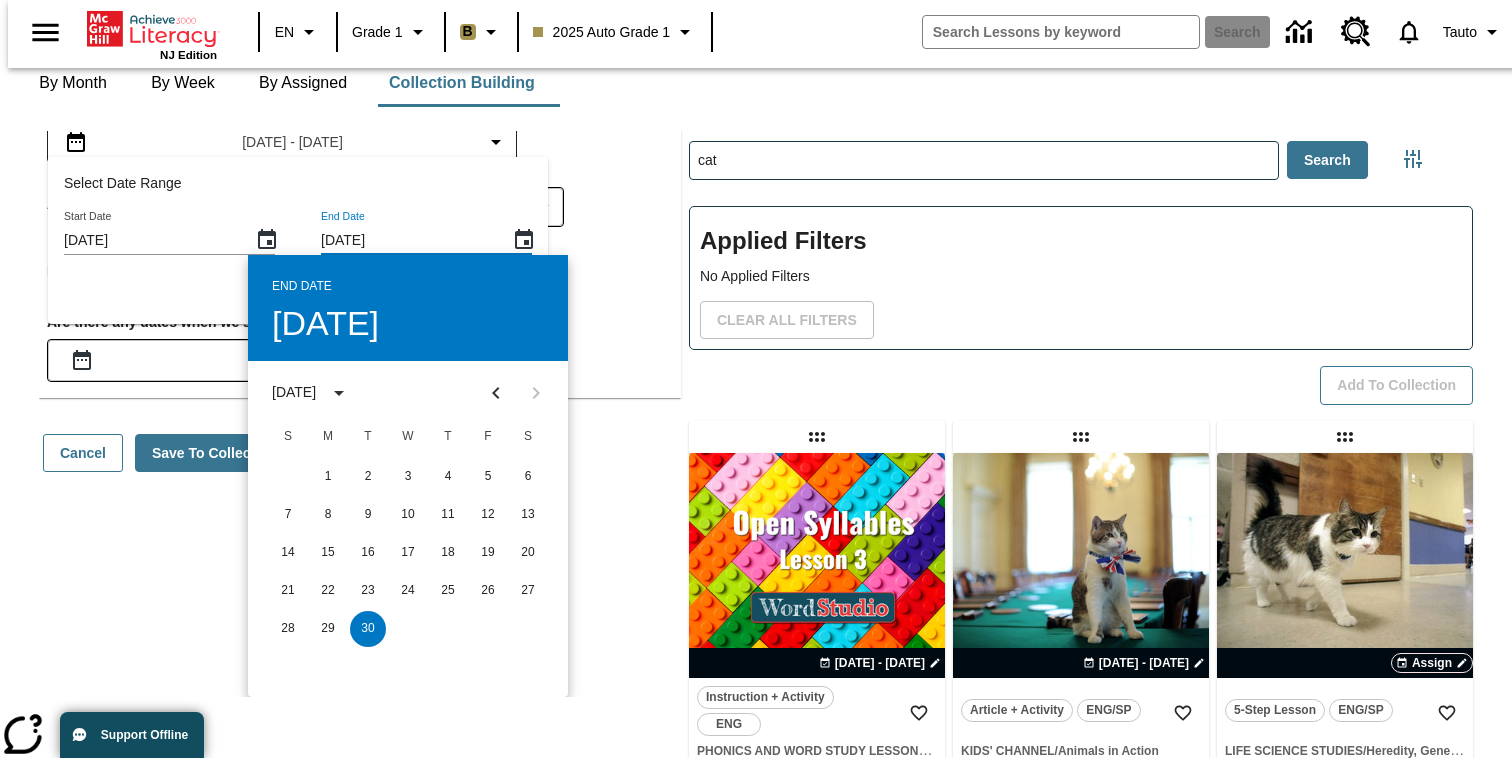scroll, scrollTop: 1055, scrollLeft: 0, axis: vertical 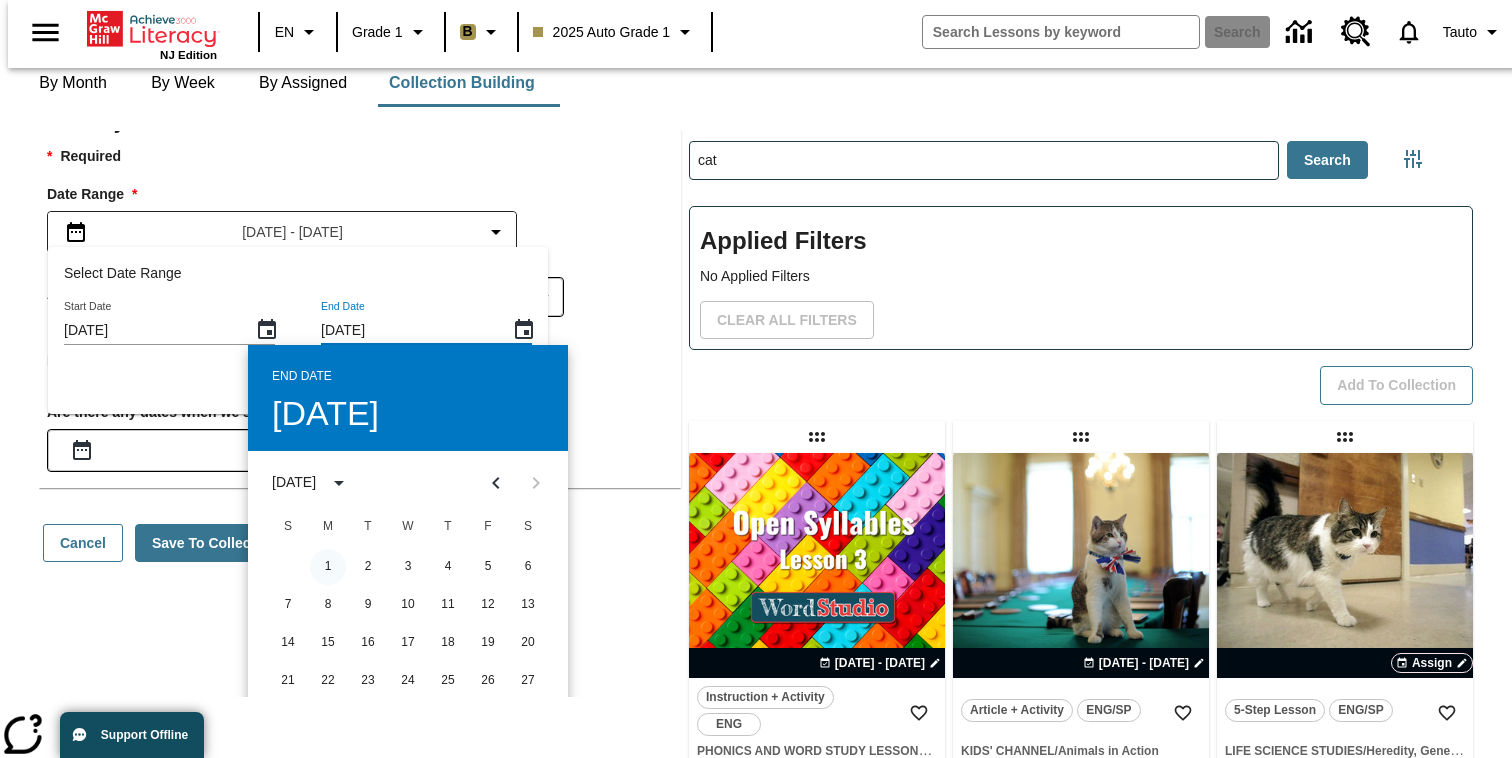 click on "1" at bounding box center (328, 567) 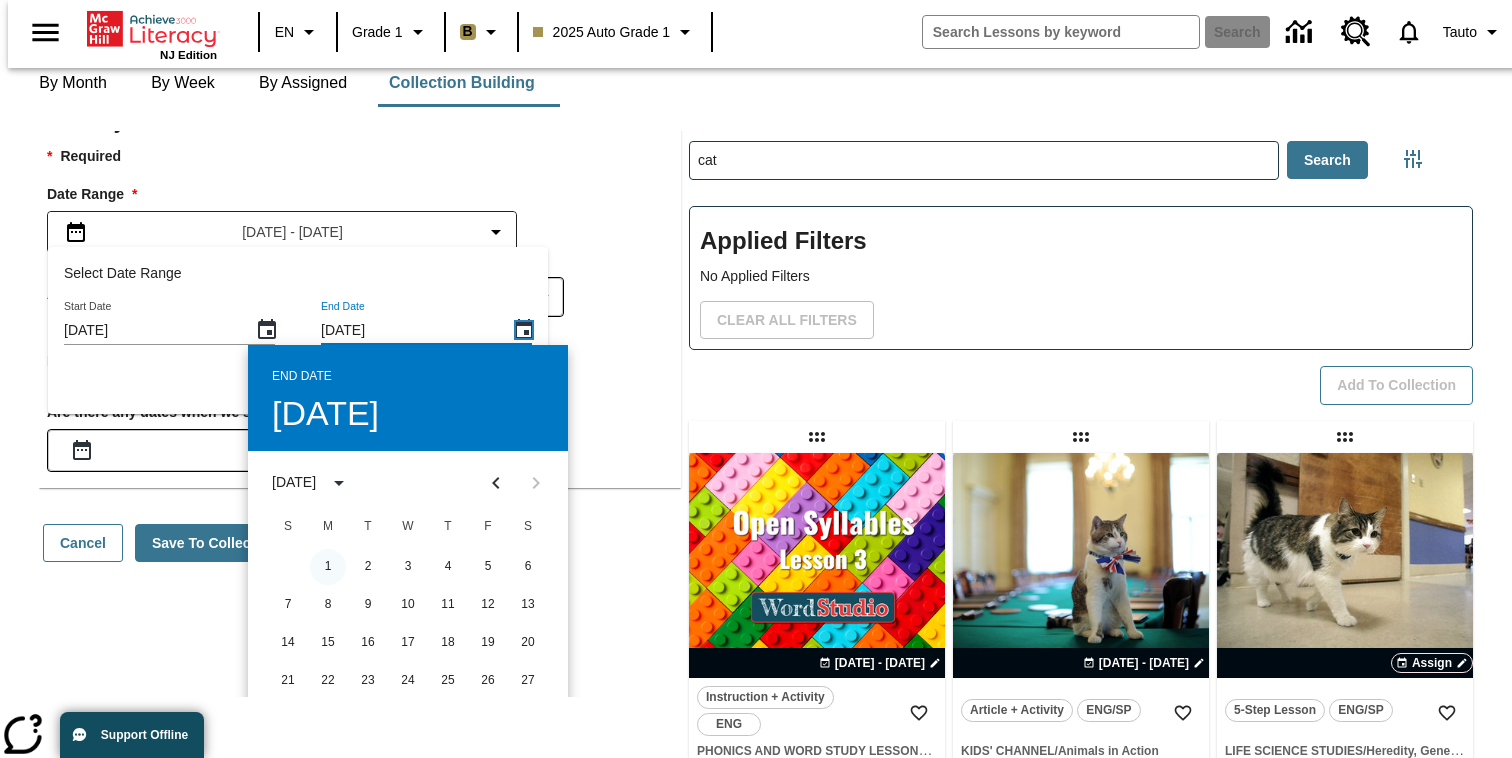type on "Jun 01, 2026" 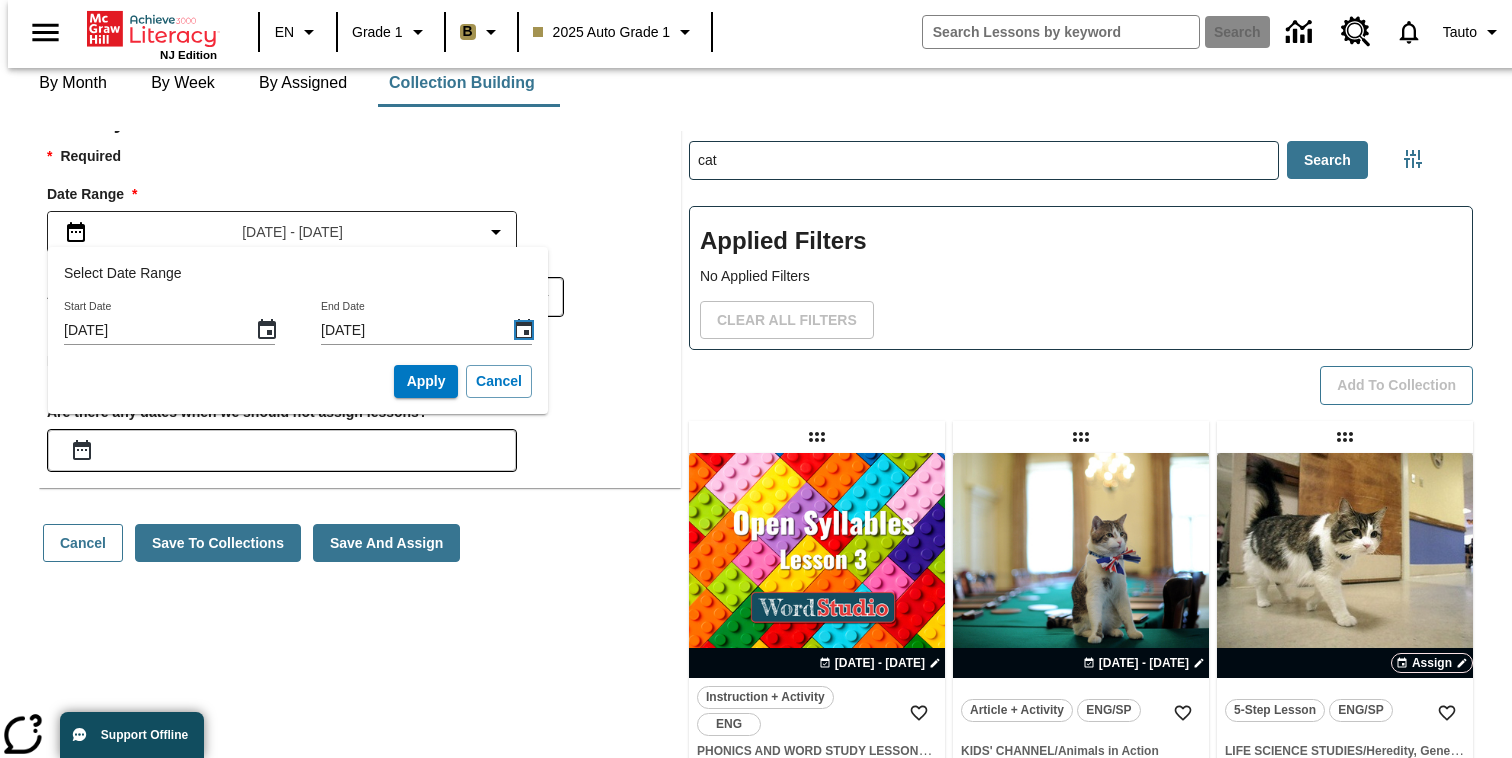 scroll, scrollTop: 922, scrollLeft: 0, axis: vertical 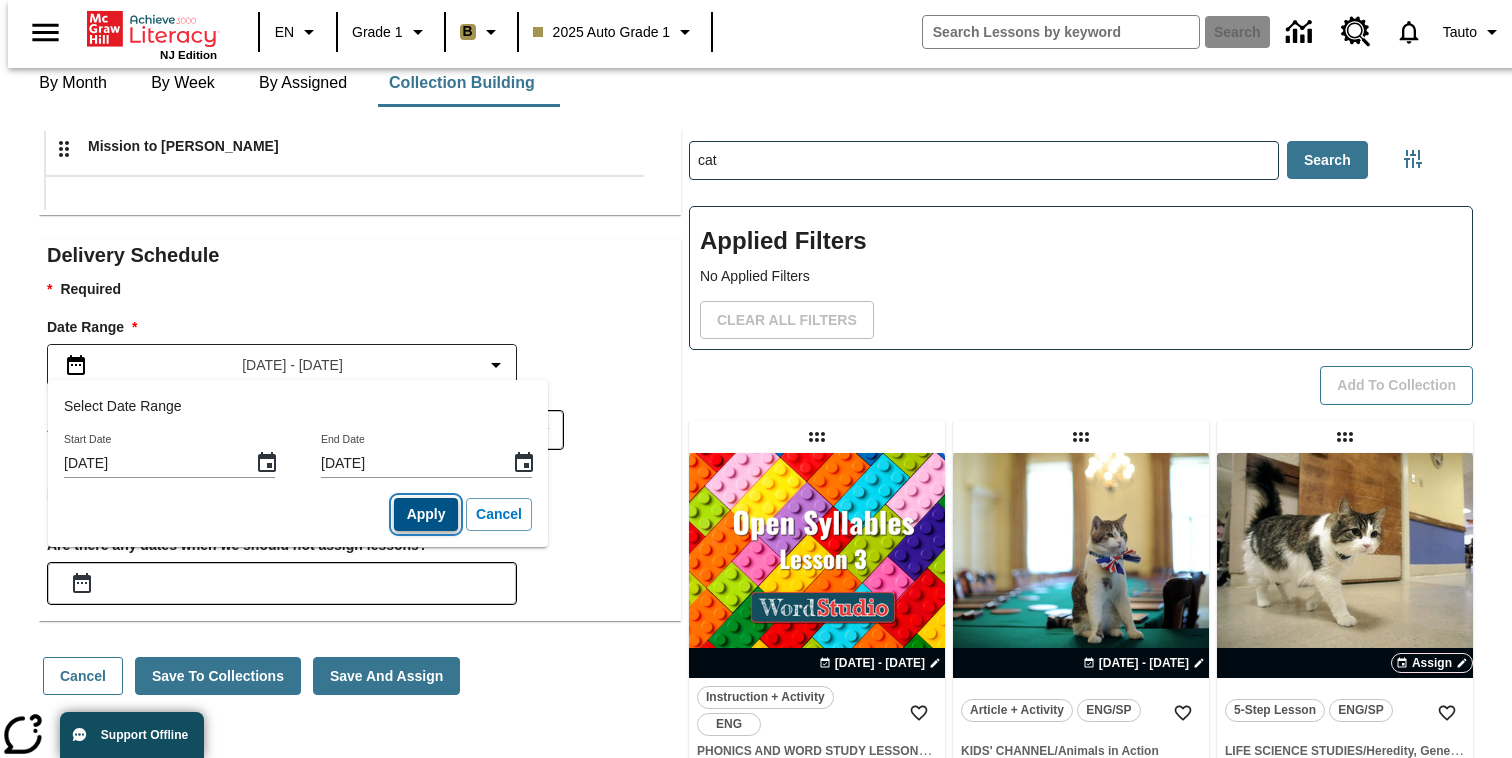 click on "Apply" at bounding box center (426, 514) 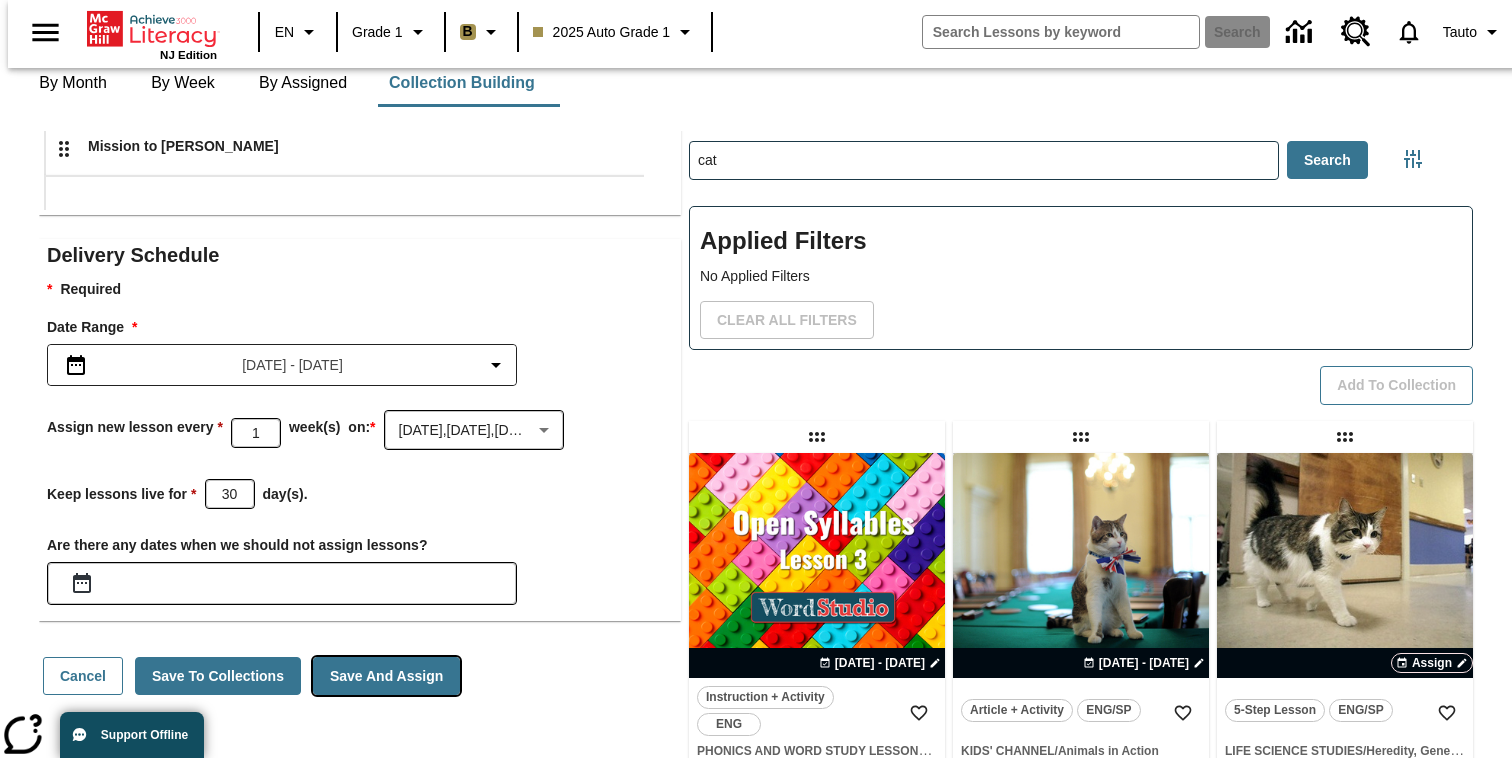 click on "Save And Assign" at bounding box center [386, 676] 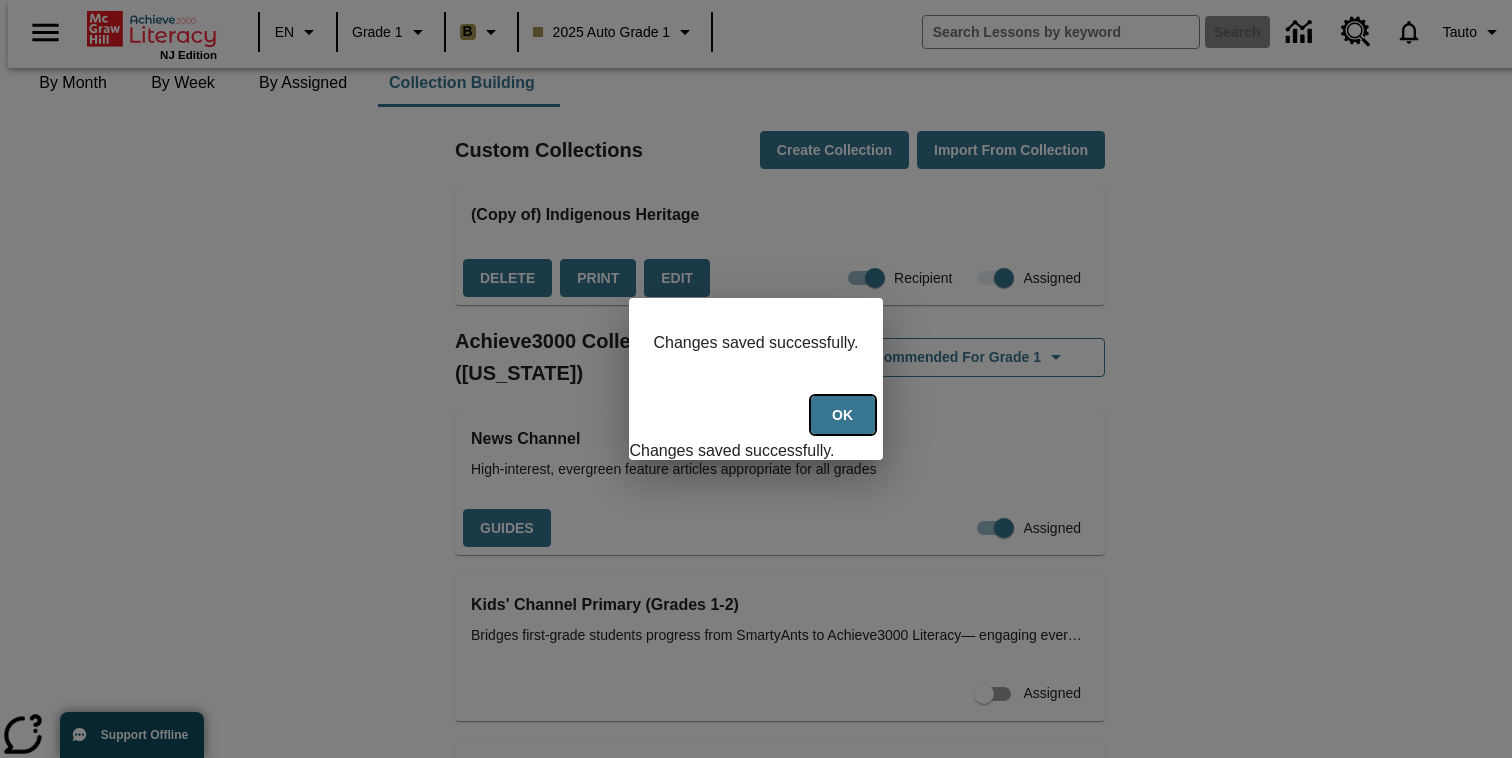 click on "Ok" at bounding box center (843, 415) 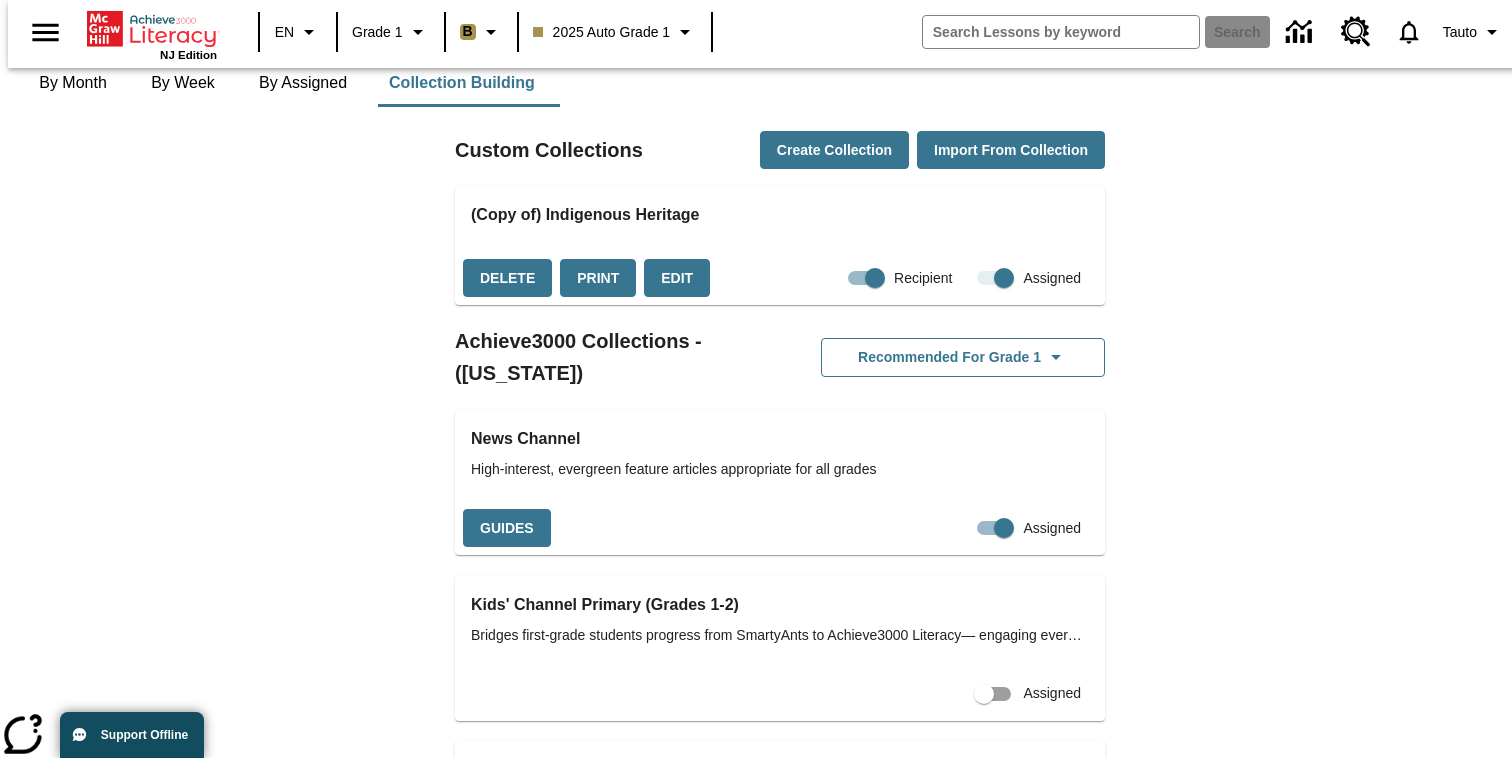 scroll, scrollTop: 0, scrollLeft: 0, axis: both 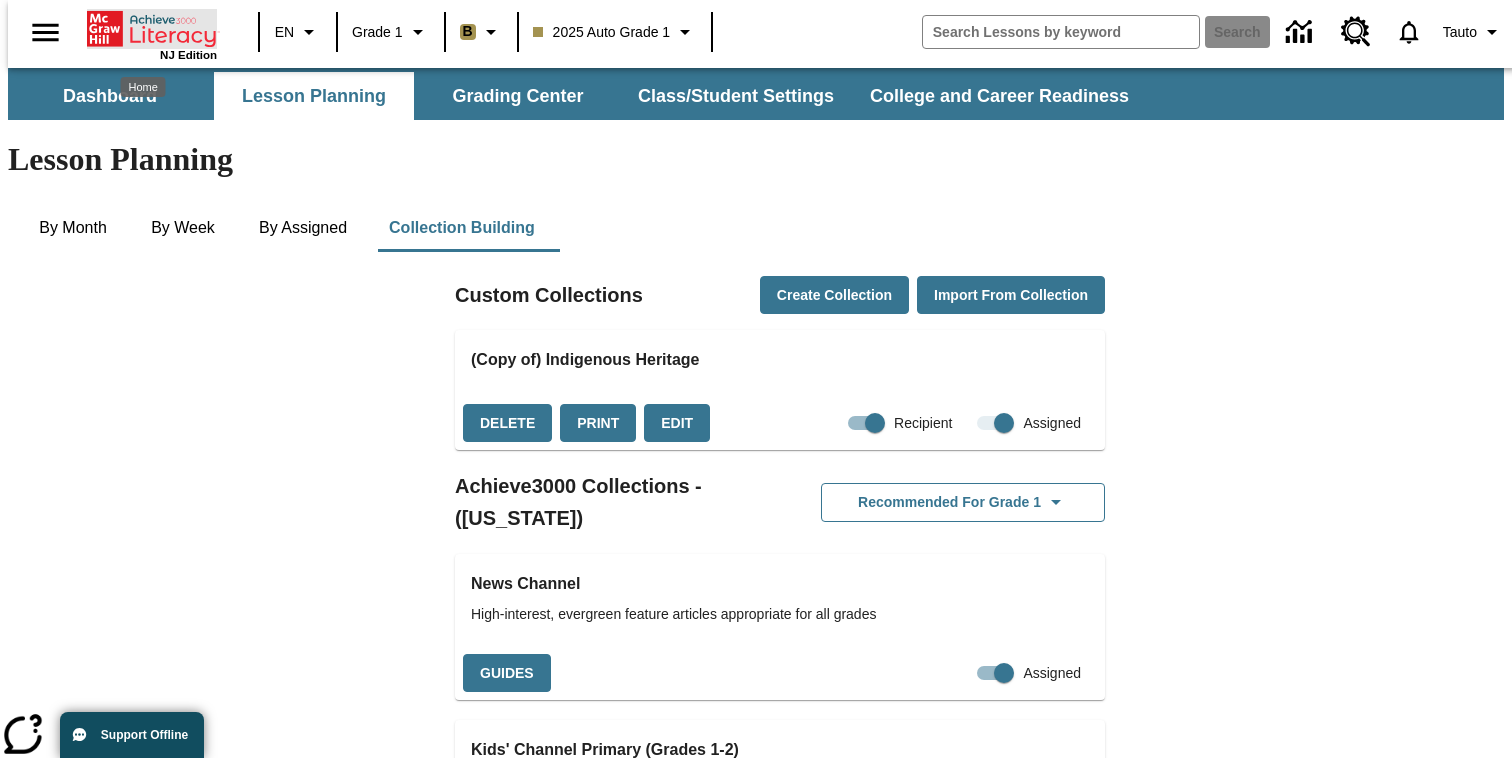 click 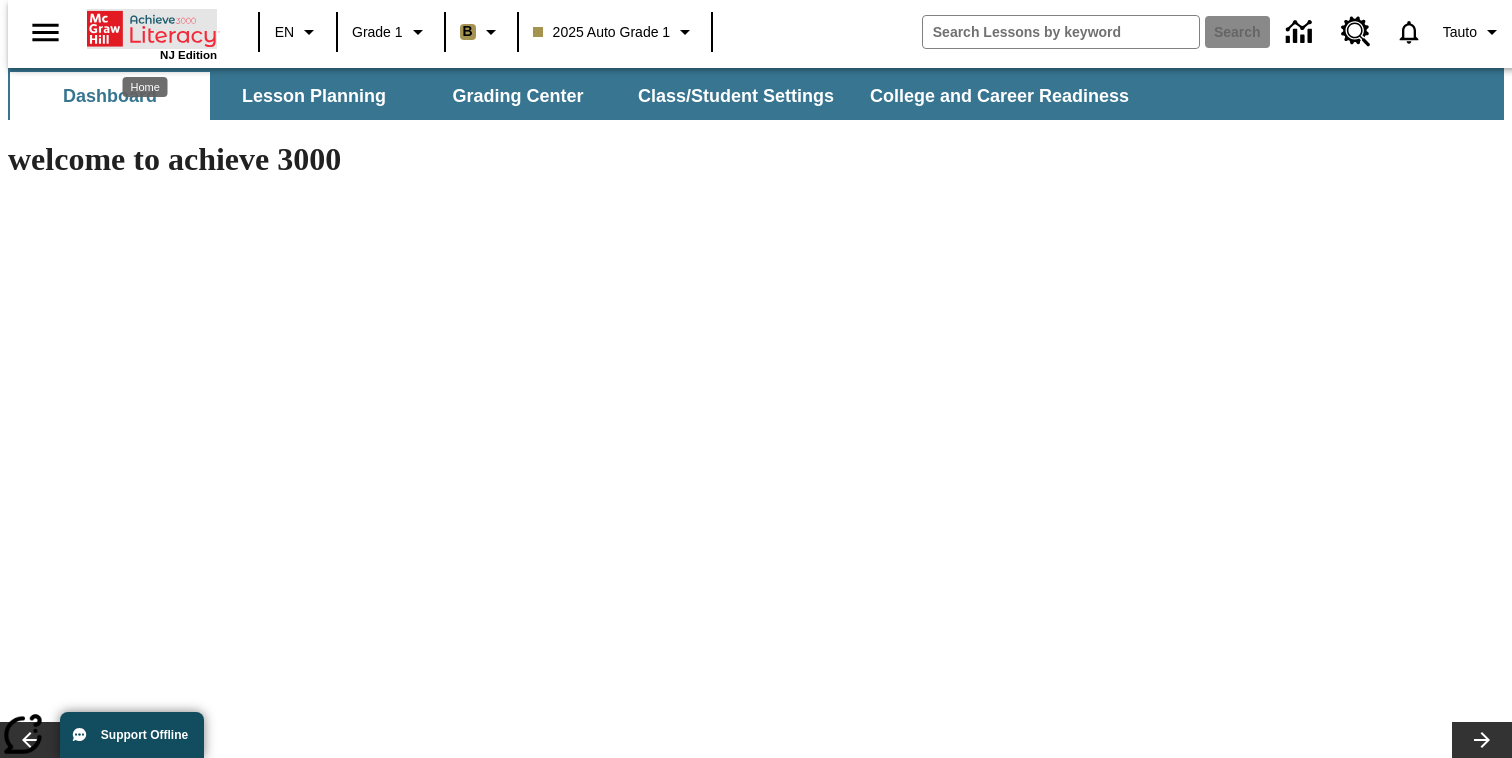 scroll, scrollTop: 0, scrollLeft: 0, axis: both 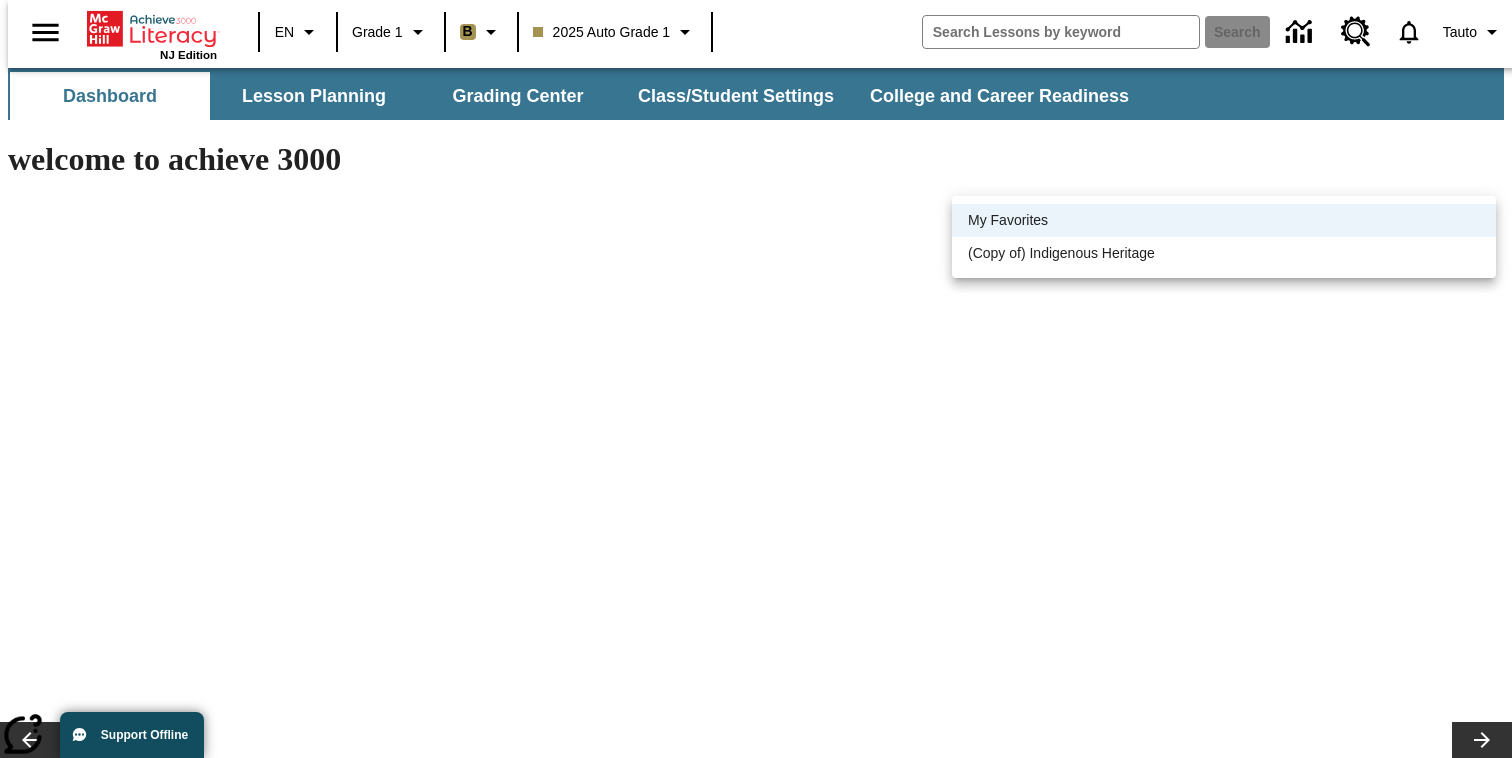 click on "Skip to main content
NJ Edition EN Grade 1 B 2025 Auto Grade 1 Search 0 Tauto Dashboard Lesson Planning Grading Center Class/Student Settings College and Career Readiness welcome to achieve 3000 Image Credit Article + Activity   |   Jul 11 - Oct 31 Kids' Channel / Animals Ask the Scientist: Furry Friends Why do cats have whiskers? Here are answers to some of your questions about furry pet friends! View Lesson Image Credit Article + Activity   |   Jul 11 - Oct 31 Kids' Channel / Animals Ask the Scientist: Furry Friends Why do cats have whiskers? Here are answers to some of your questions about furry pet friends! View Lesson Ask the Scientist: Furry Friends Larry the Chief Mouser Open Syllables Lesson 3 Show Class Announcement Details Class Announcements Maximum 600 characters Press Escape to exit toolbar Press Alt + F10 to reach toolbar System Font 12pt July 11, 2025  3:55 AM US/Eastern   -1" at bounding box center [756, 1110] 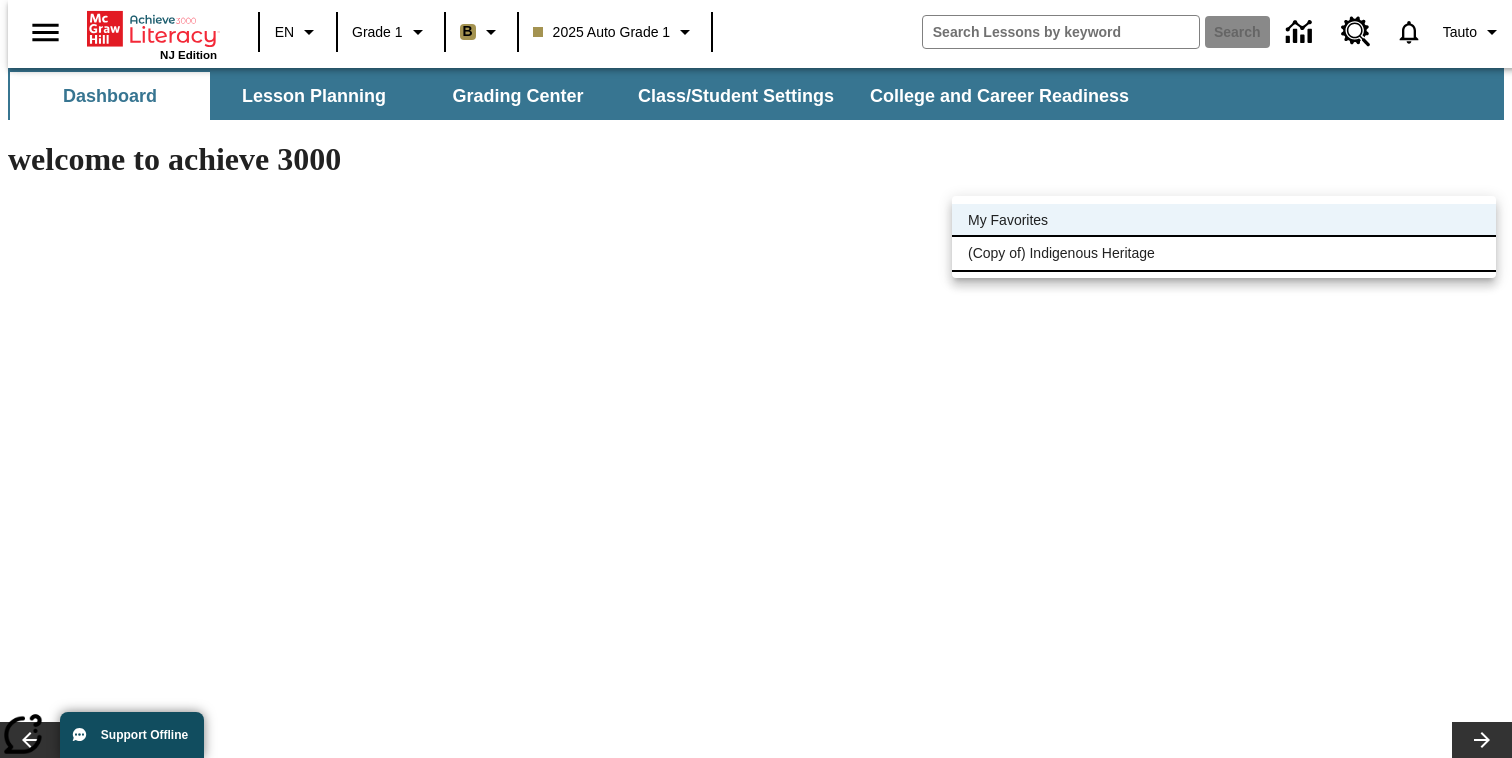 click on "(Copy of) Indigenous Heritage" at bounding box center [1224, 253] 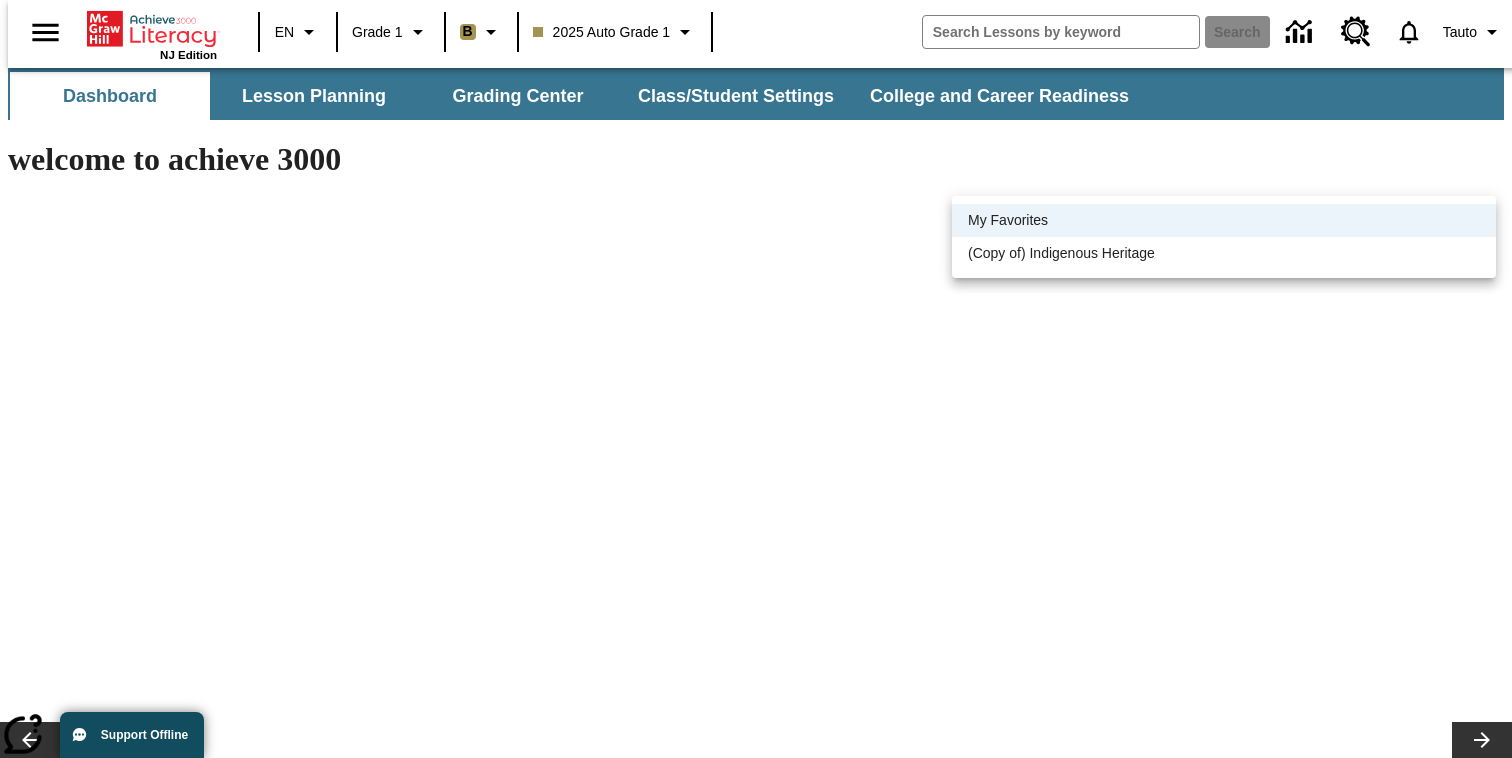 type on "45153" 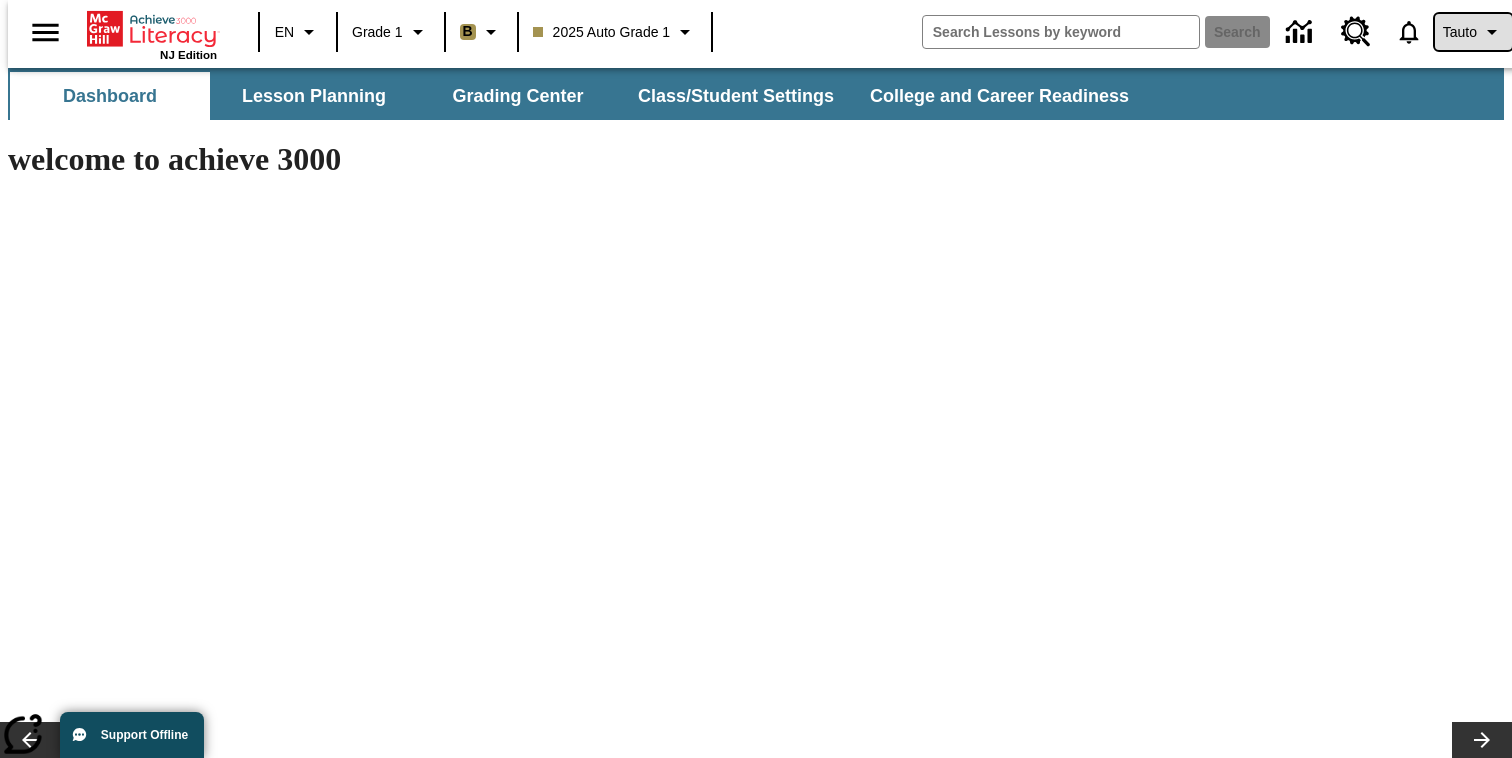 click on "Tauto" at bounding box center (1460, 32) 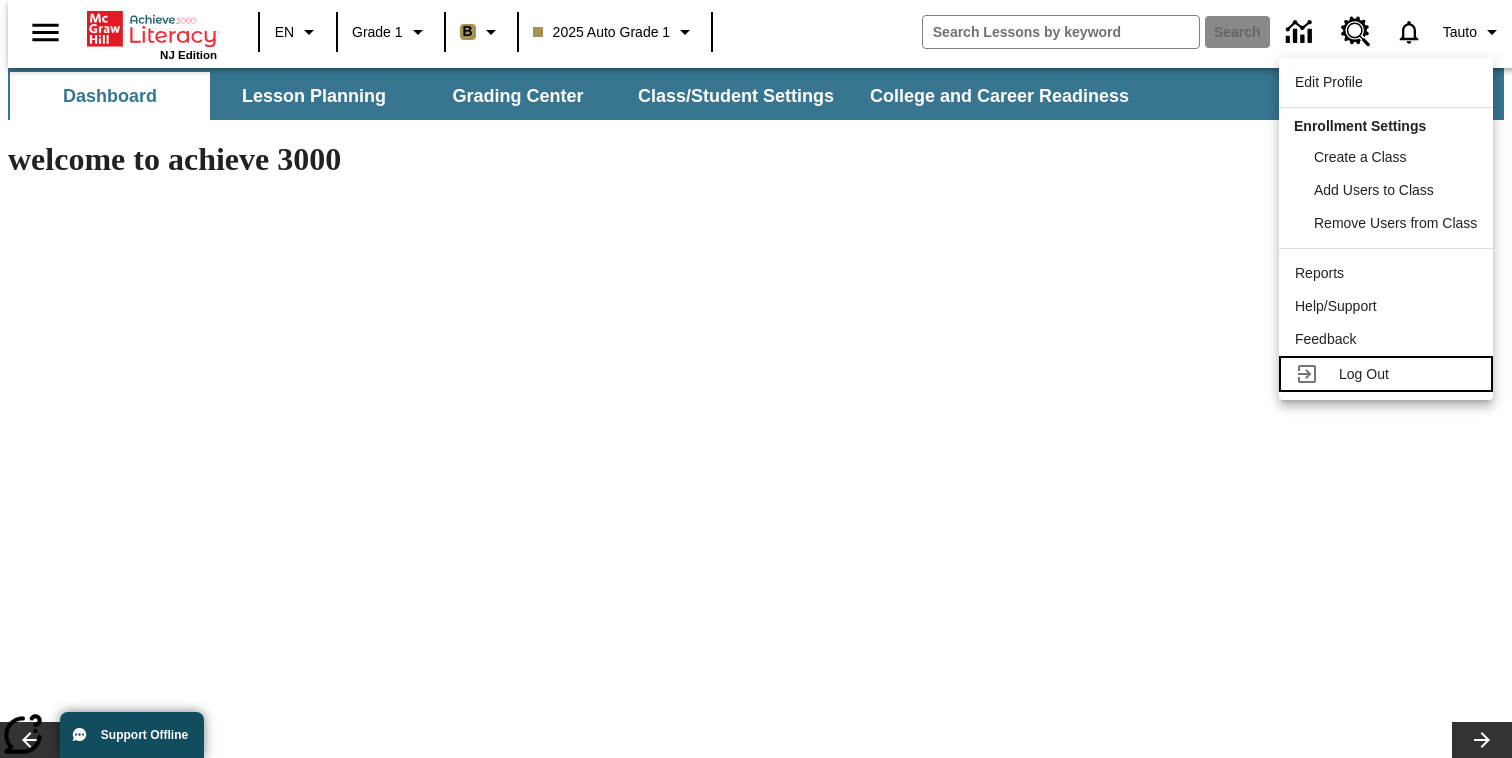 click on "Log Out" at bounding box center (1386, 374) 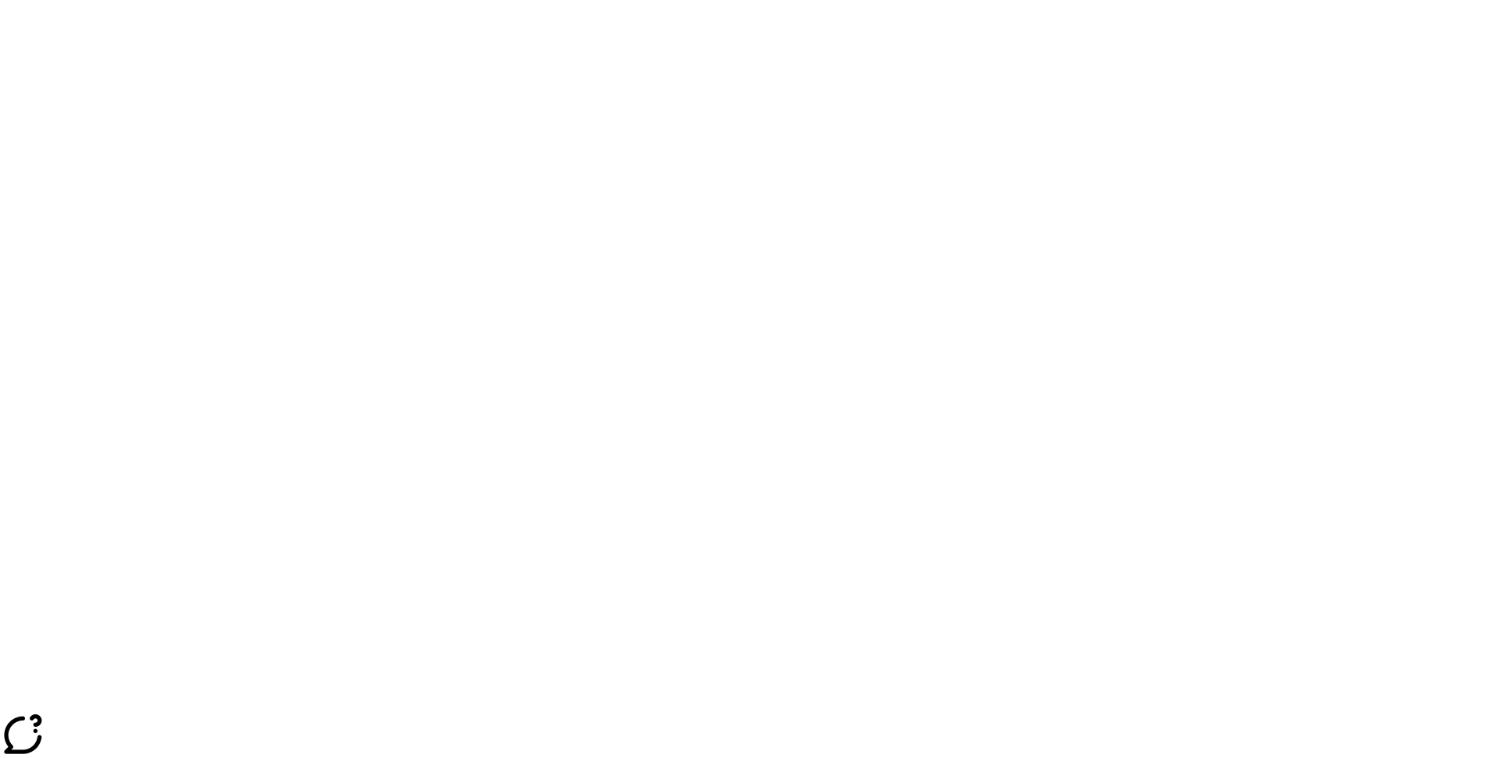 scroll, scrollTop: 0, scrollLeft: 0, axis: both 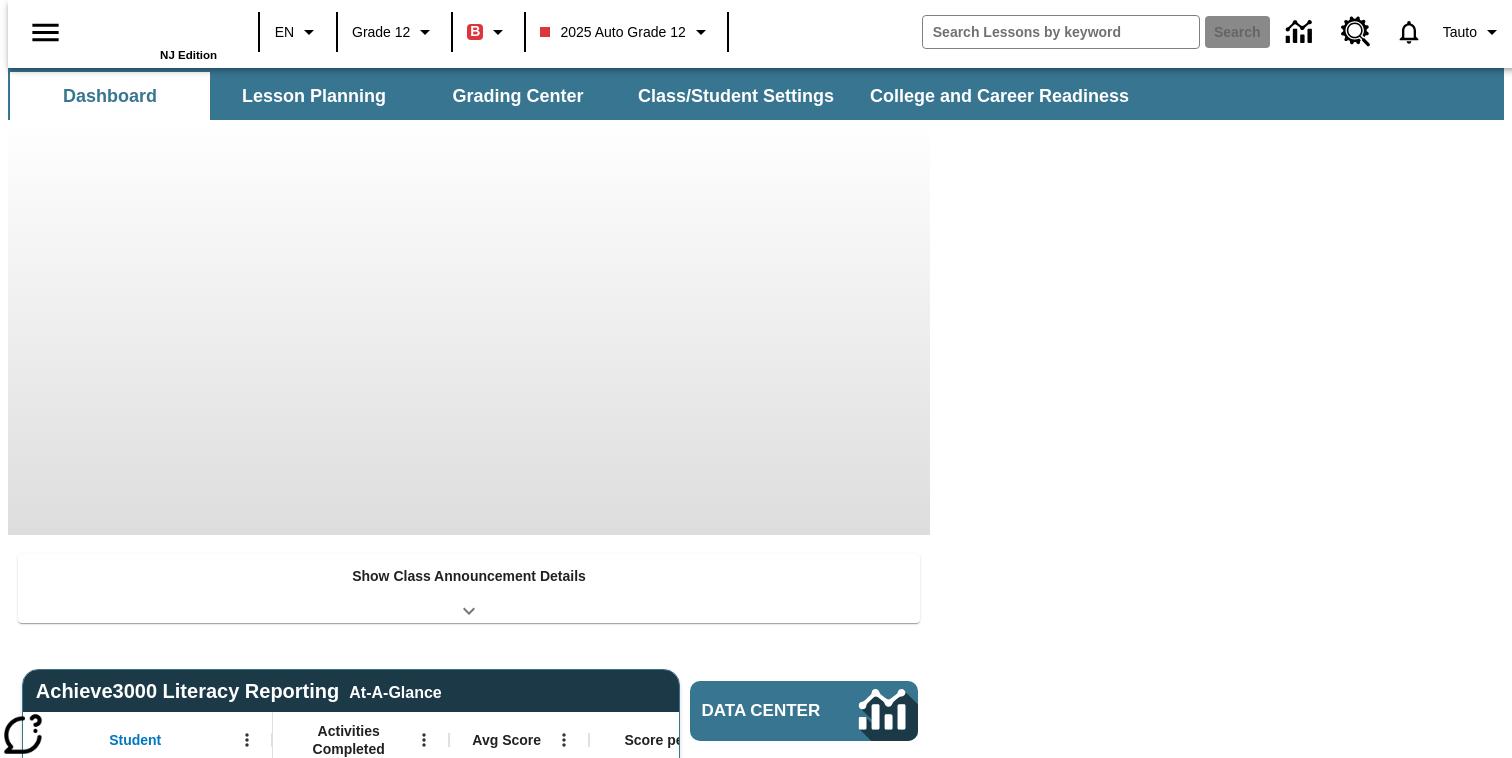 type on "-1" 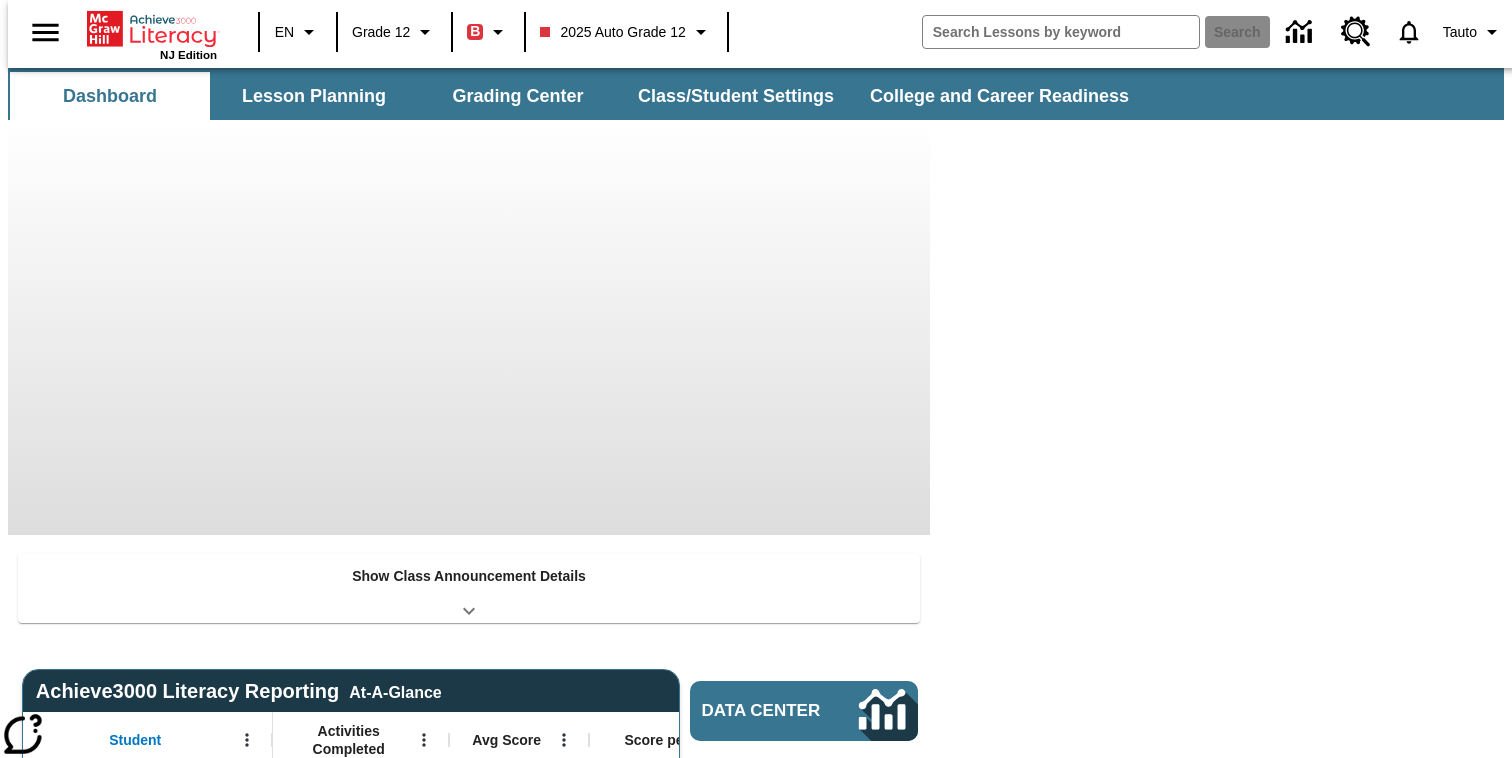 scroll, scrollTop: 0, scrollLeft: 0, axis: both 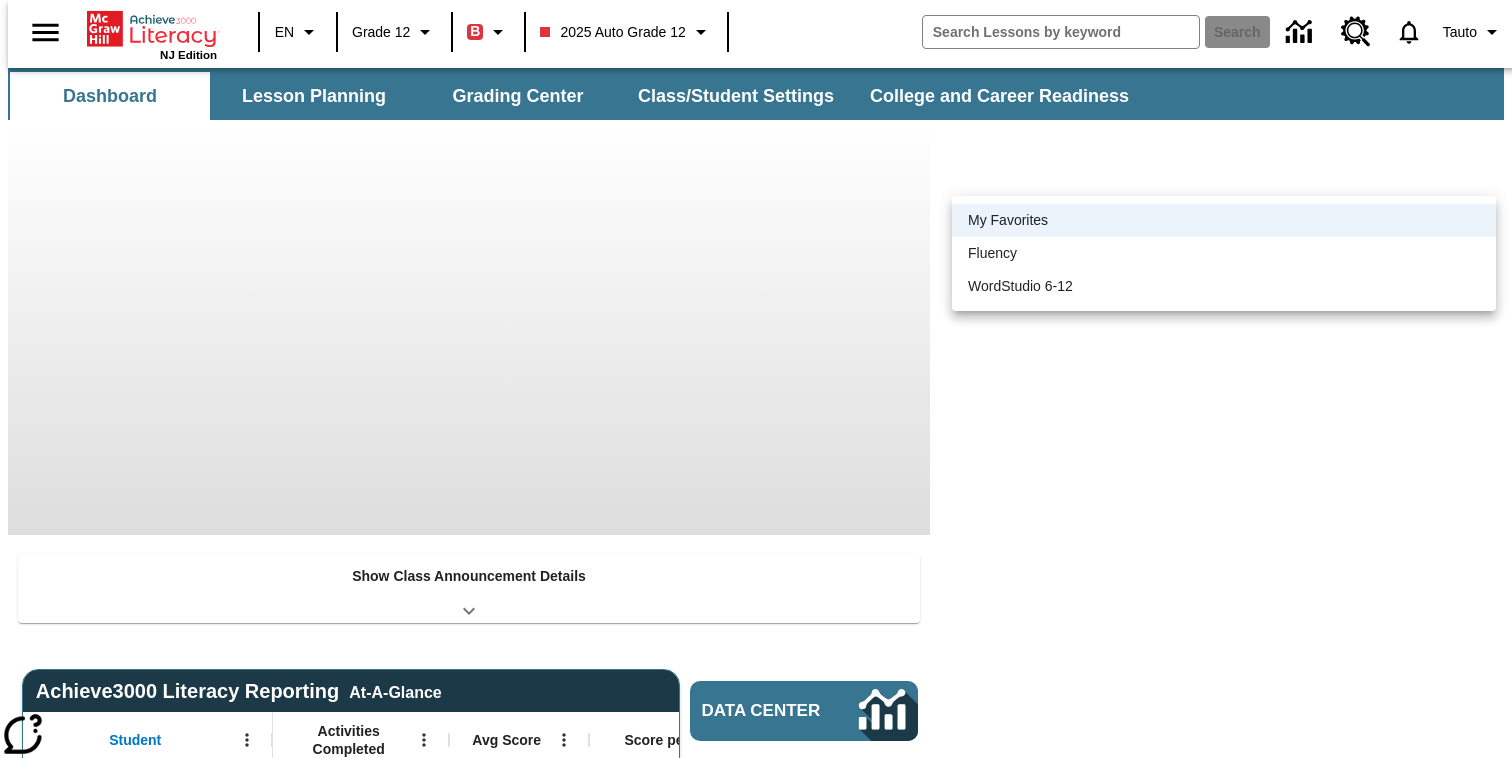 click at bounding box center (756, 379) 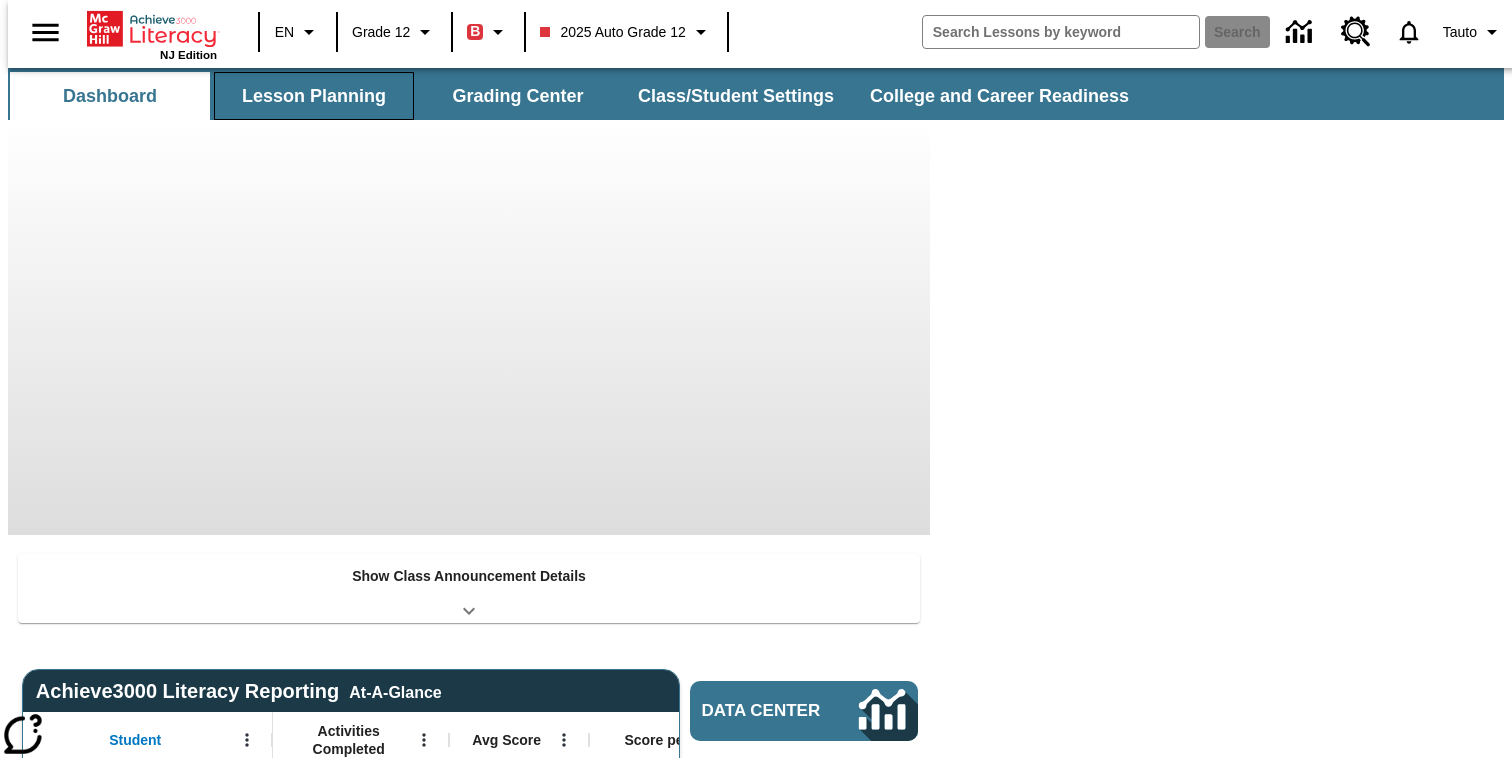 click on "Lesson Planning" at bounding box center [314, 96] 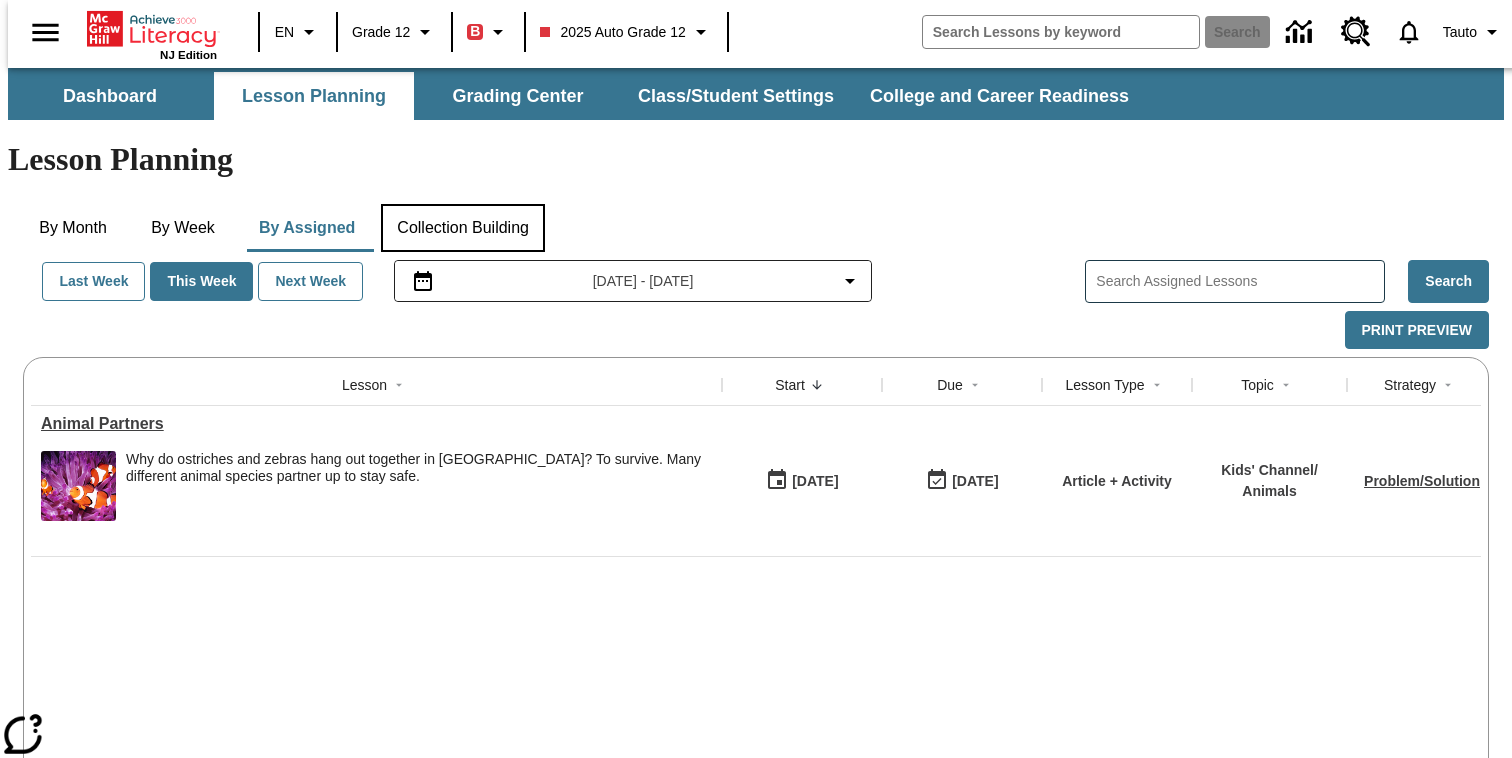 click on "Collection Building" at bounding box center [463, 228] 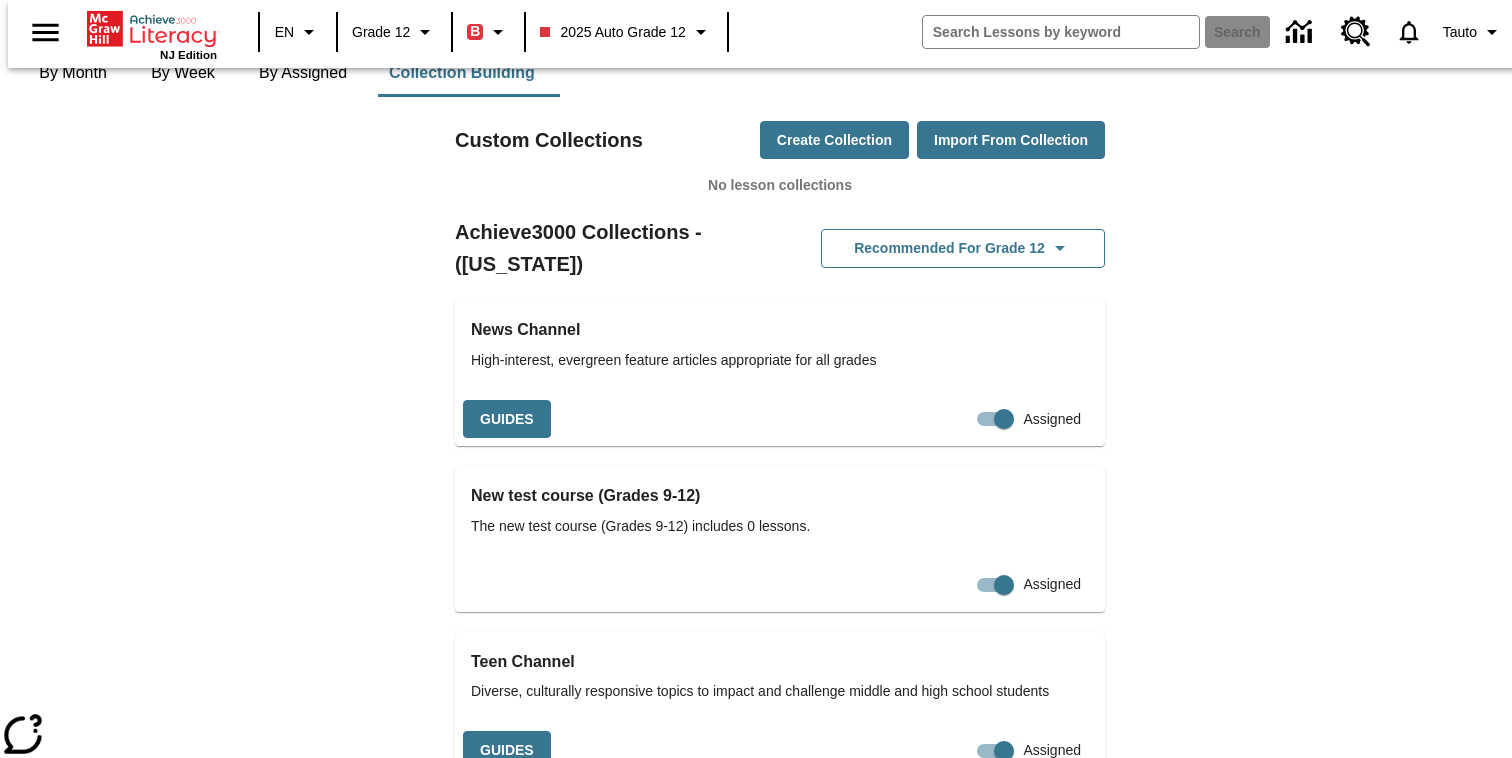 scroll, scrollTop: 0, scrollLeft: 0, axis: both 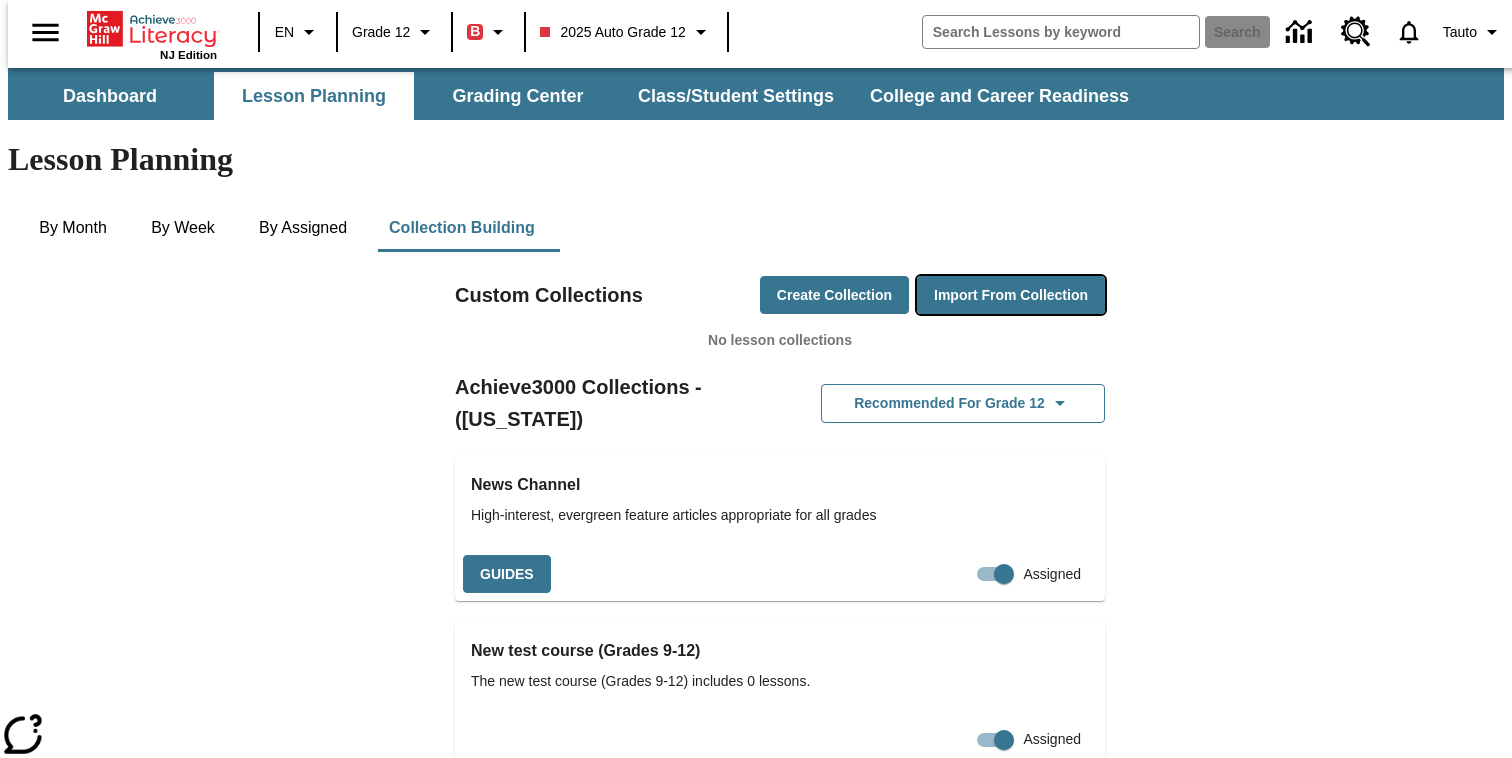 click on "Import from Collection" at bounding box center [1011, 295] 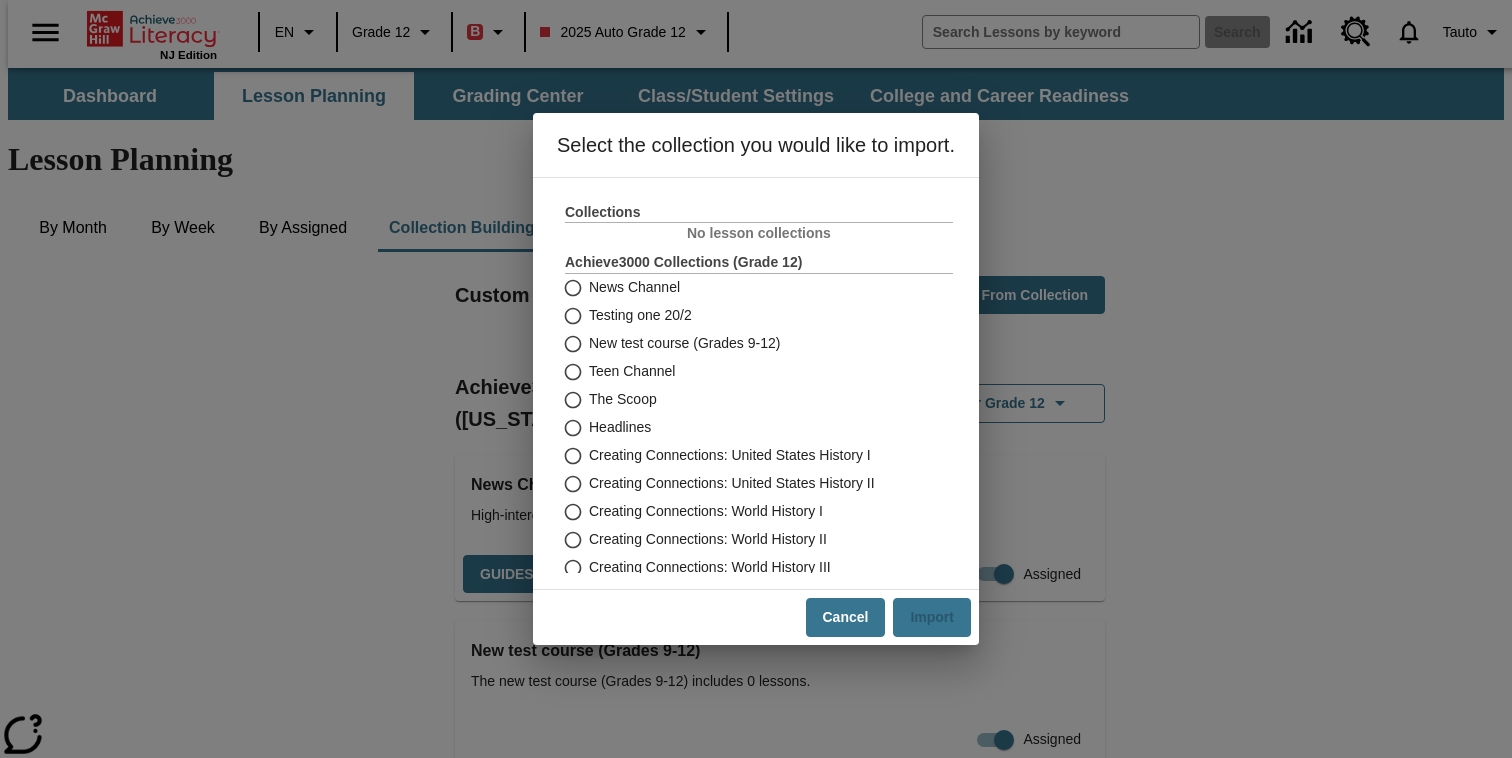 click on "Creating Connections: United States History I" at bounding box center (730, 455) 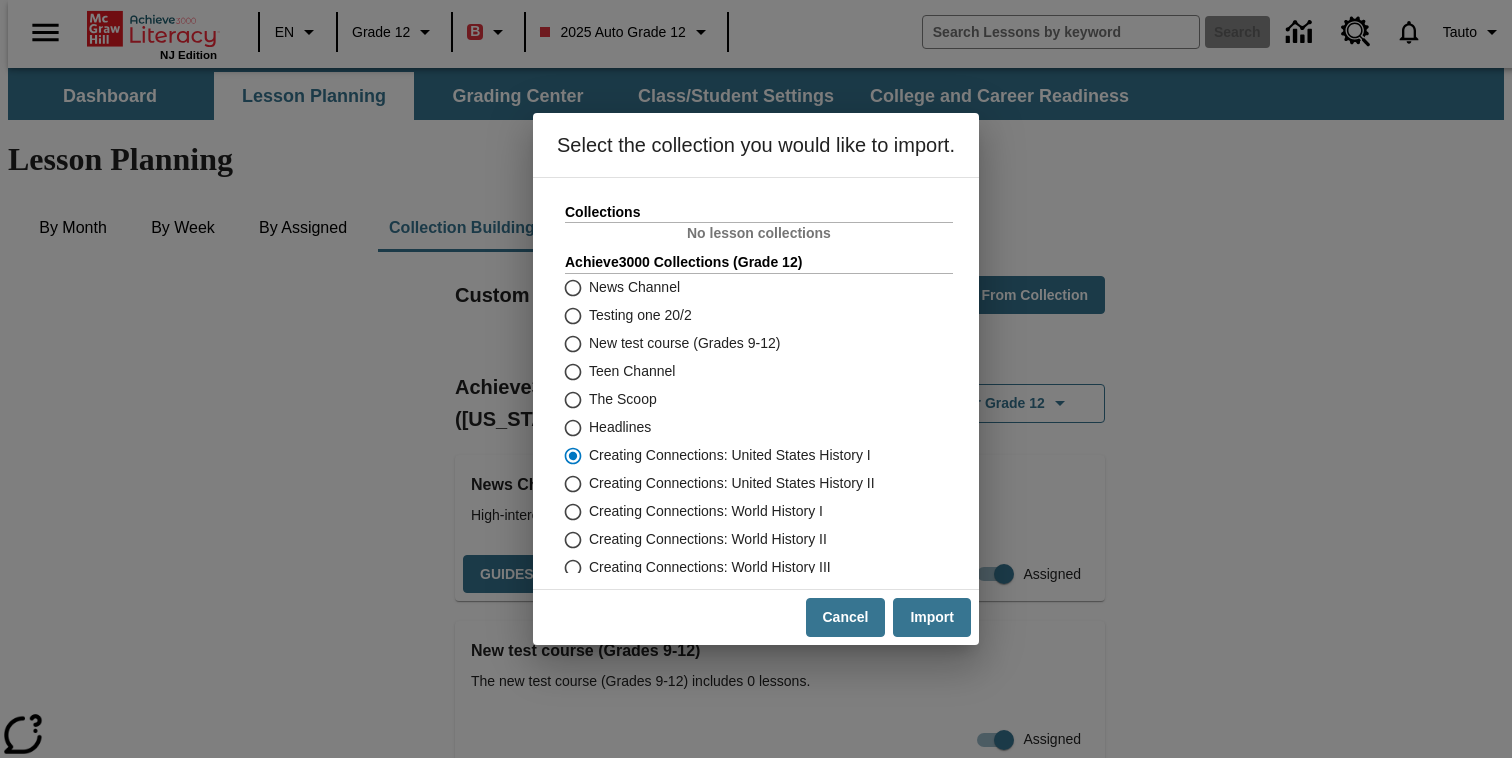 click on "Headlines" at bounding box center (620, 427) 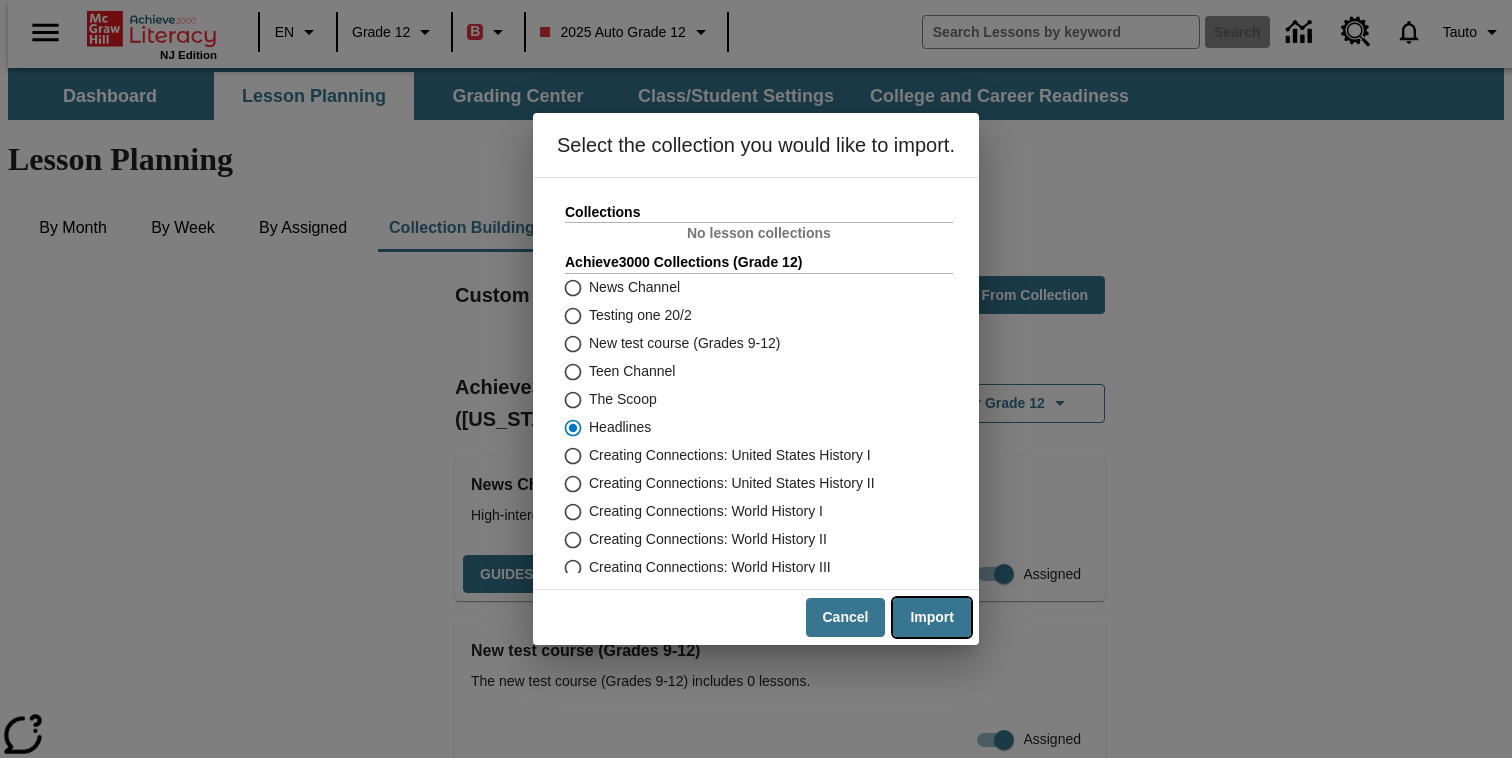 click on "Import" at bounding box center [932, 617] 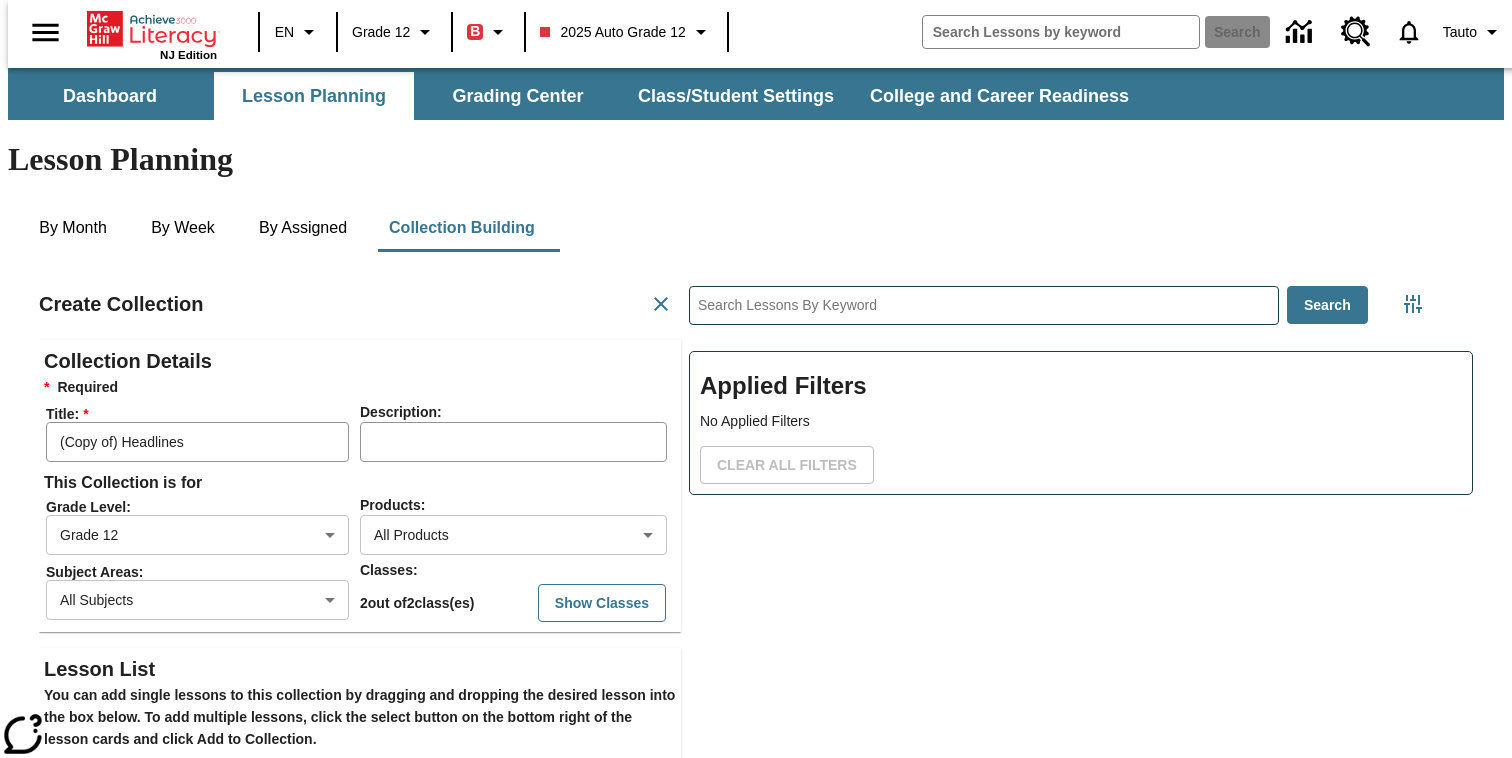scroll, scrollTop: 1, scrollLeft: 1, axis: both 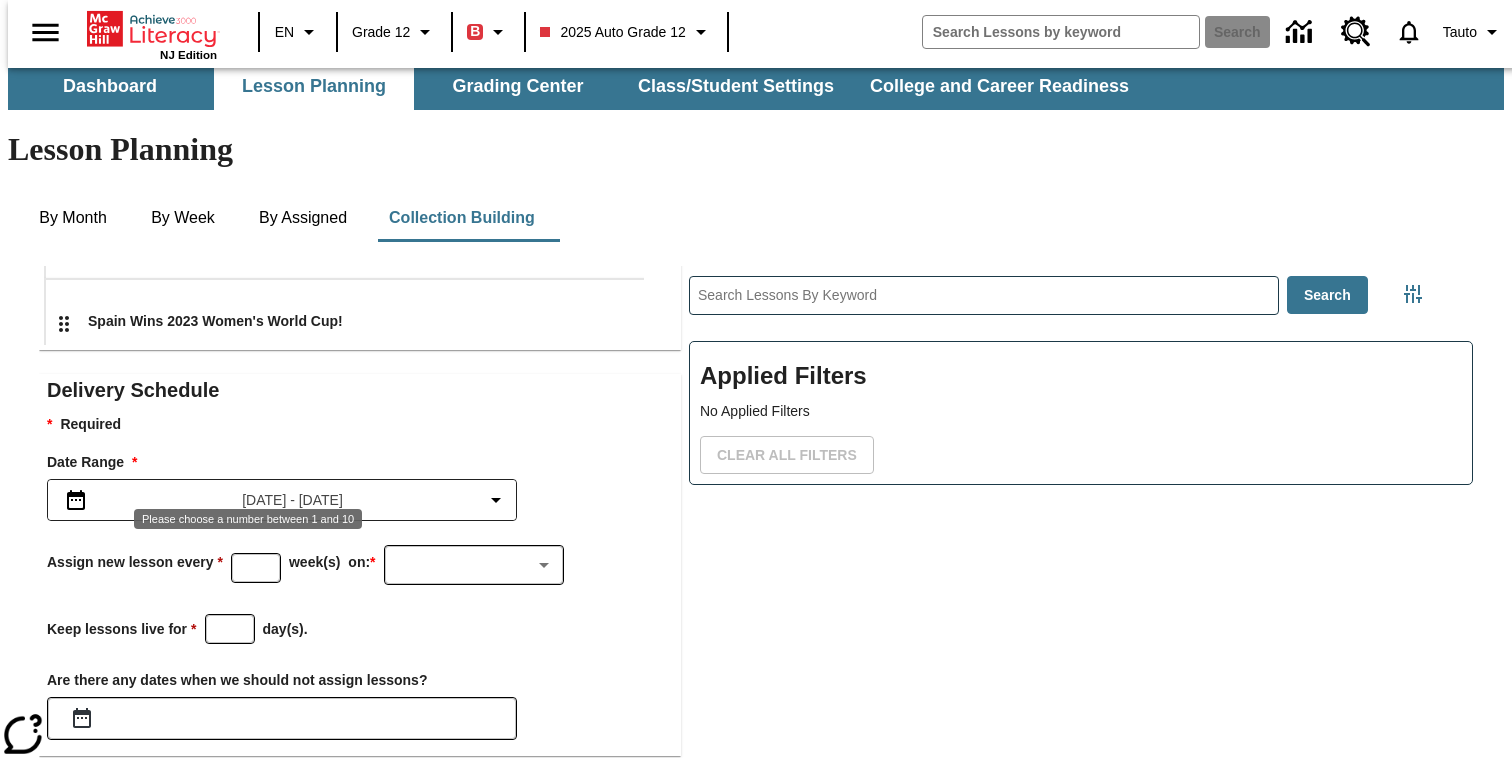 click at bounding box center (256, 567) 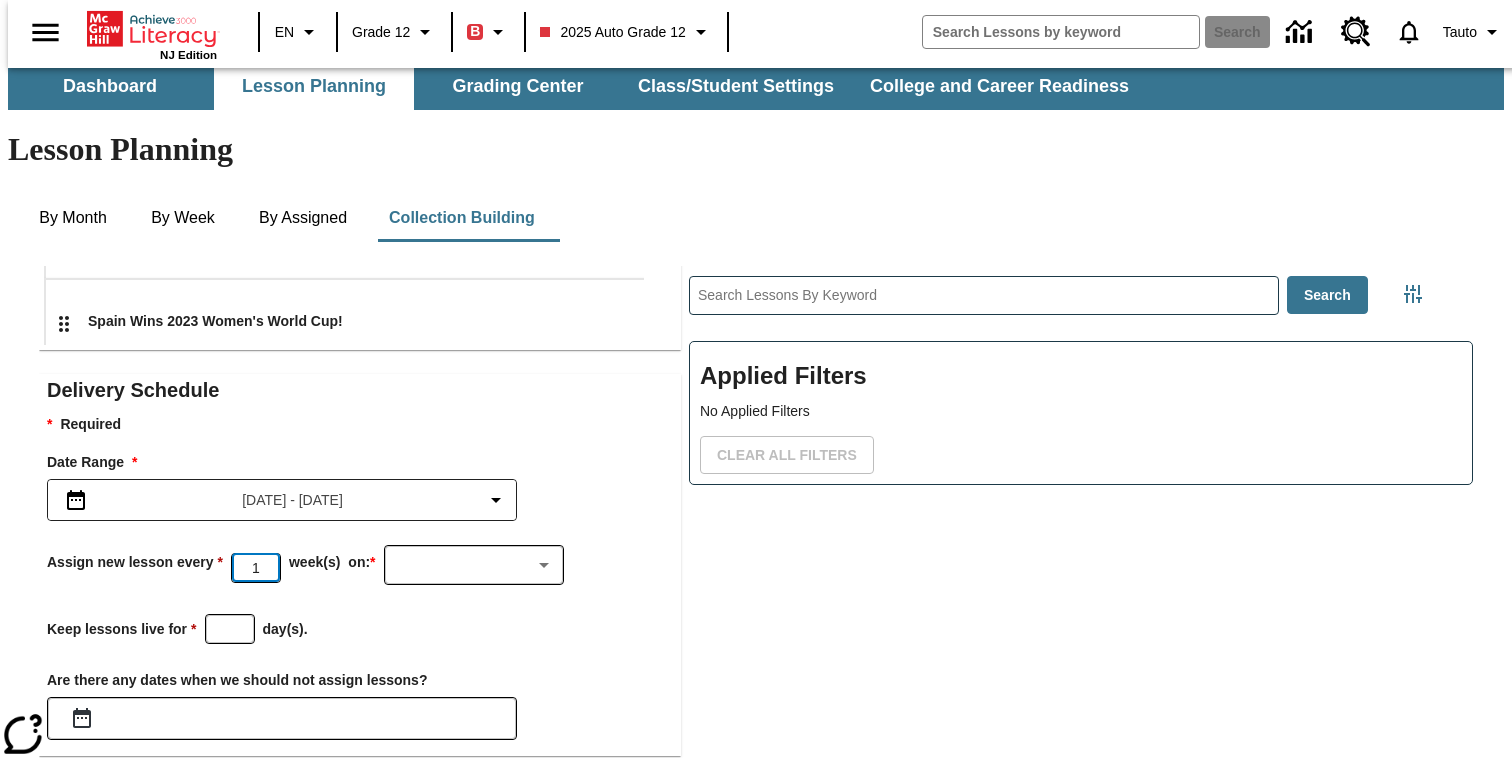 type on "1" 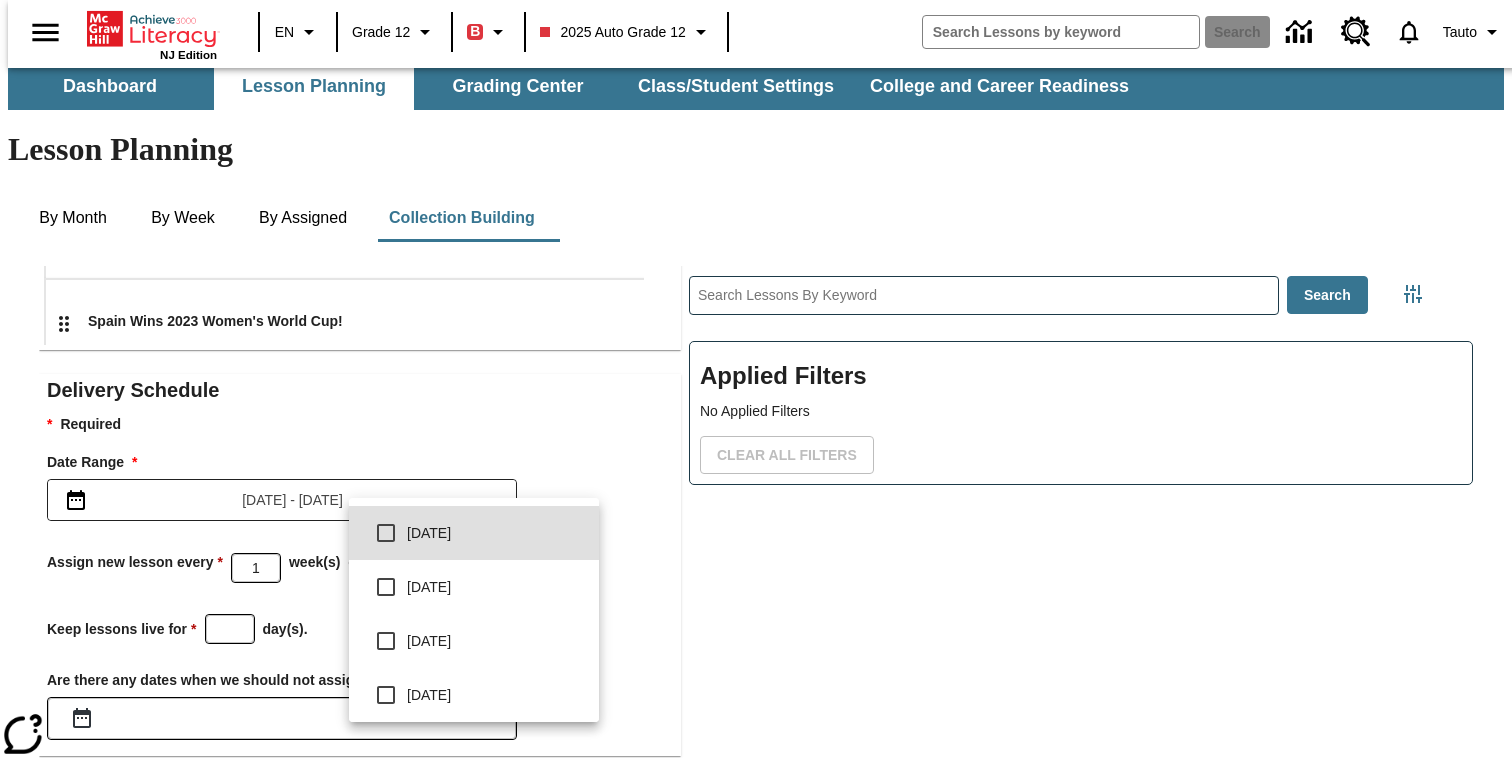 click on "Sunday" at bounding box center [495, 533] 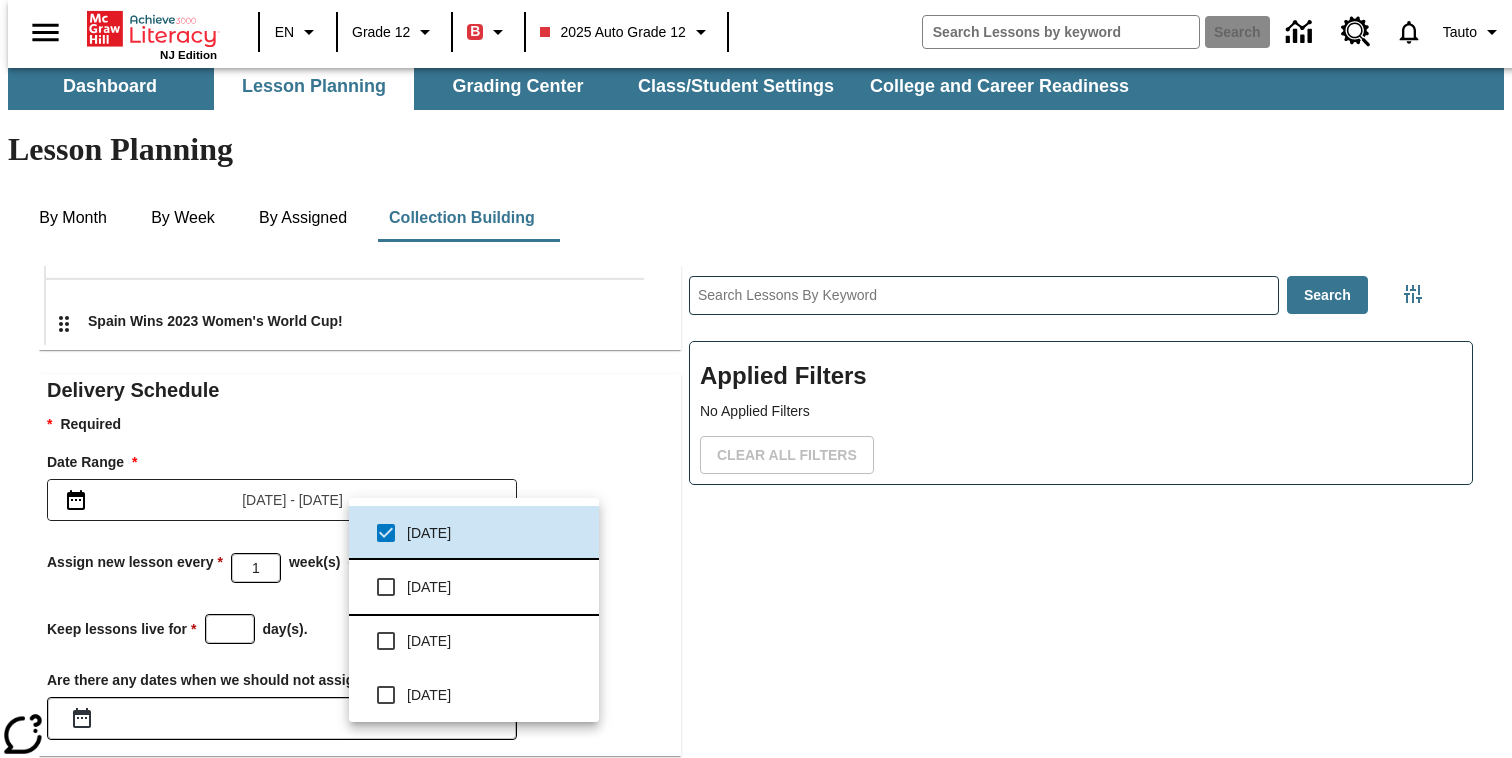 click on "Monday" at bounding box center (495, 587) 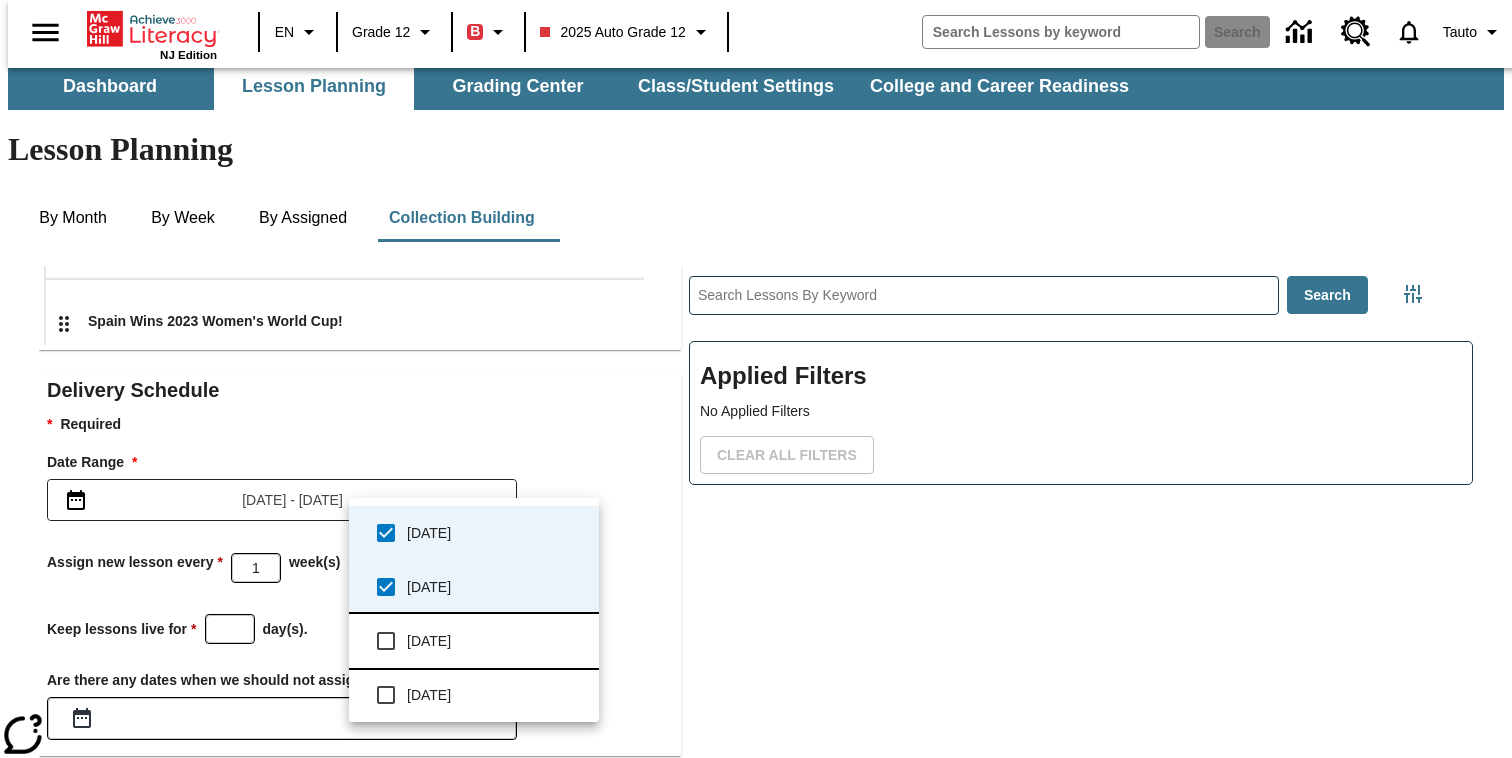 click on "Tuesday" at bounding box center (495, 641) 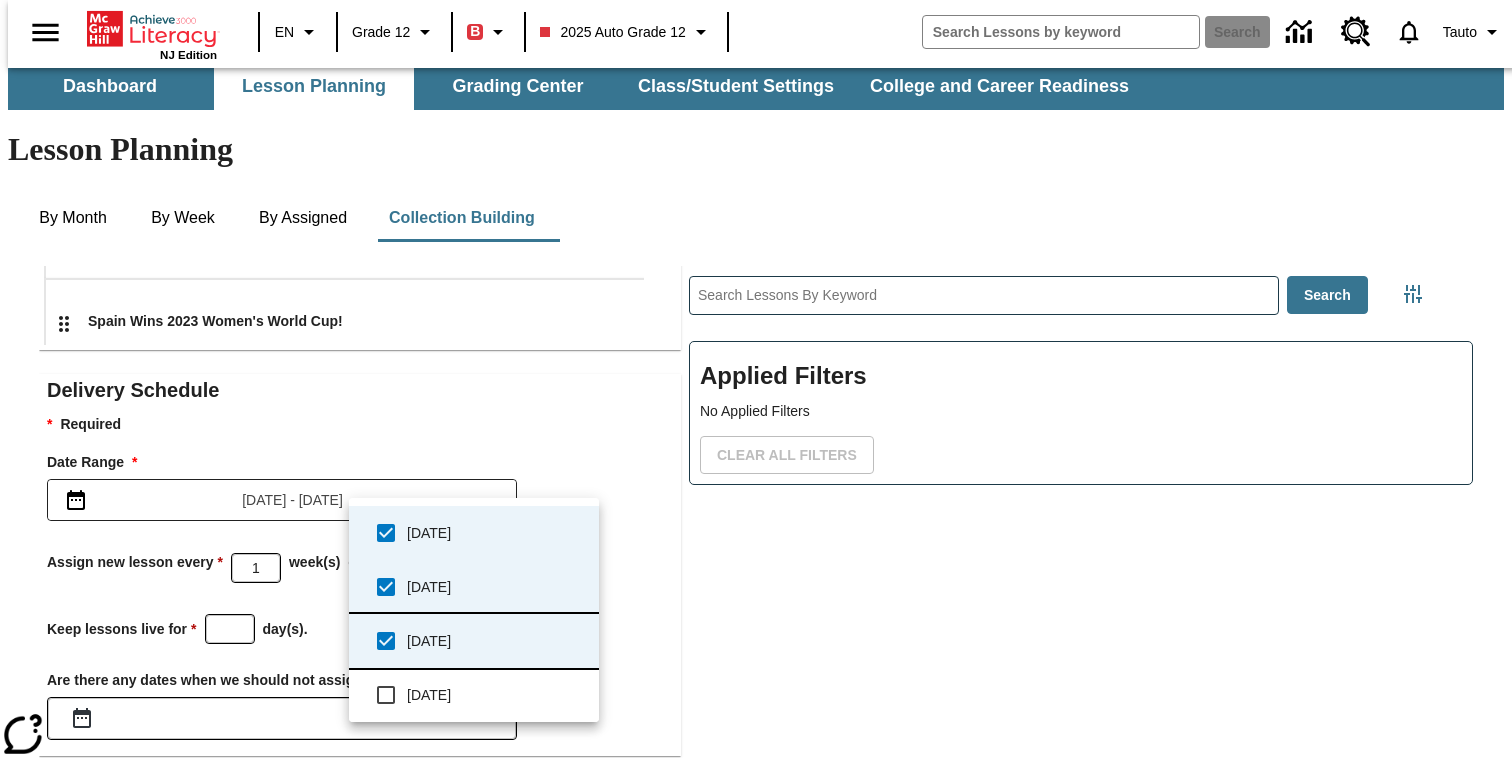 scroll, scrollTop: 170, scrollLeft: 0, axis: vertical 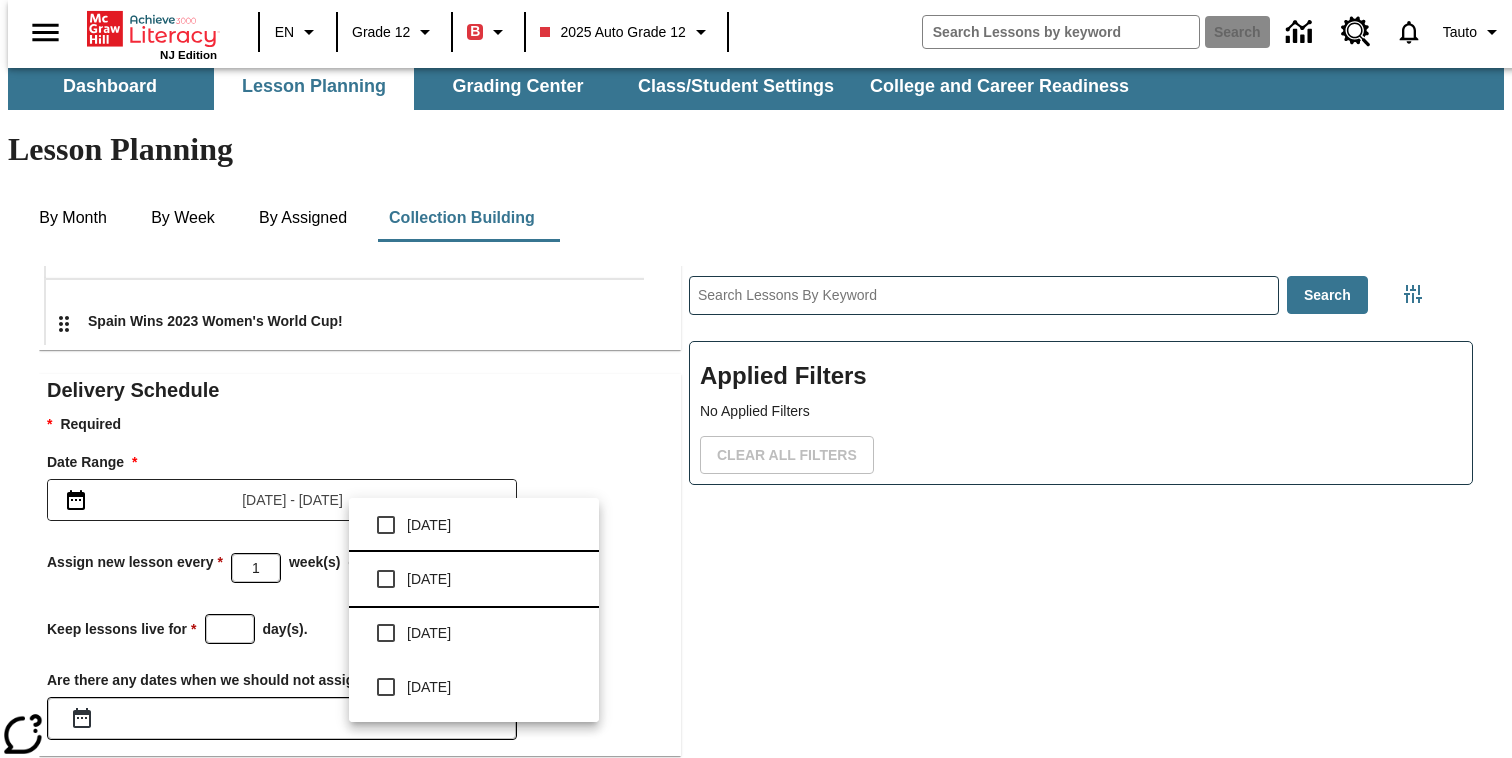 click on "Thursday" at bounding box center (474, 579) 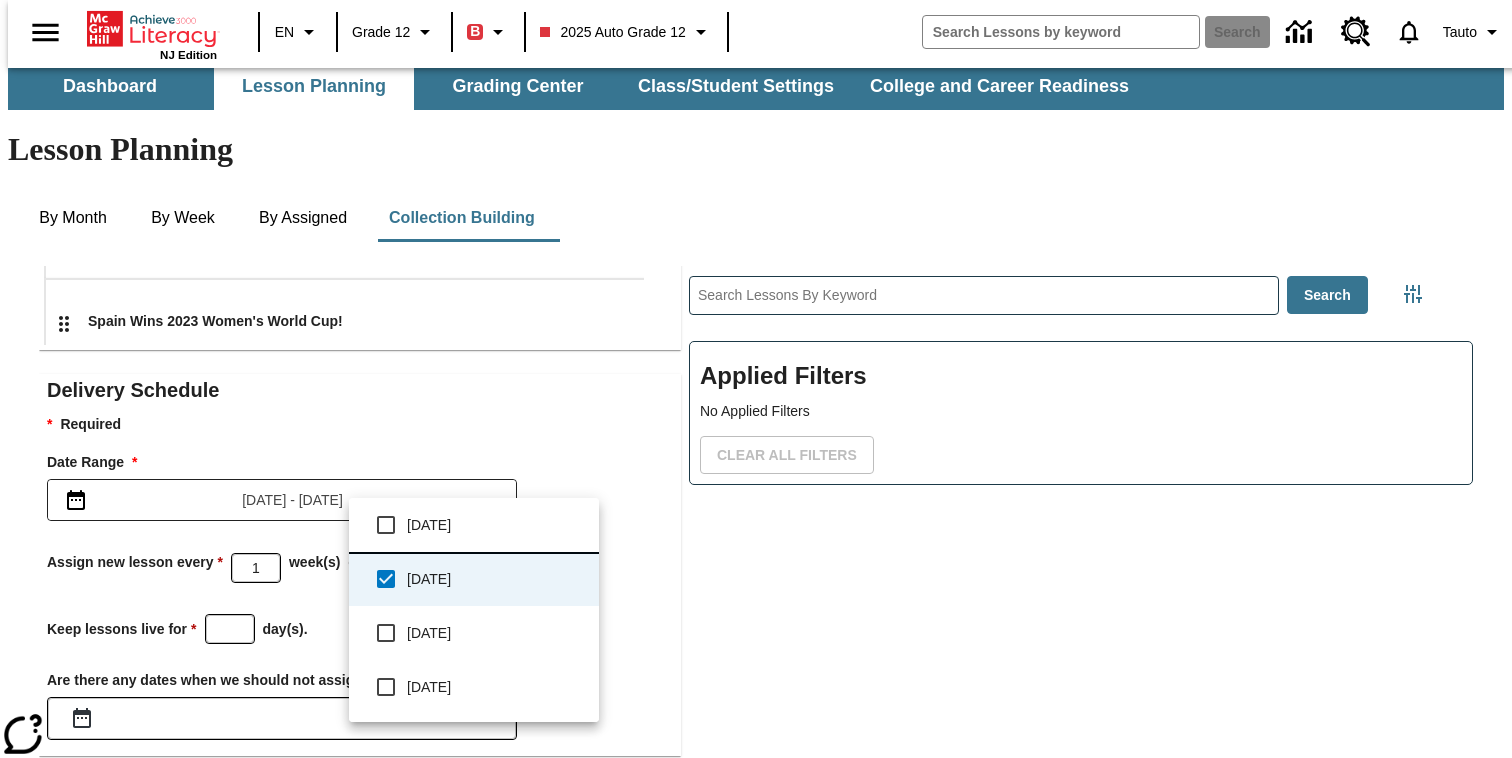 click on "Wednesday" at bounding box center (495, 525) 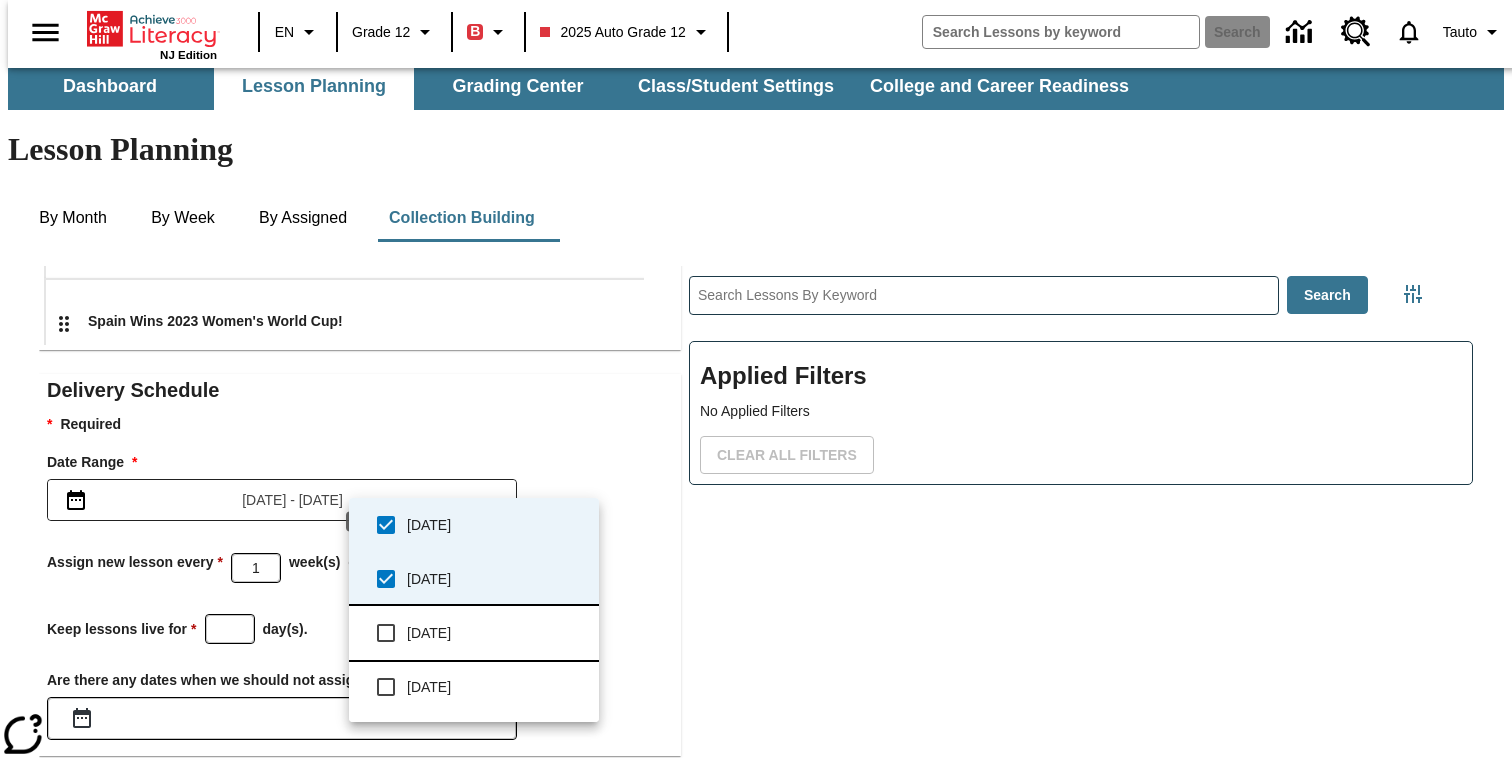 click on "Friday" at bounding box center (495, 633) 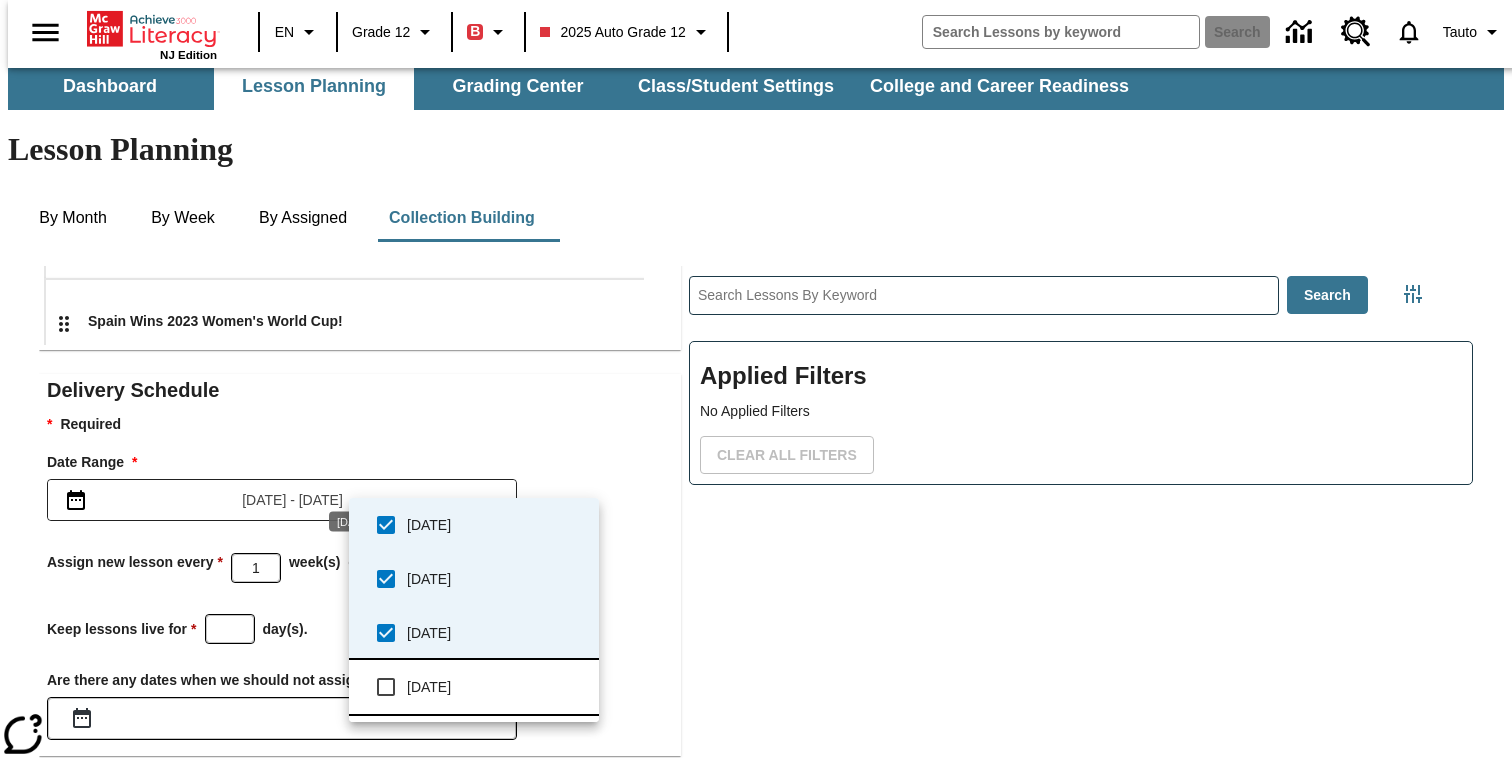 click on "Saturday" at bounding box center [495, 687] 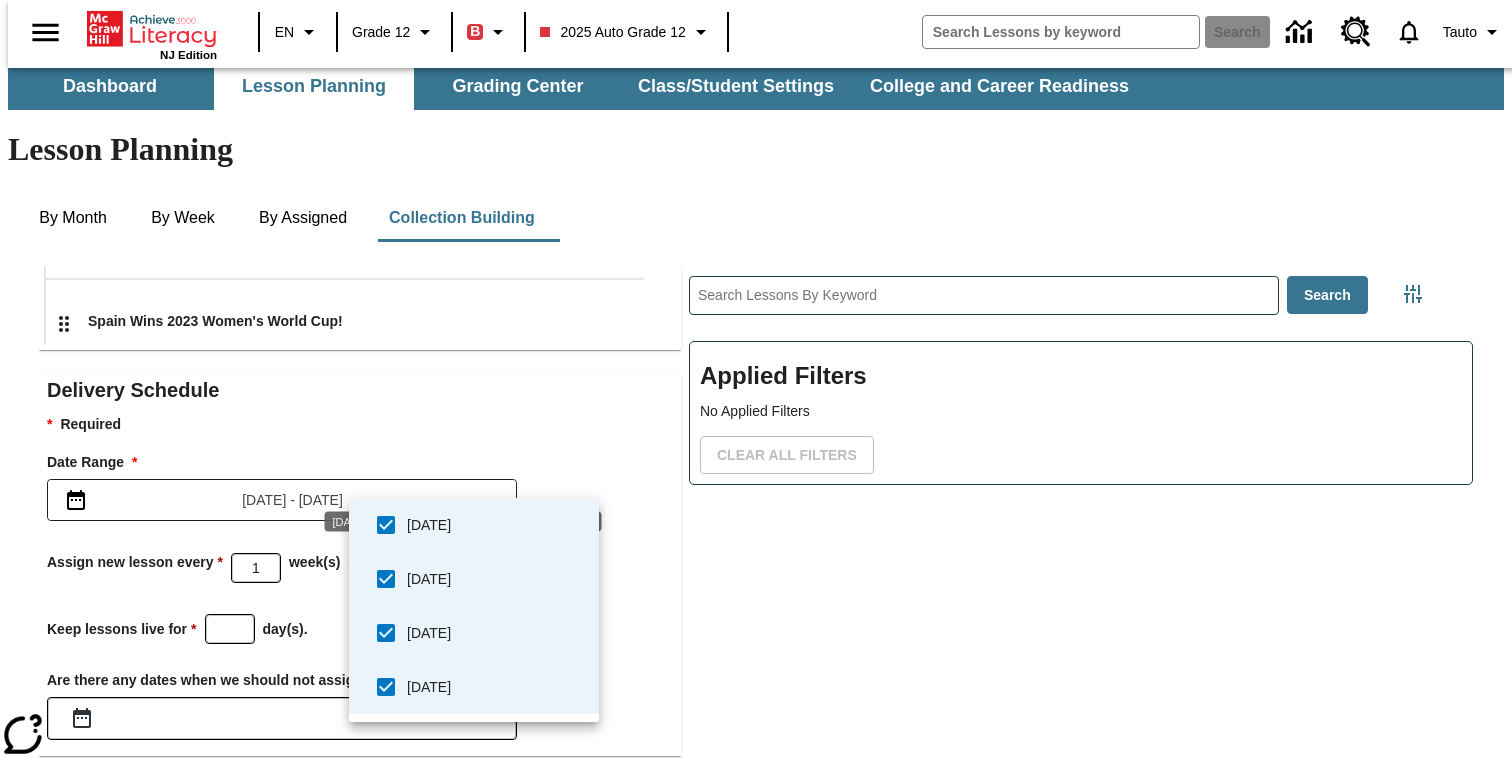 click at bounding box center (756, 379) 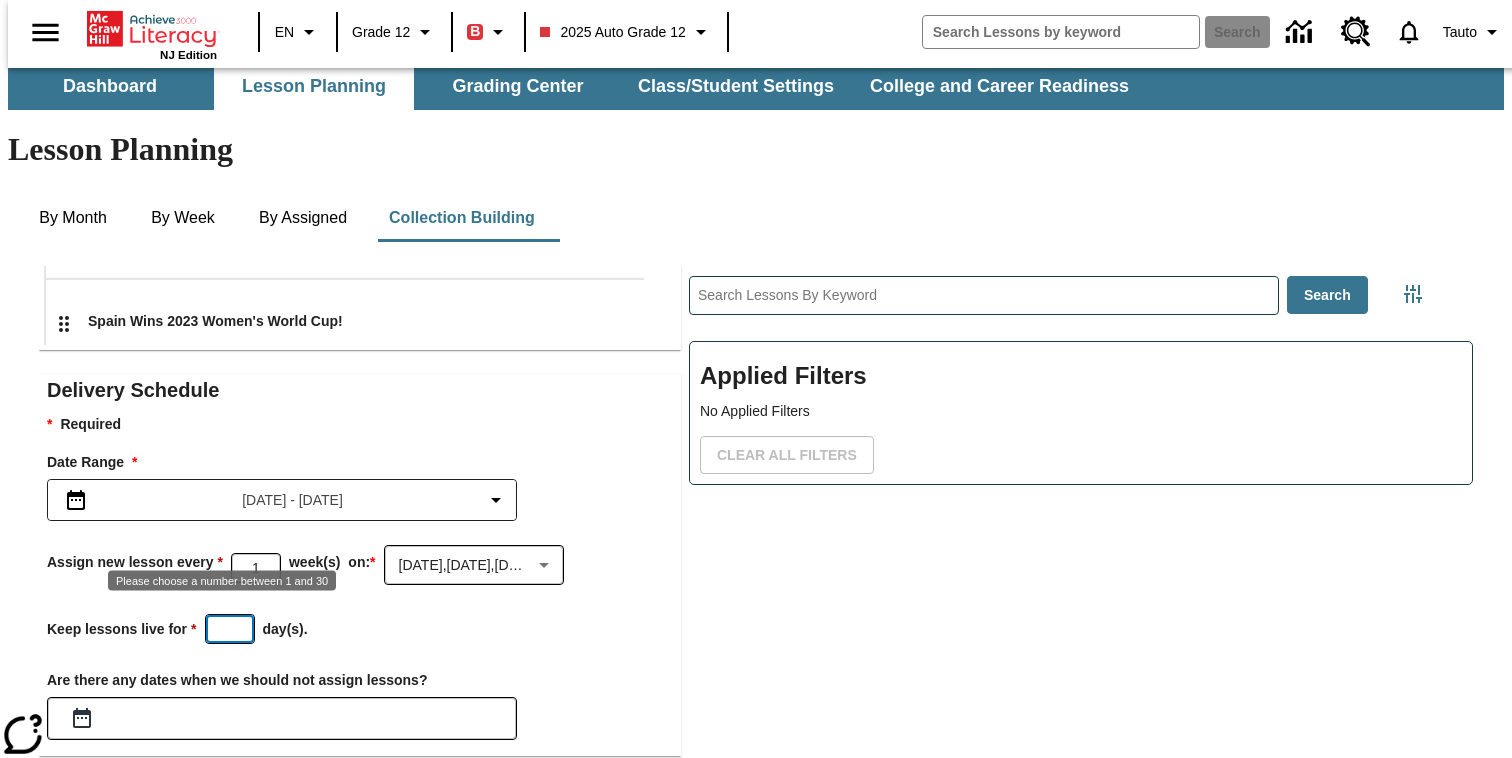 click at bounding box center (230, 629) 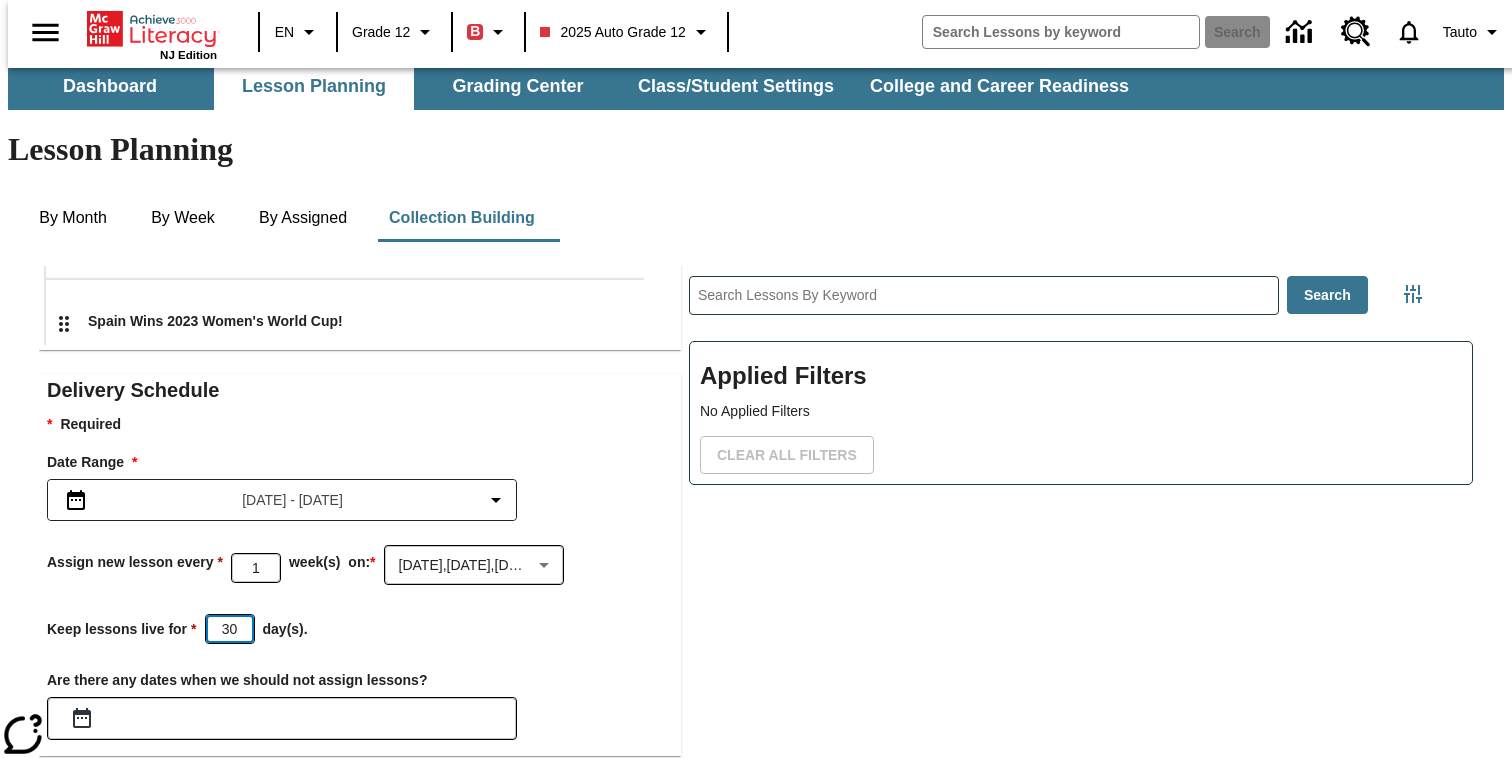 type on "30" 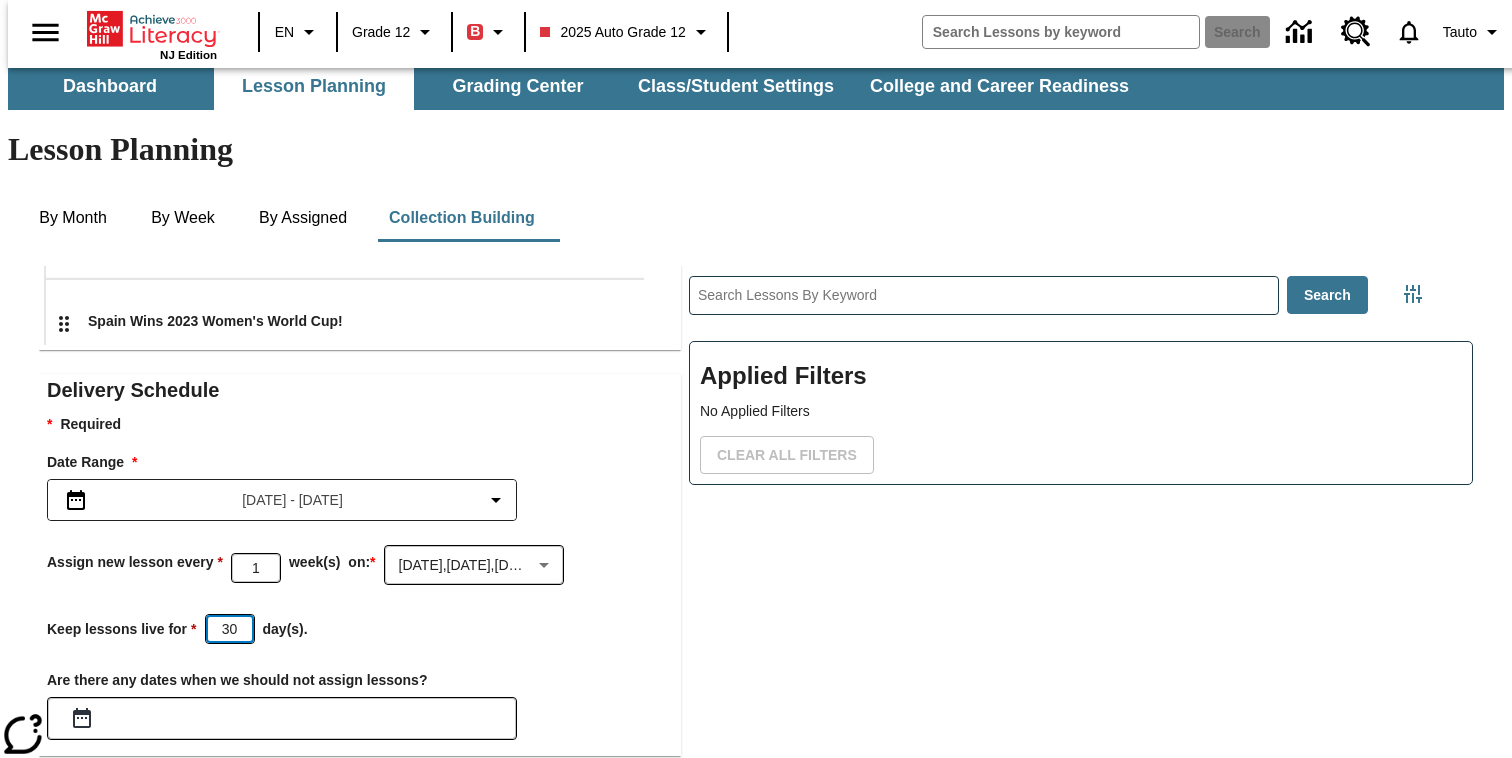 click on "Save And Assign" at bounding box center [386, 811] 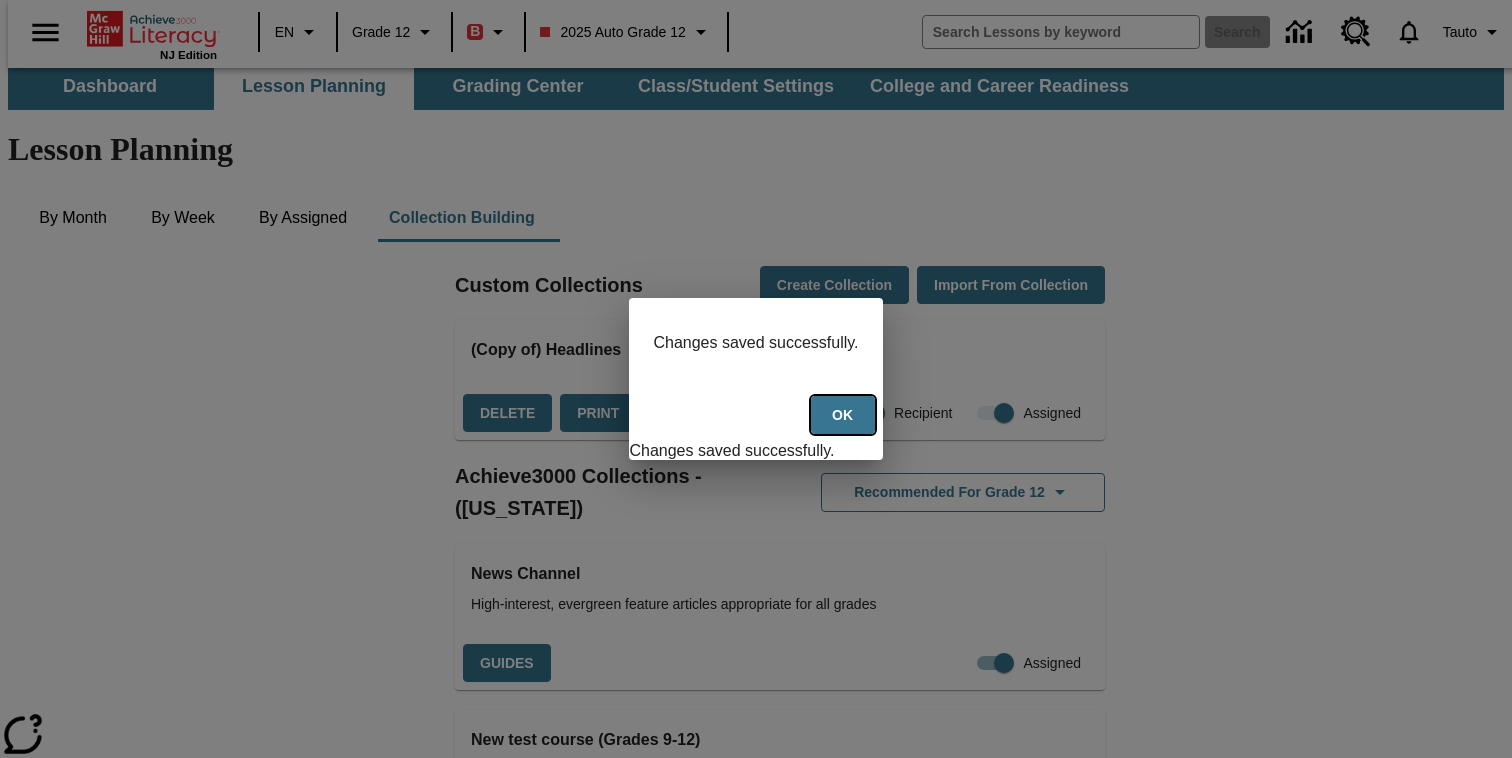 click on "Ok" at bounding box center (843, 415) 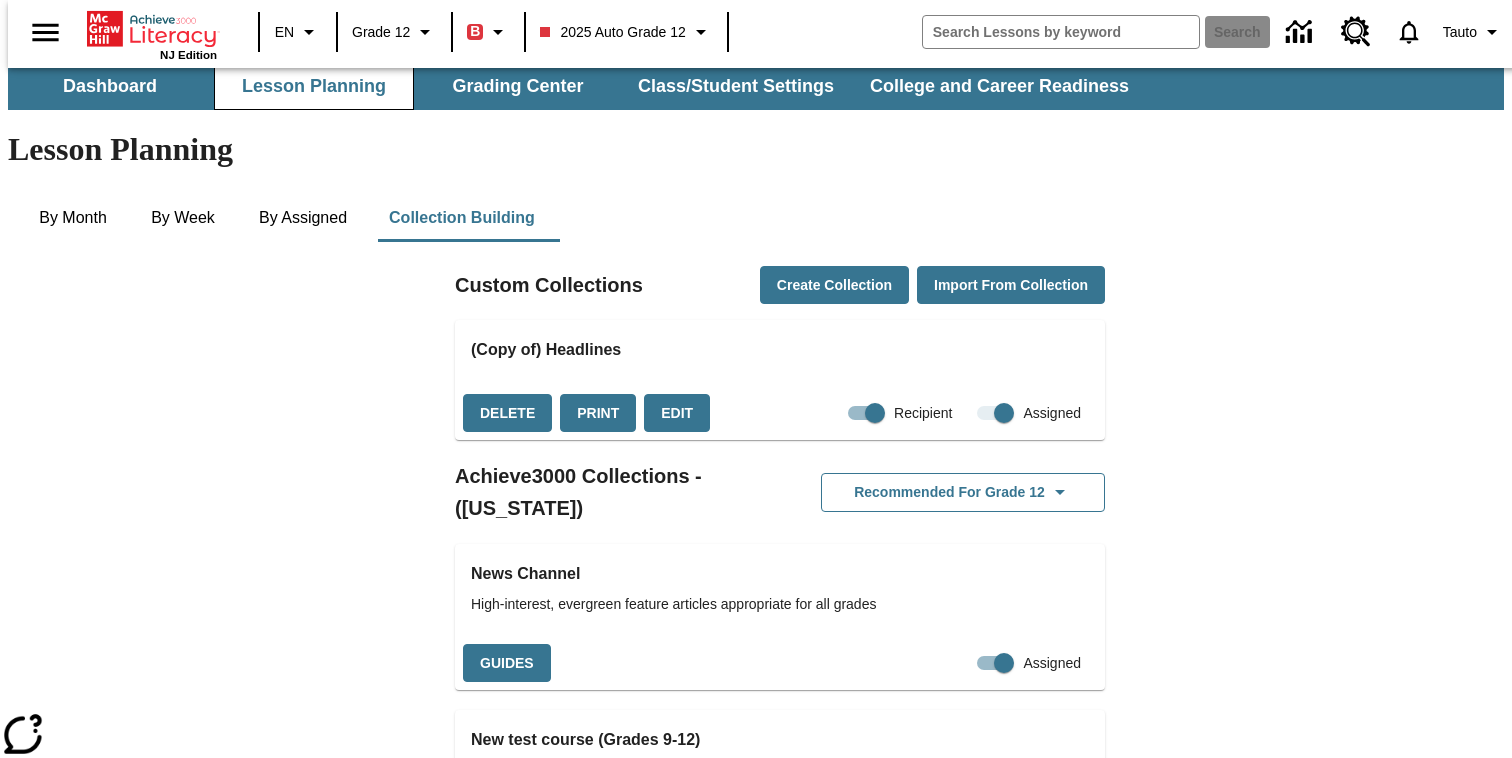 click on "Lesson Planning" at bounding box center (314, 86) 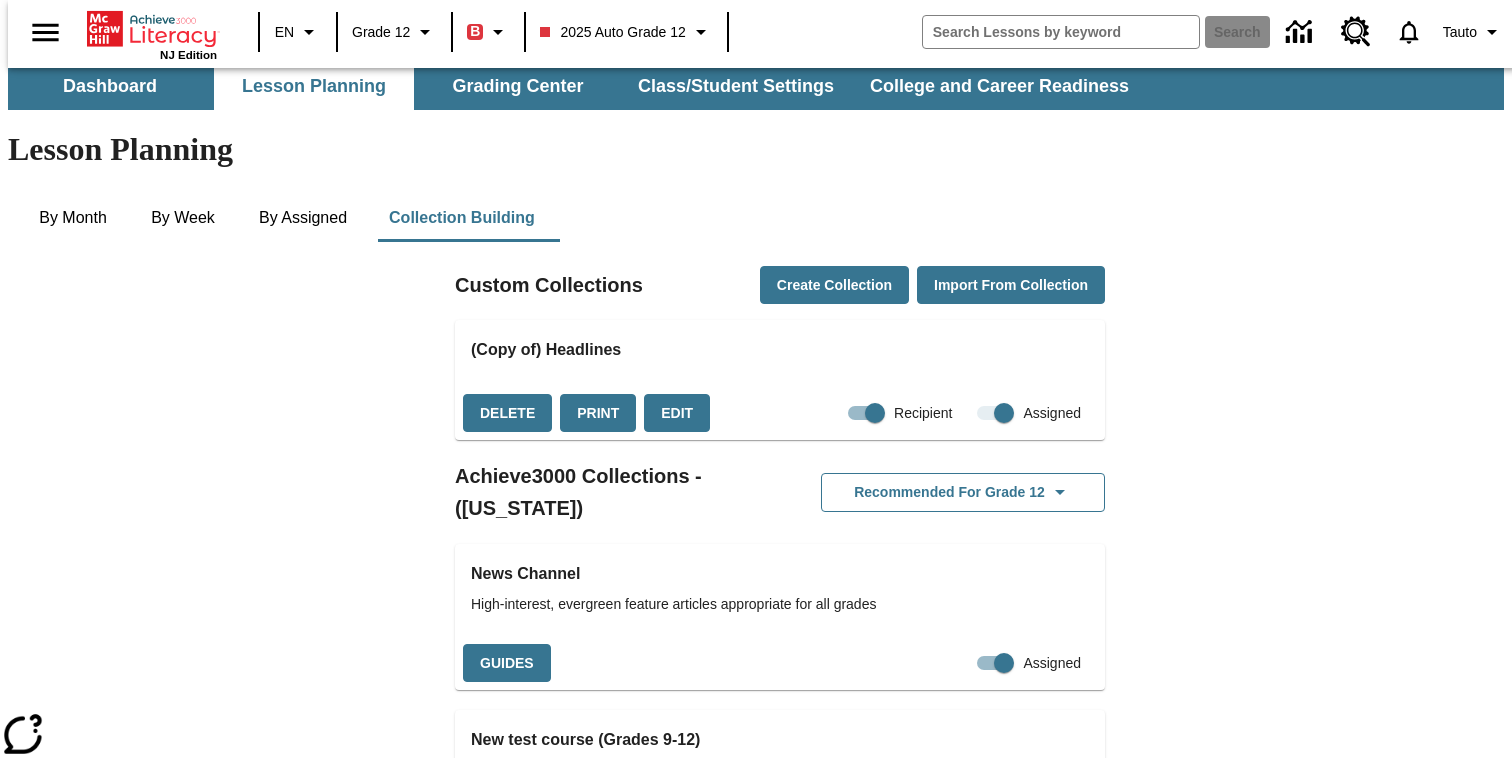 scroll, scrollTop: 0, scrollLeft: 0, axis: both 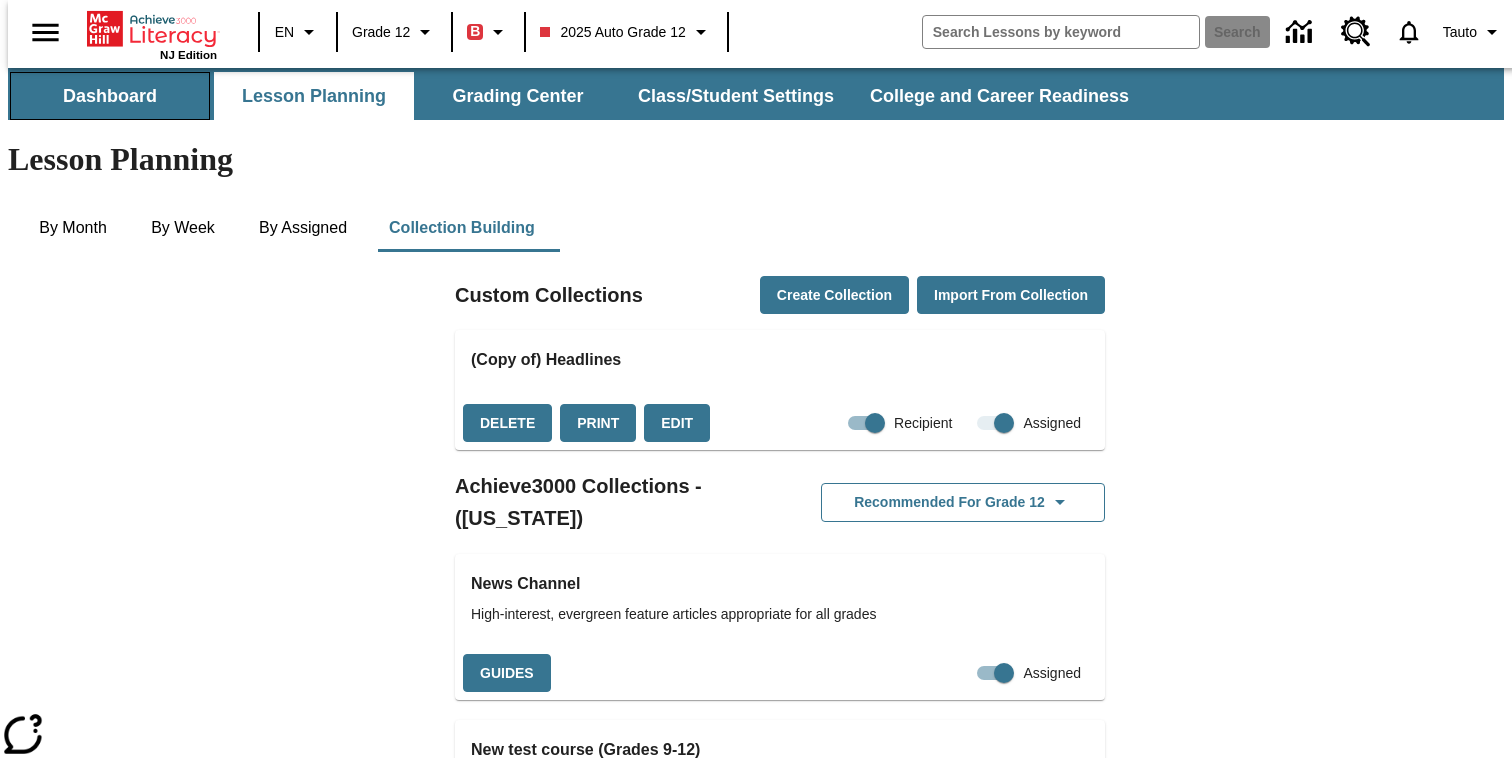 click on "Dashboard" at bounding box center (110, 96) 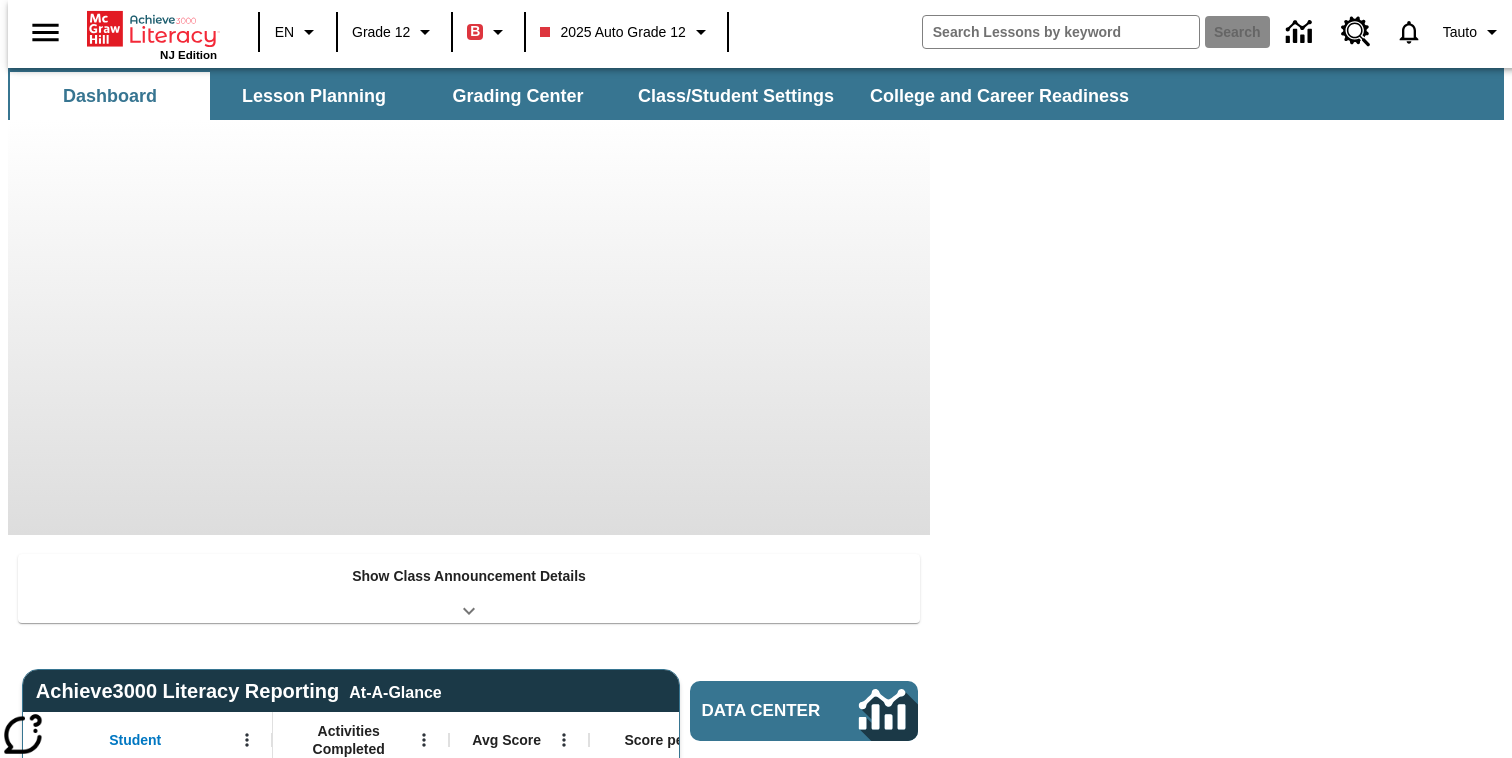 scroll, scrollTop: 0, scrollLeft: 0, axis: both 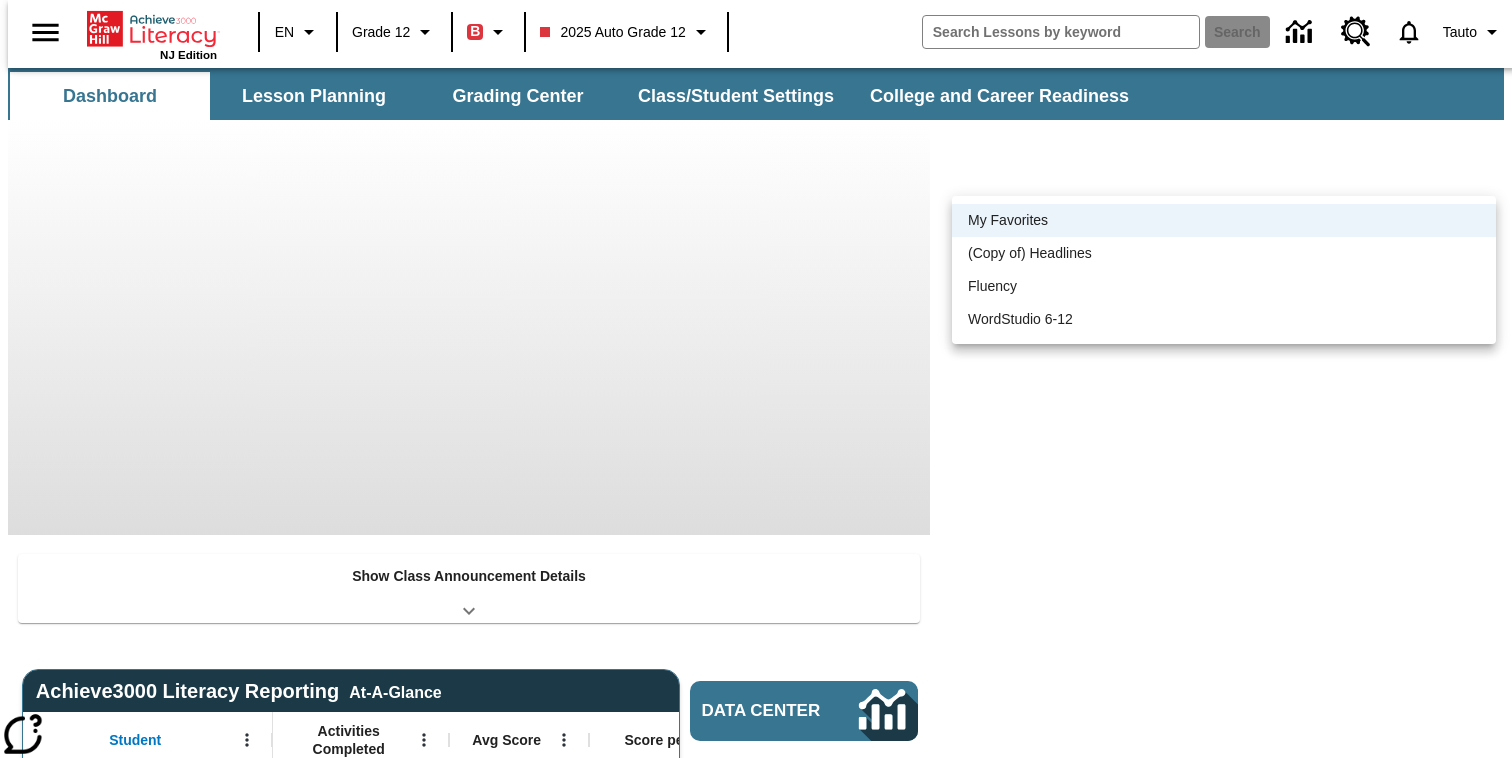 click on "Skip to main content
NJ Edition EN Grade 12 B 2025 Auto Grade 12 Search 0 Tauto Dashboard Lesson Planning Grading Center Class/Student Settings College and Career Readiness Show Class Announcement Details Class Announcements Maximum 600 characters Press Escape to exit toolbar Press Alt + F10 to reach toolbar <p>Test</p> System Font 12pt July  7, 2025  2:30 AM US/Eastern Submit Achieve3000 Literacy Reporting At-A-Glance Student Activities Completed Avg Score Score per Activity Pre-Test Lexile Current Lexile Growth to Date Lexile Score per Month Cow, Sautoen 1 50%   No Pre-Test No Data No Data No Data Cow, Sautoes 0 No Data No Data No Pre-Test No Data No Data No Data Cow, Sautoss 0 No Data No Data No Pre-Test No Data No Data No Data Data Center Message Center Resource Center Career Center My Collections My Favorites -1 My Collections My Favorites (Copy of) Headlines Fluency WordStudio 6-12 /" at bounding box center [756, 1144] 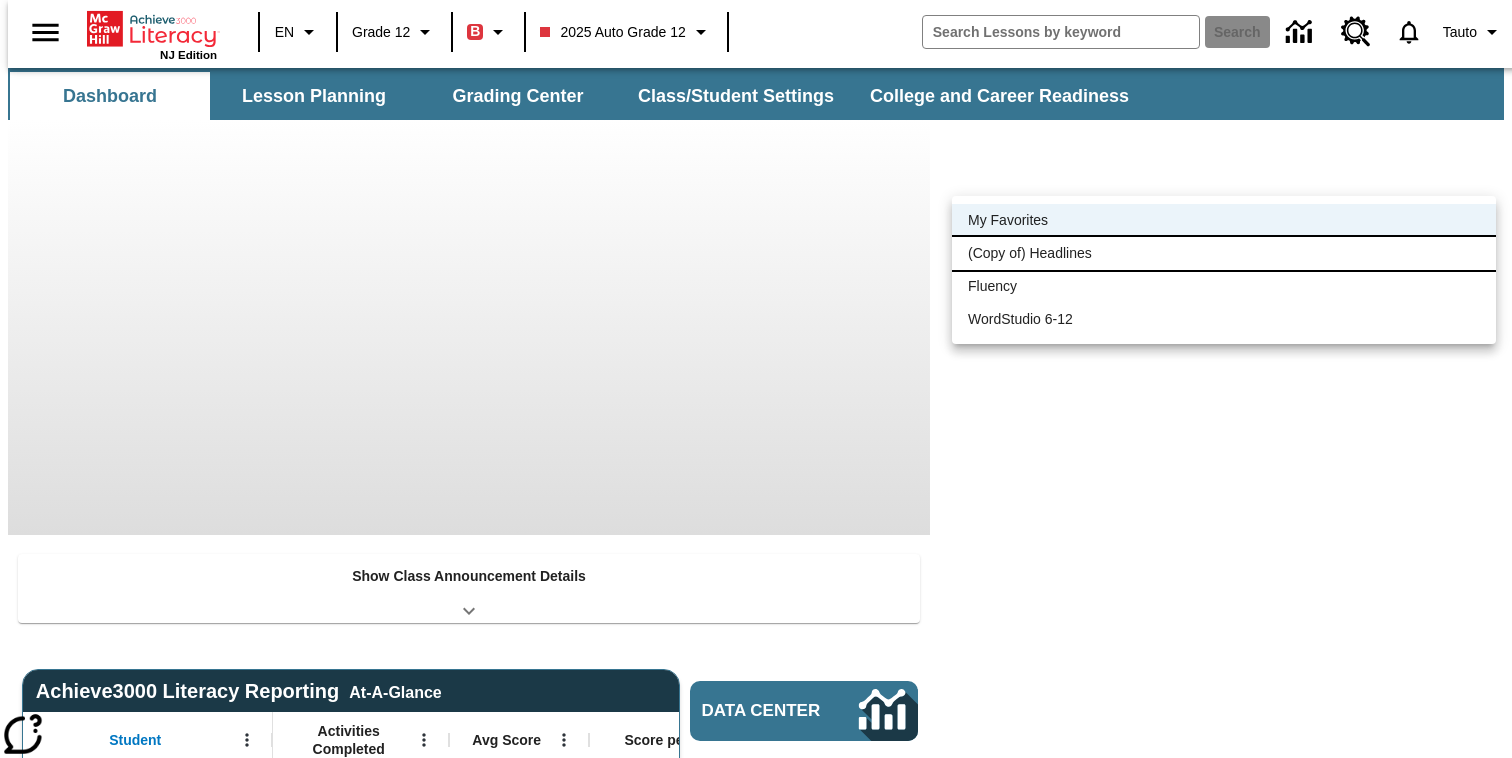 click on "(Copy of) Headlines" at bounding box center [1224, 253] 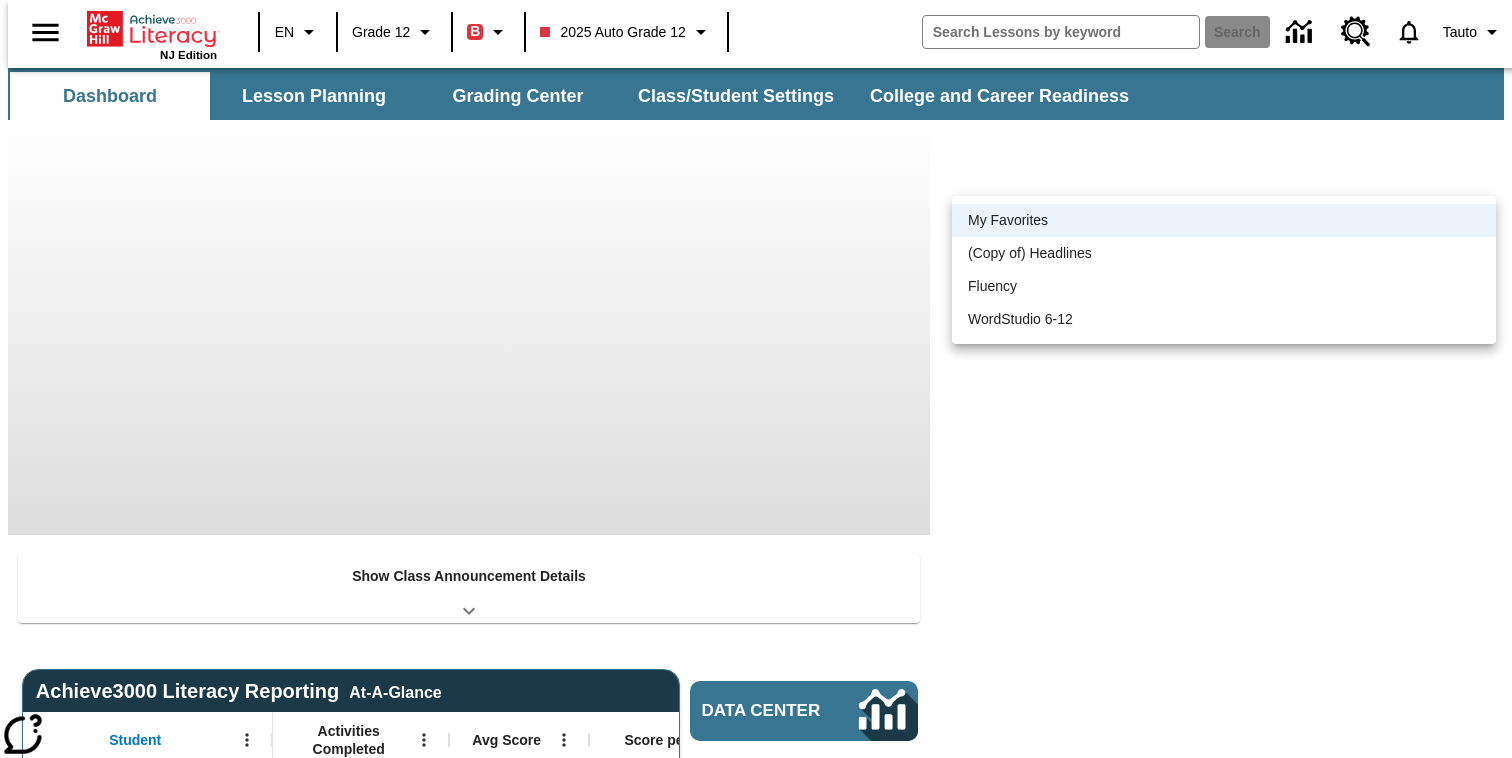 type on "45154" 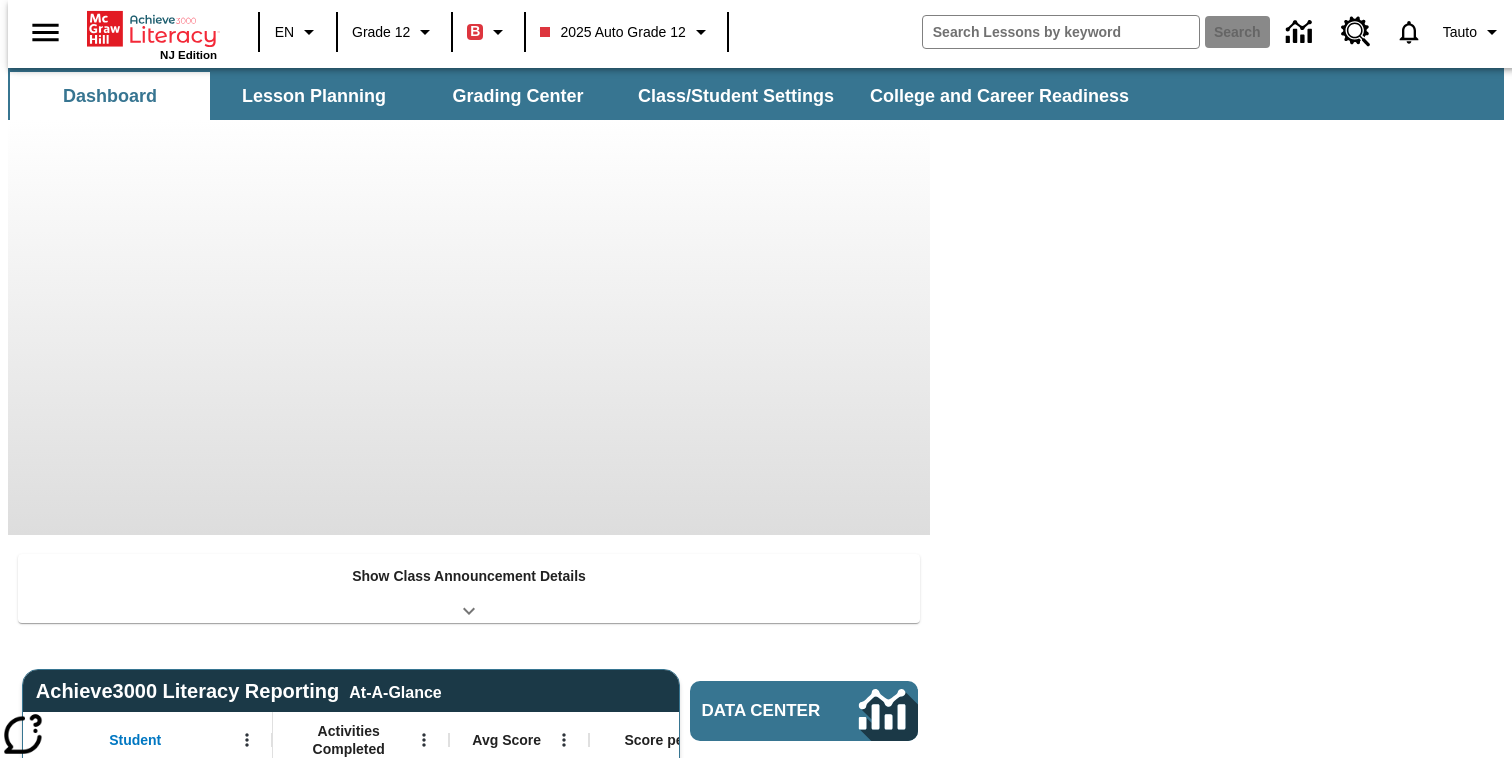 click on "Jul 11 - Aug 09" at bounding box center [221, 1341] 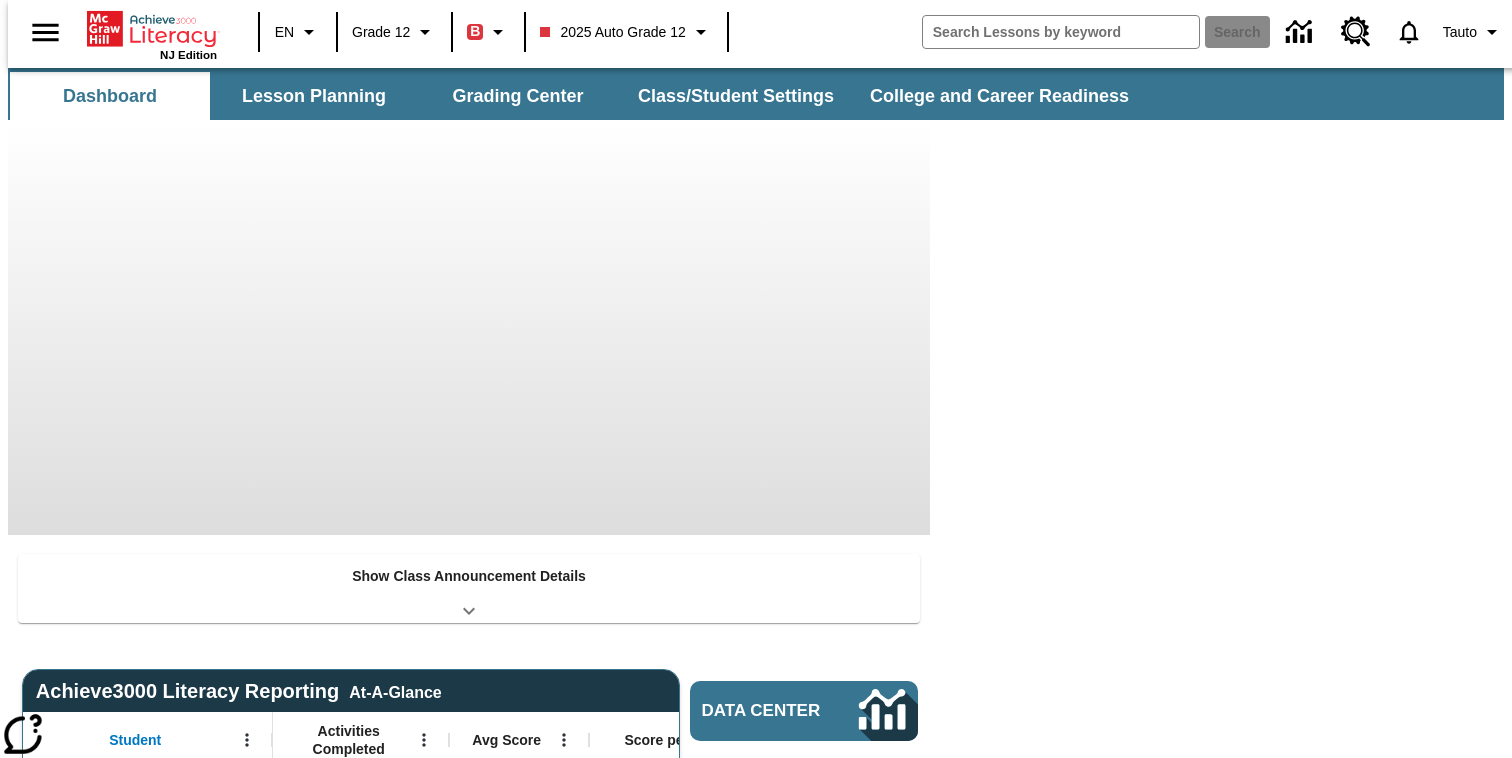 click 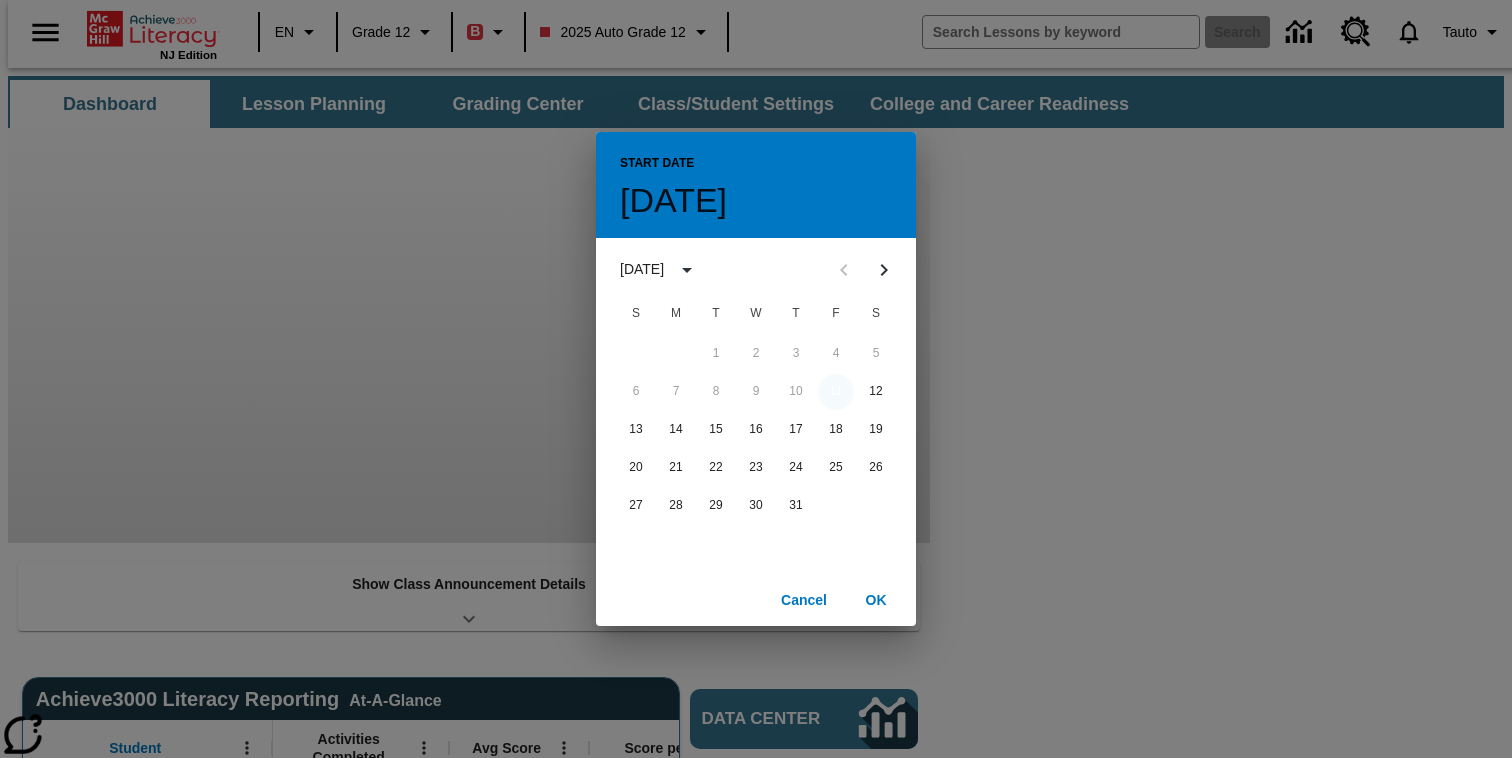 click on "11" at bounding box center (836, 392) 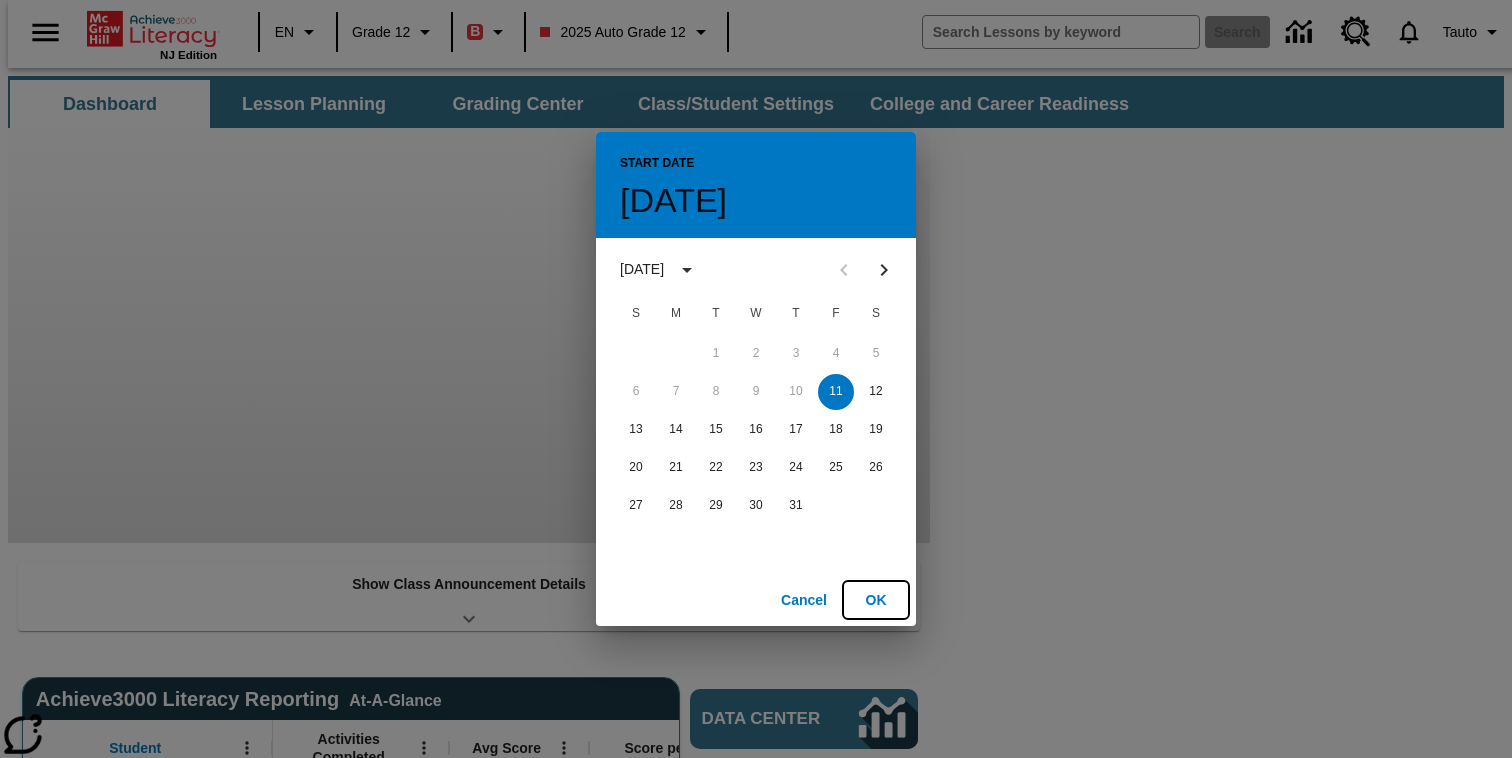 click on "OK" at bounding box center (876, 600) 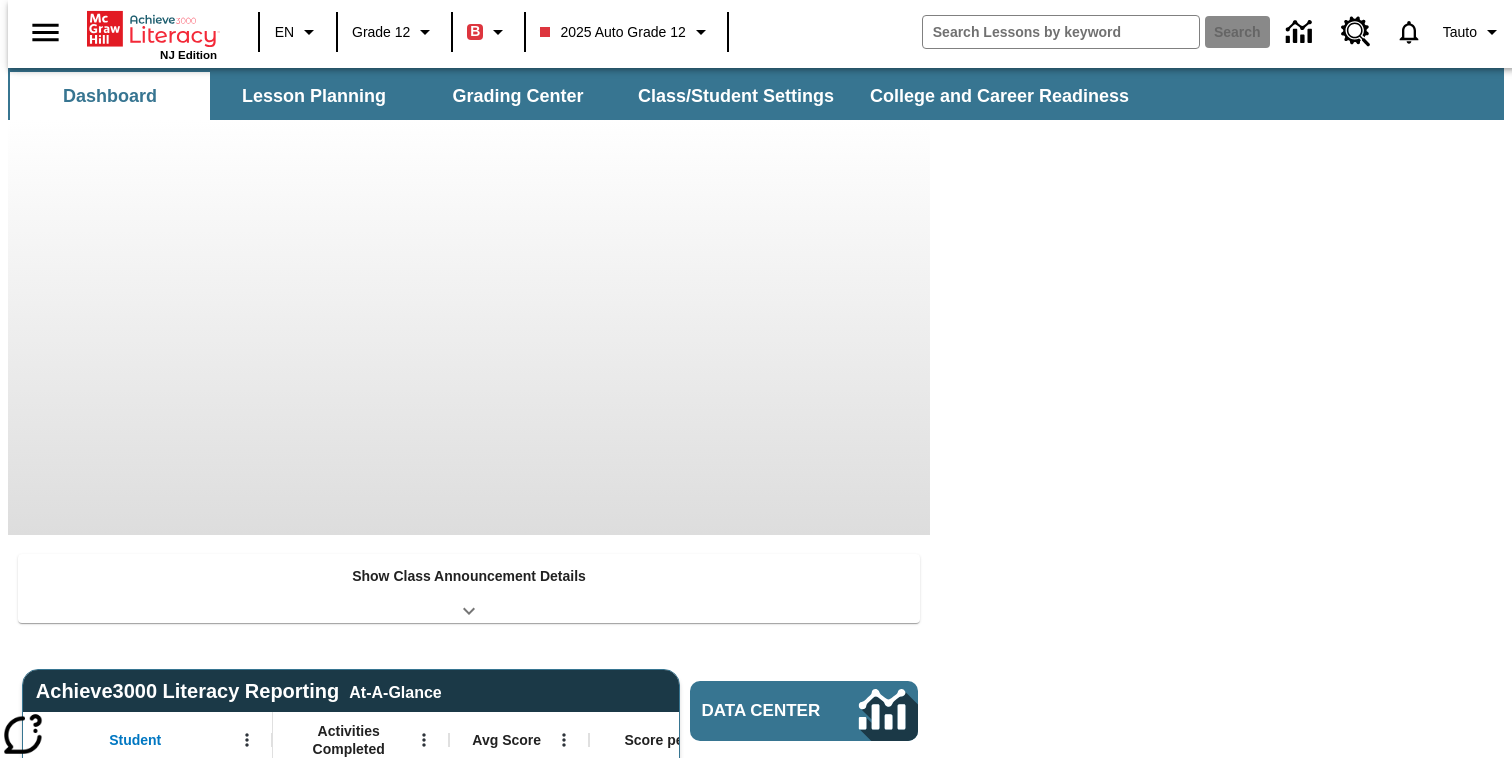 click 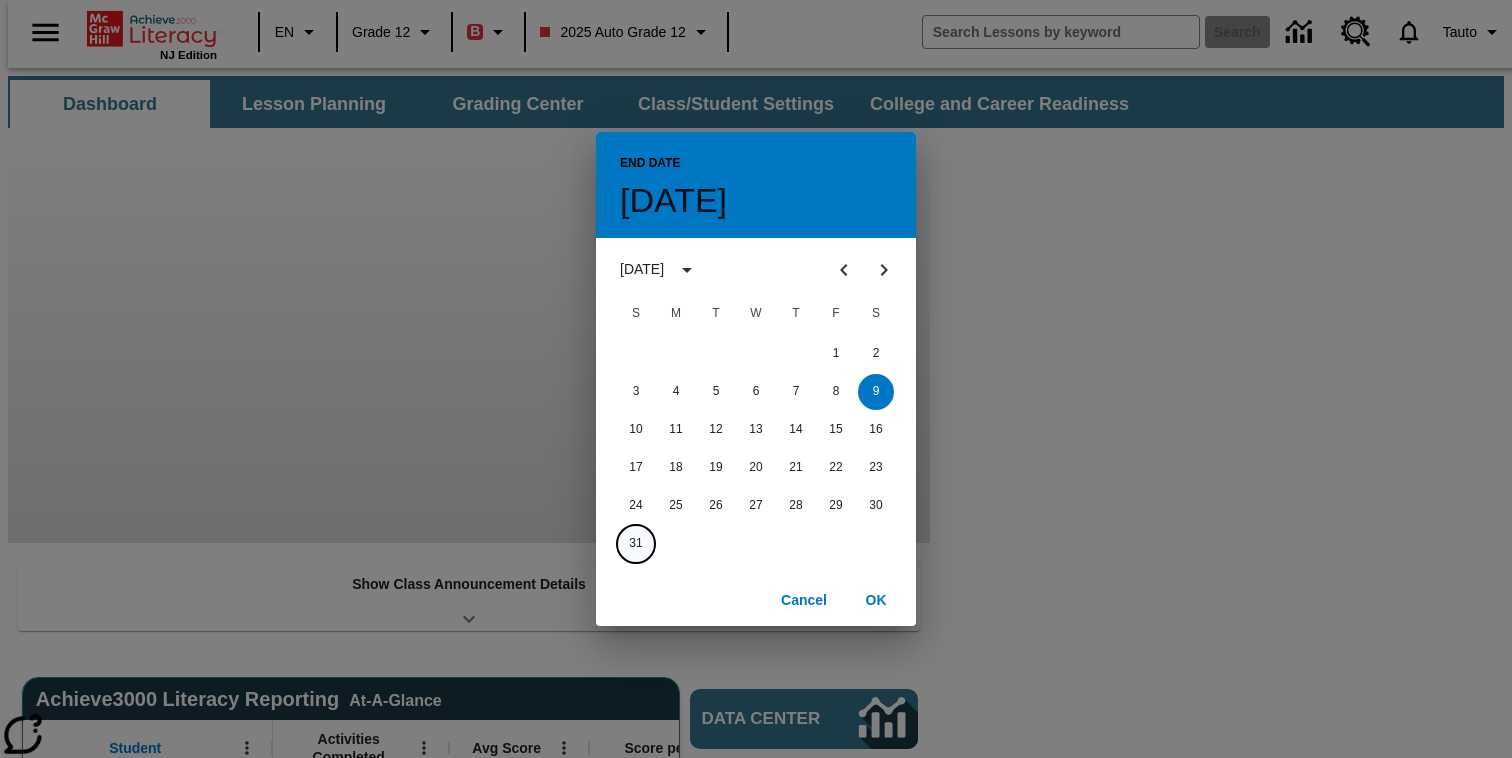 click on "31" at bounding box center [636, 544] 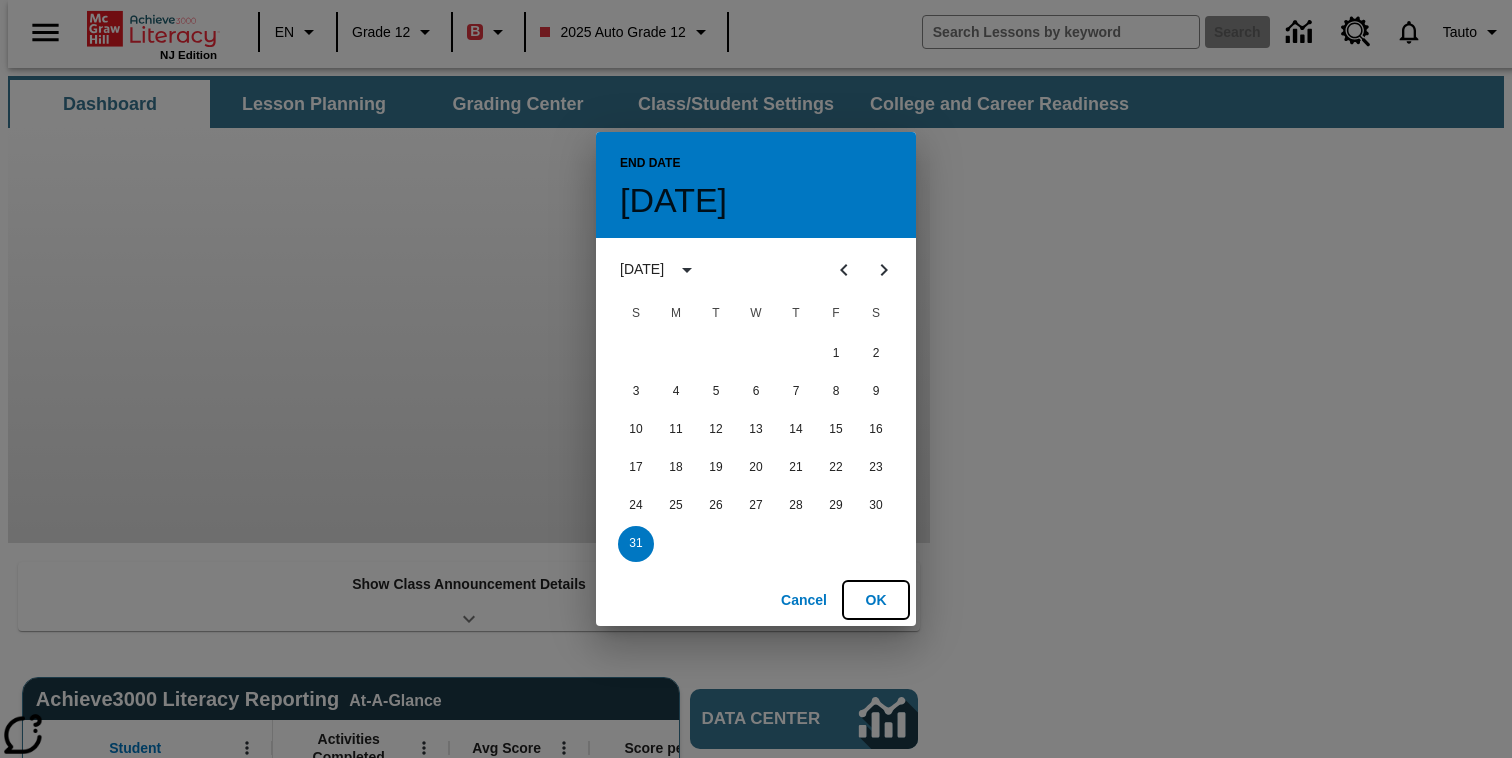click on "OK" at bounding box center (876, 600) 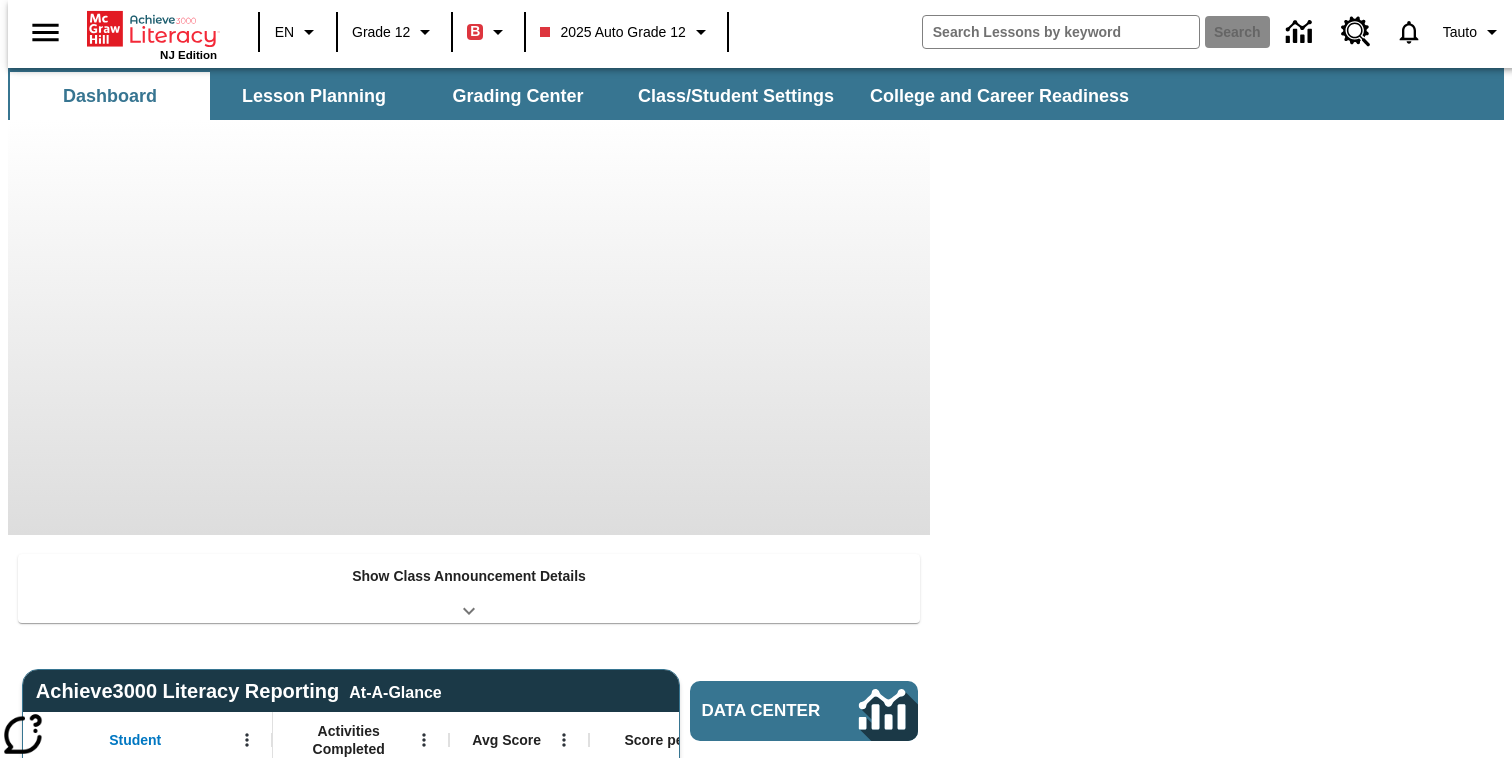 click on "Schedule" at bounding box center [163, 1393] 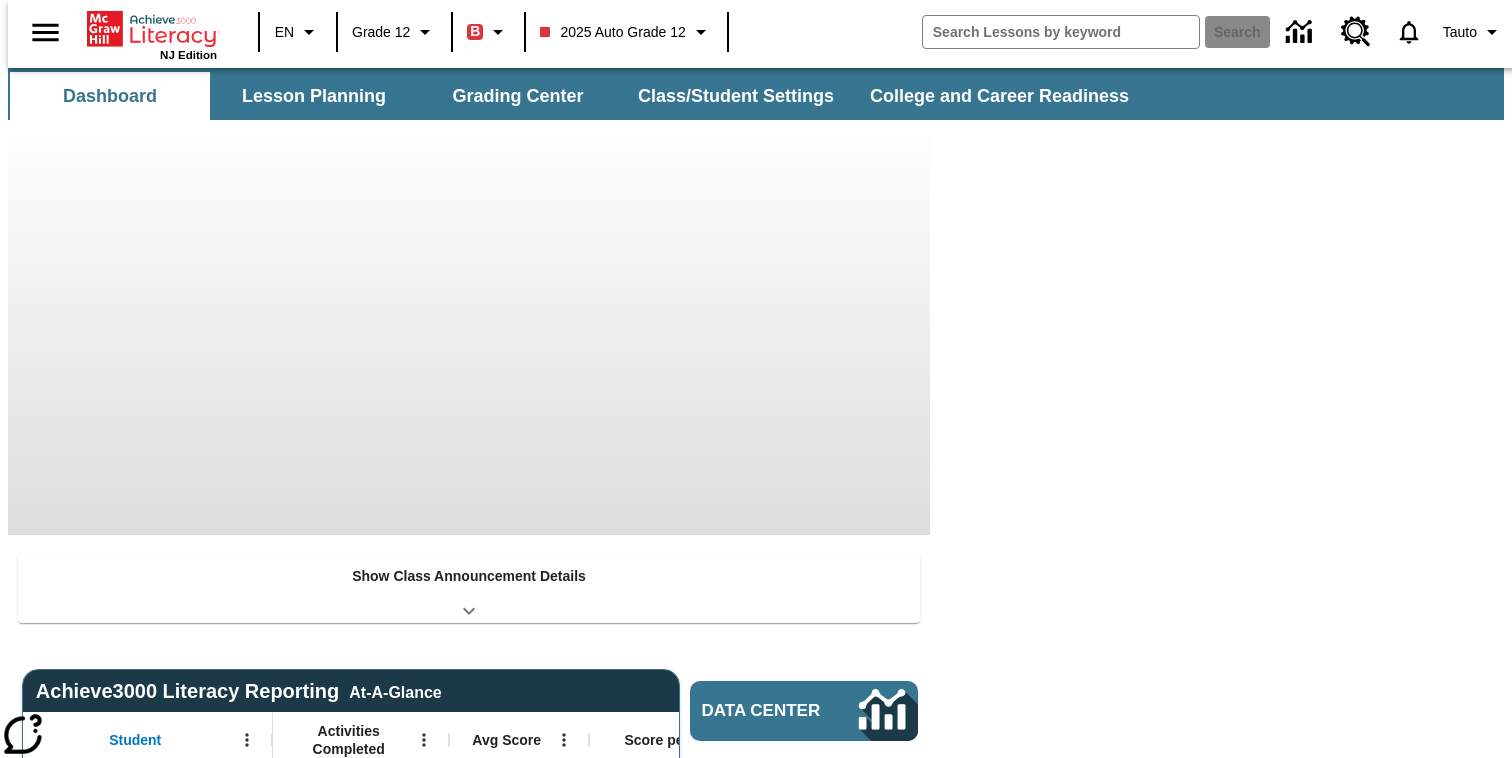 scroll, scrollTop: 25, scrollLeft: 0, axis: vertical 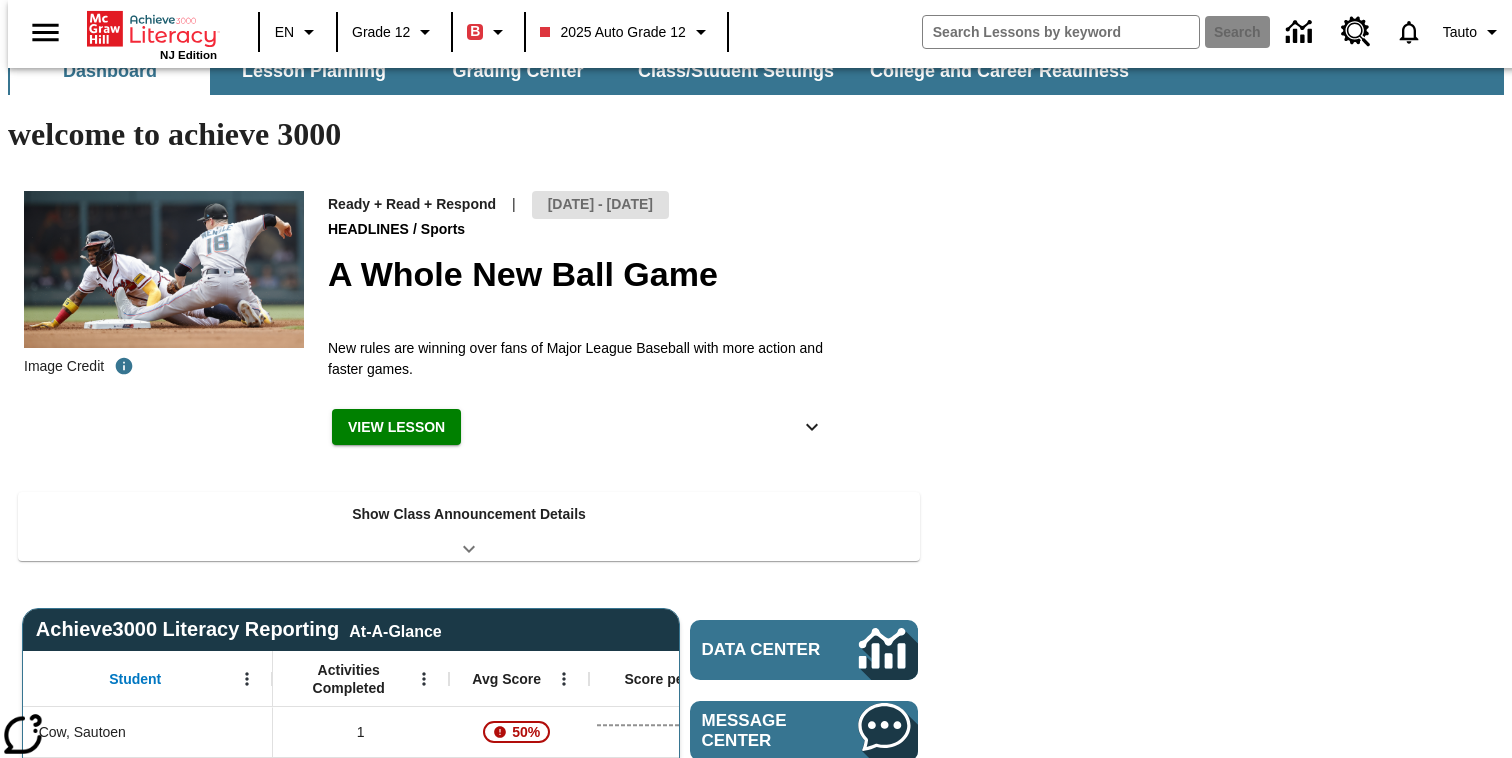 click on "[DATE] - [DATE]" at bounding box center (516, 1279) 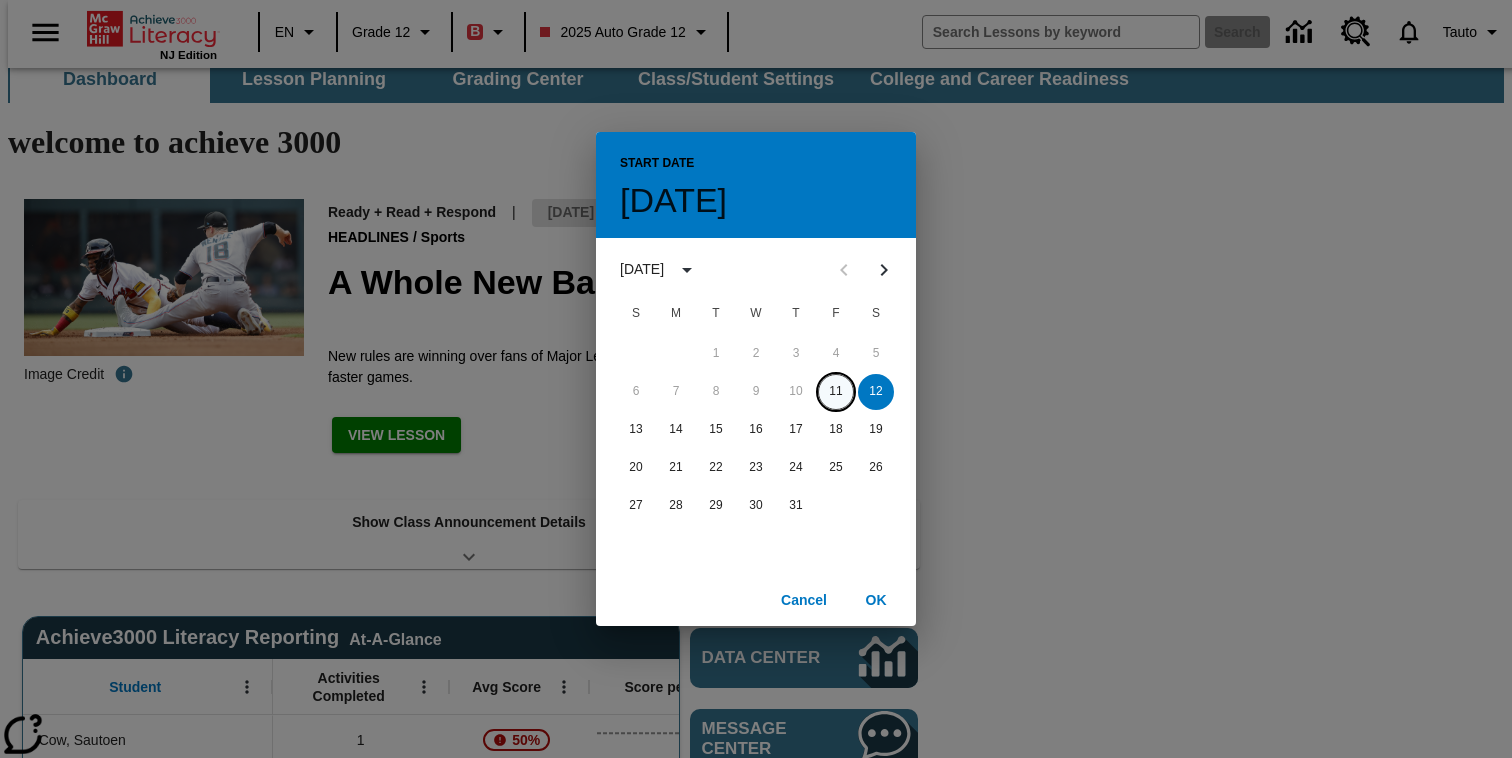 click on "11" at bounding box center (836, 392) 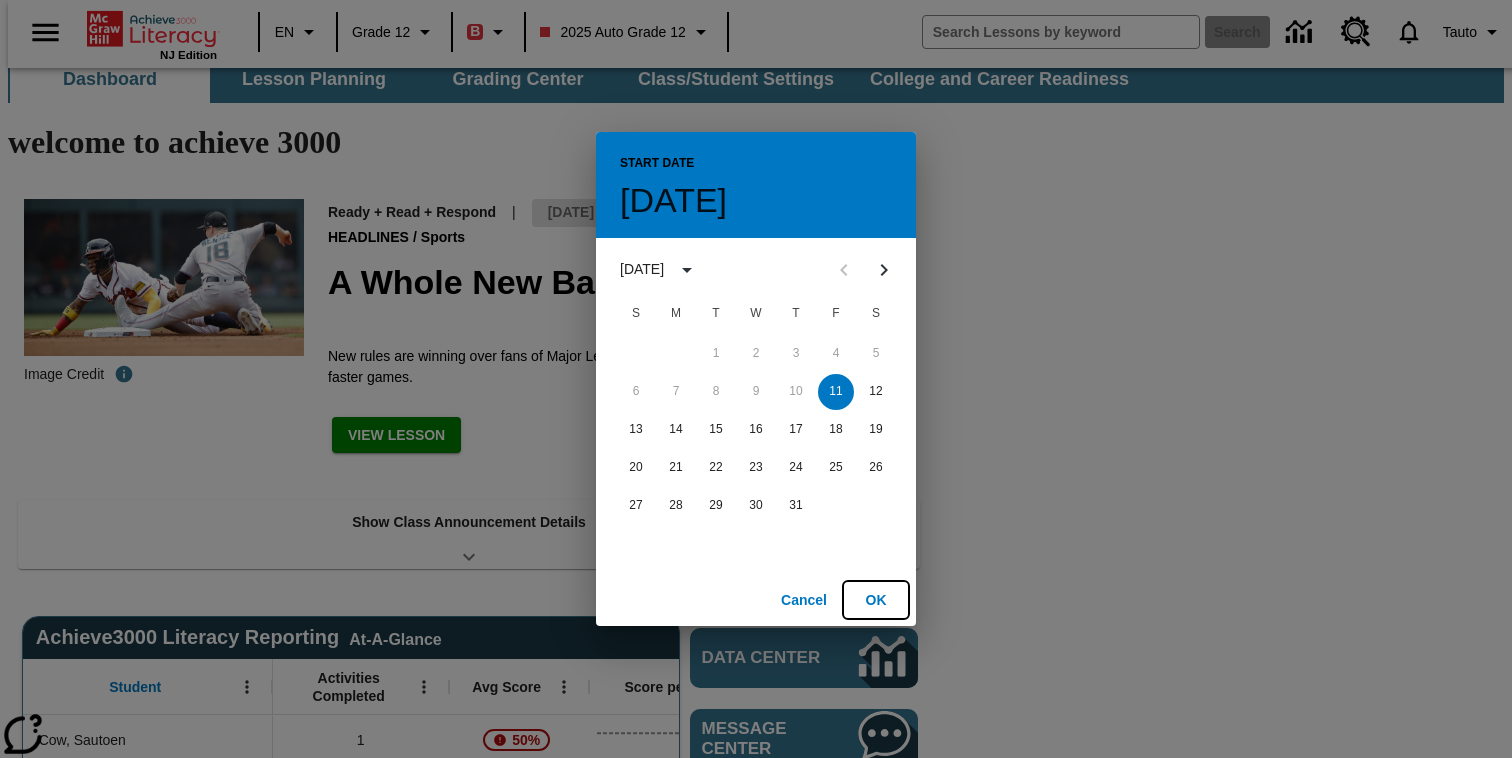 click on "OK" at bounding box center (876, 600) 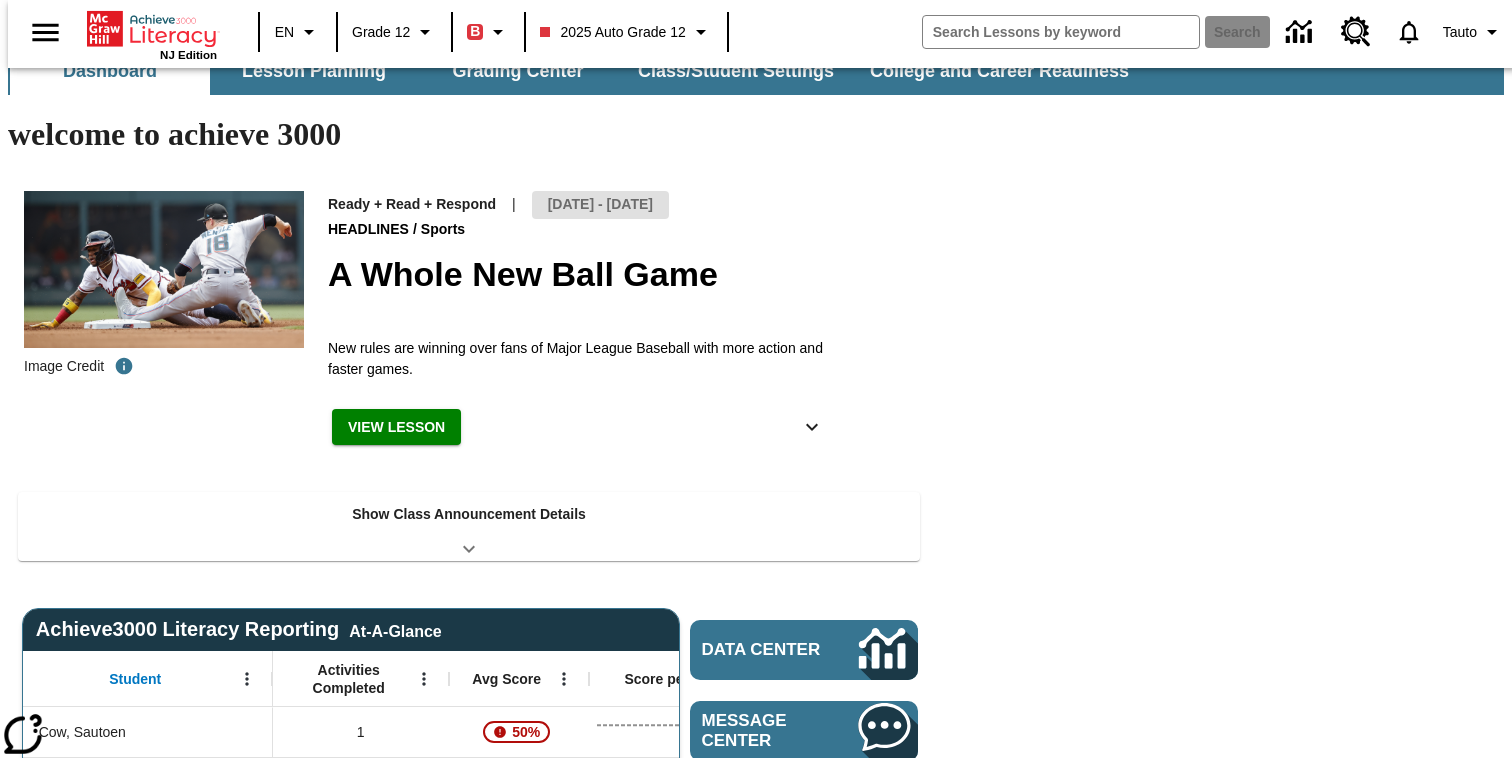click on "Schedule" at bounding box center (458, 1331) 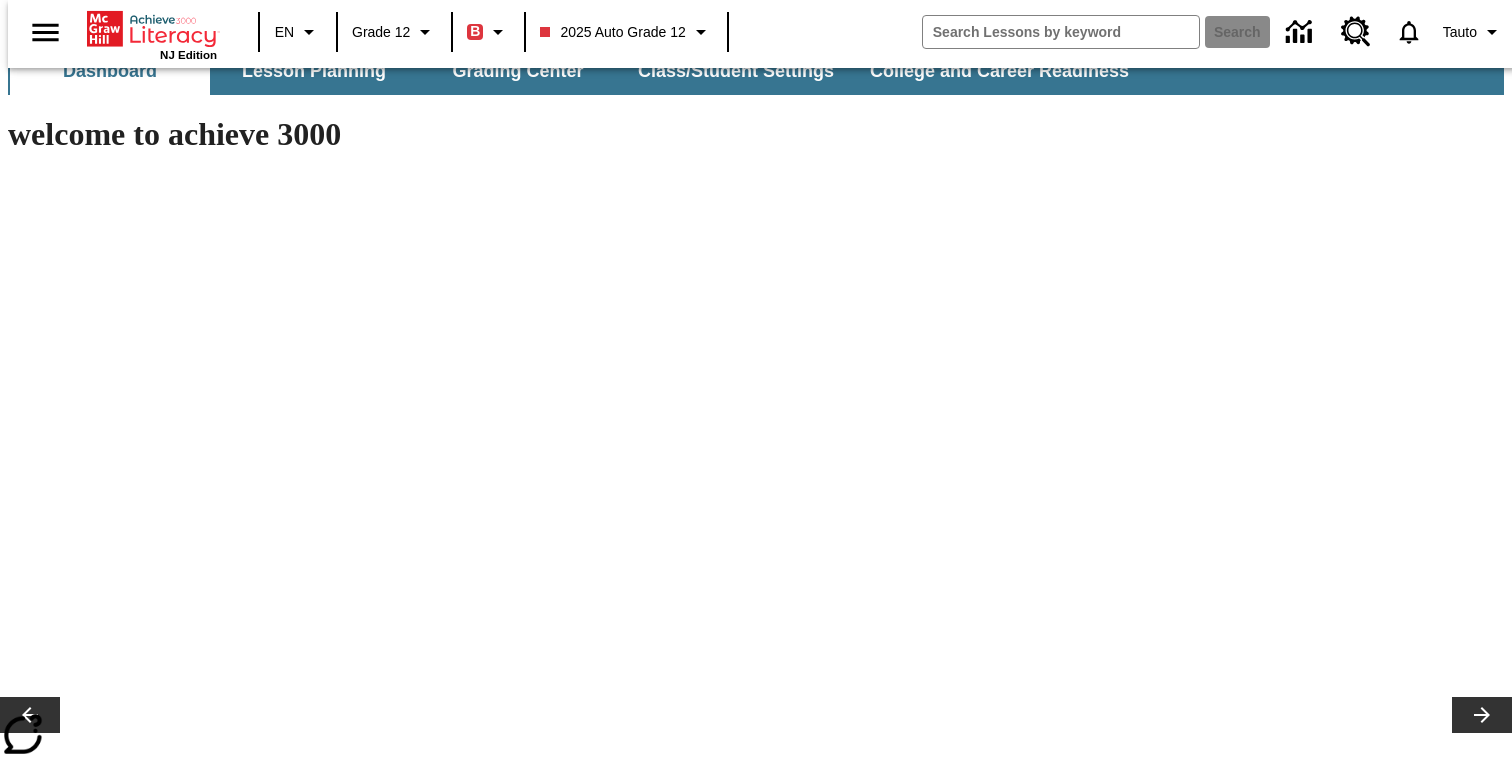 scroll, scrollTop: 0, scrollLeft: 0, axis: both 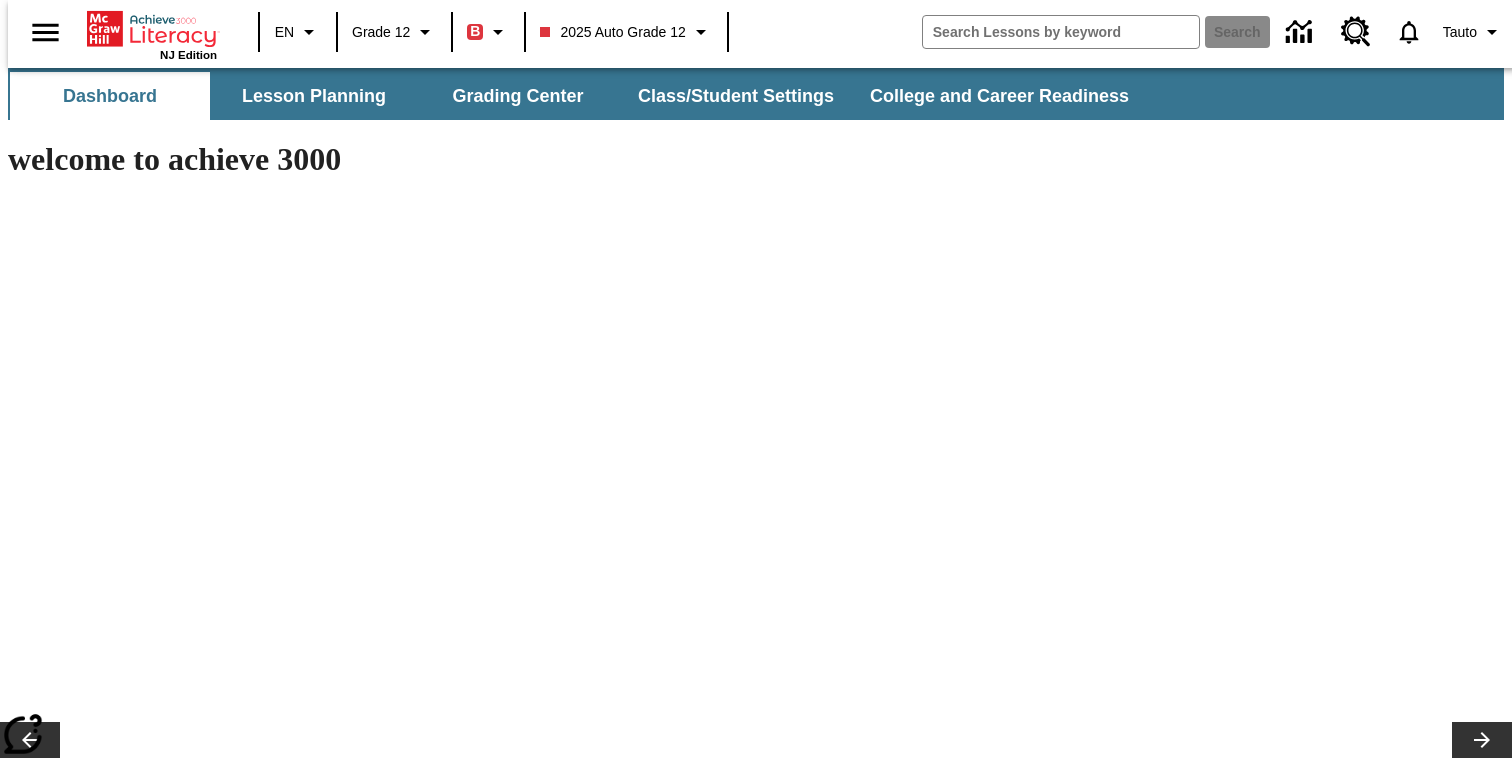 type 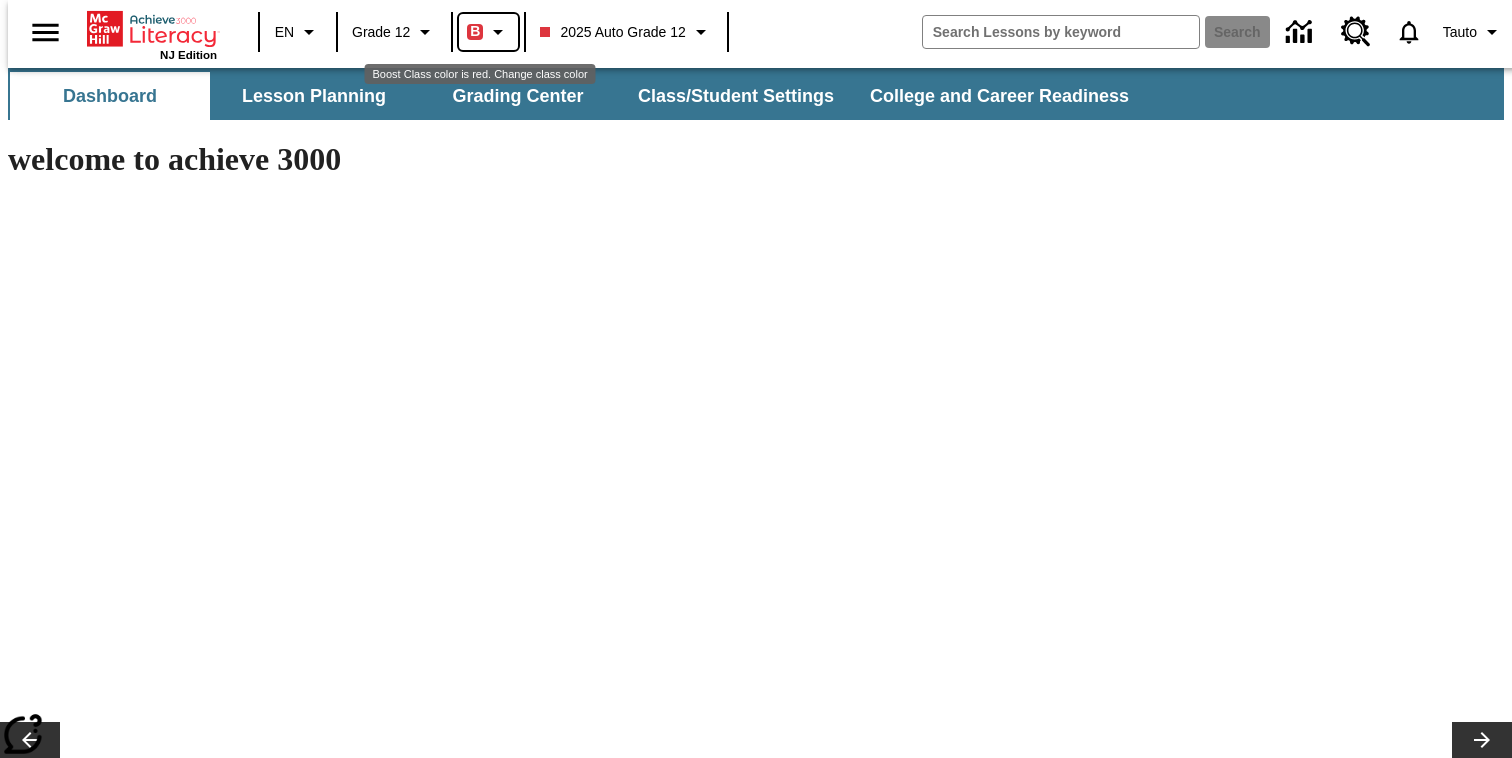 click on "B" at bounding box center (475, 31) 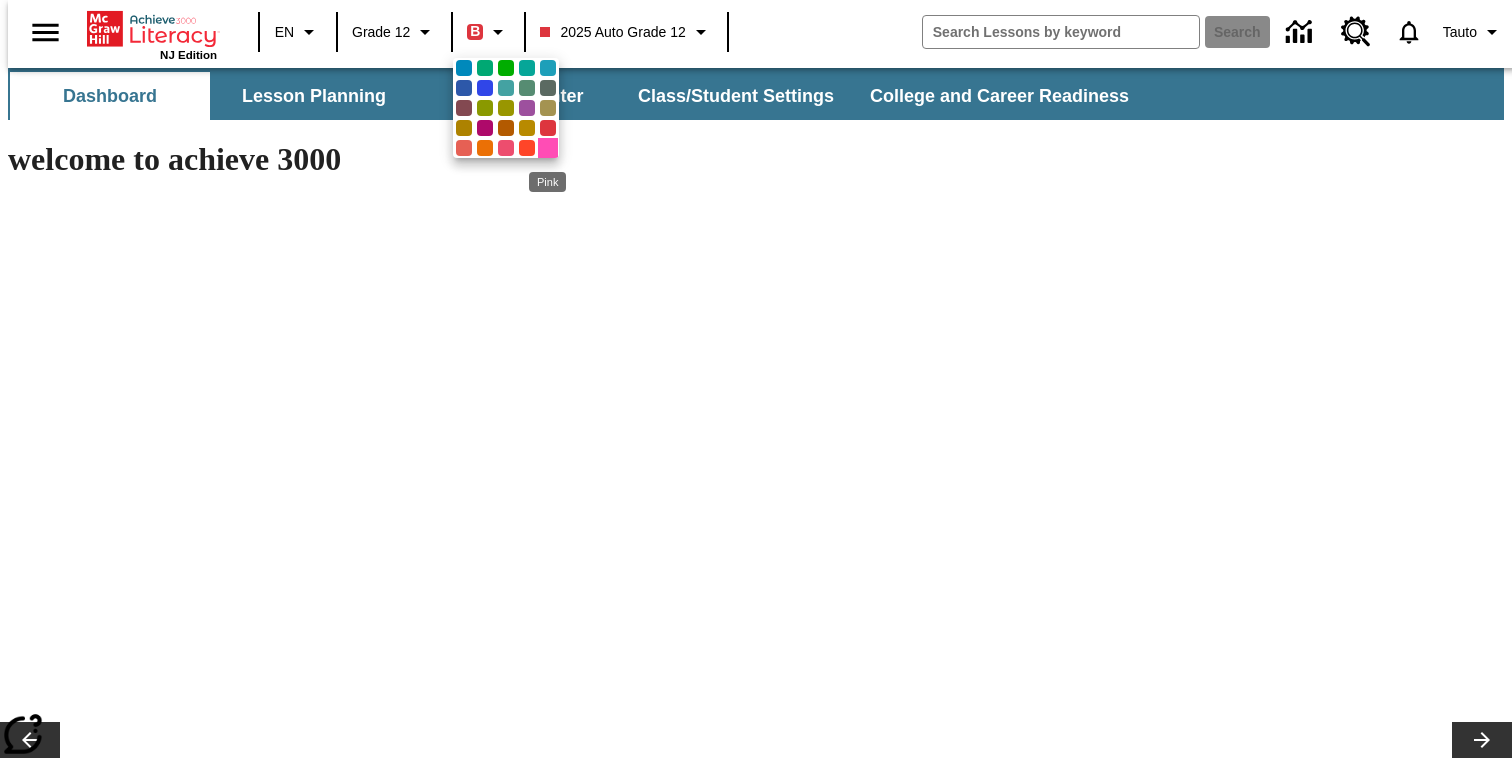 type 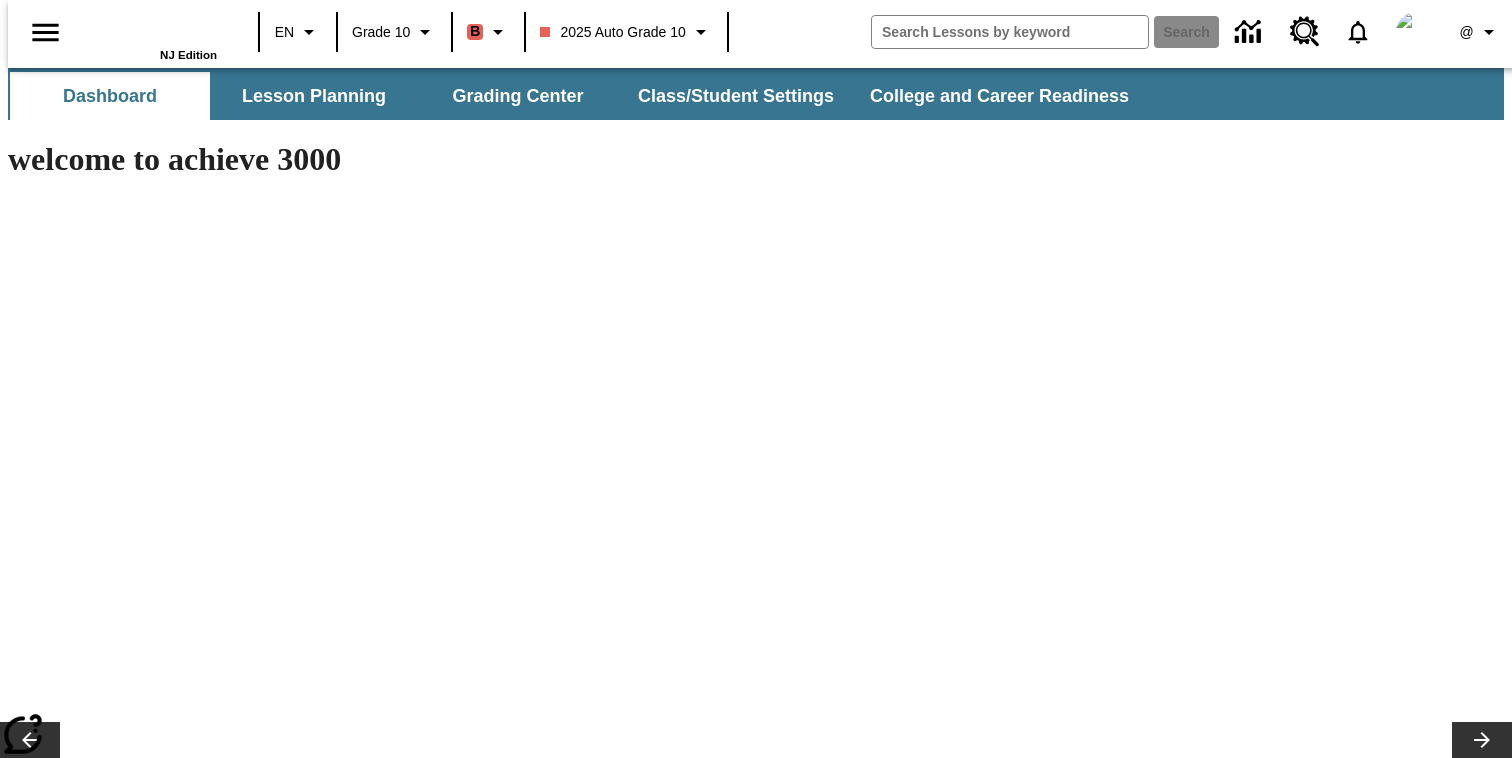 scroll, scrollTop: 0, scrollLeft: 0, axis: both 